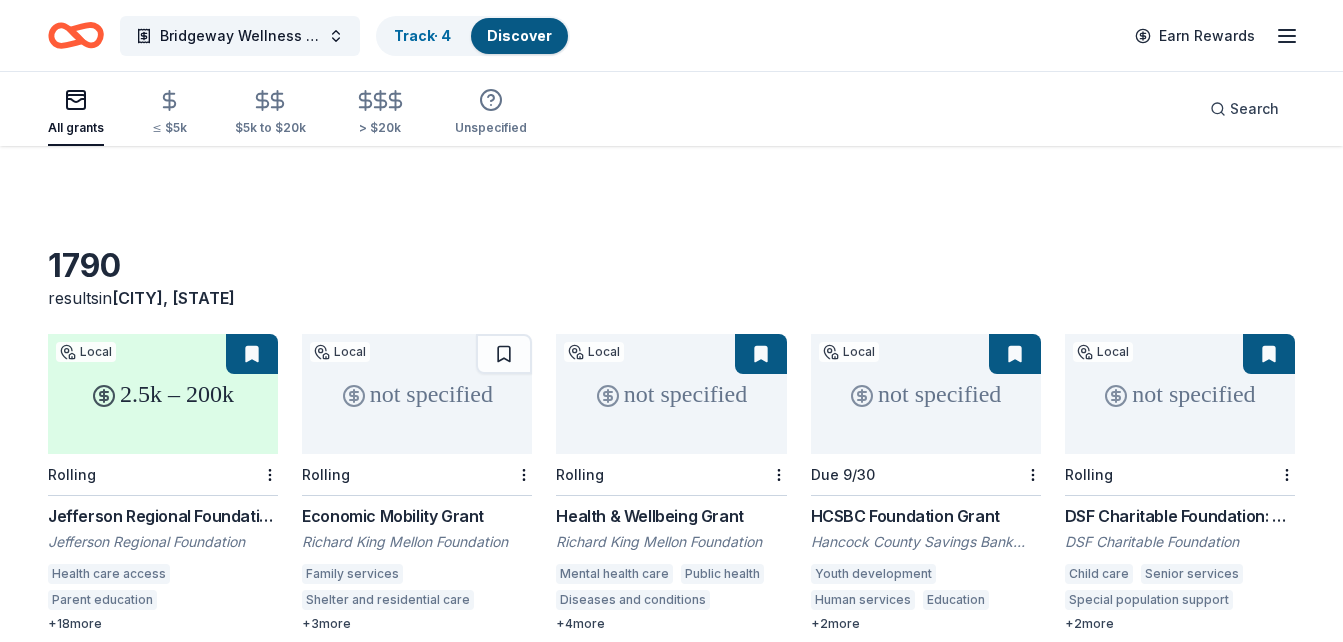 scroll, scrollTop: 475, scrollLeft: 0, axis: vertical 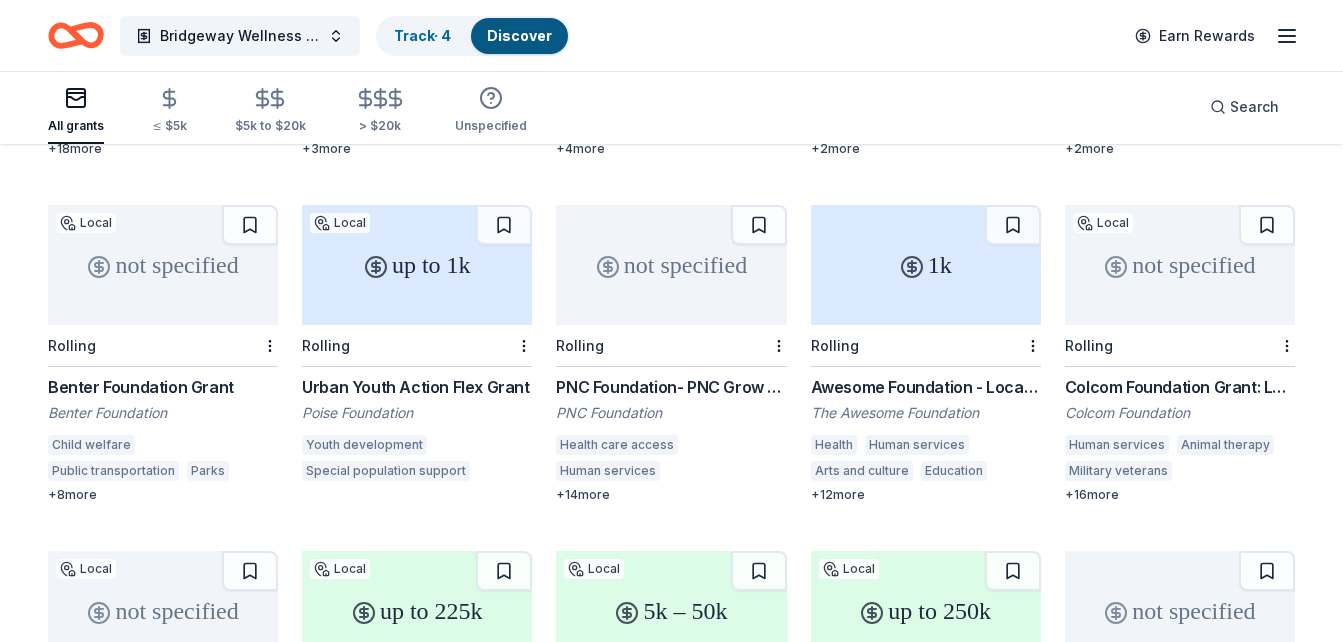click on "not specified" at bounding box center (163, 265) 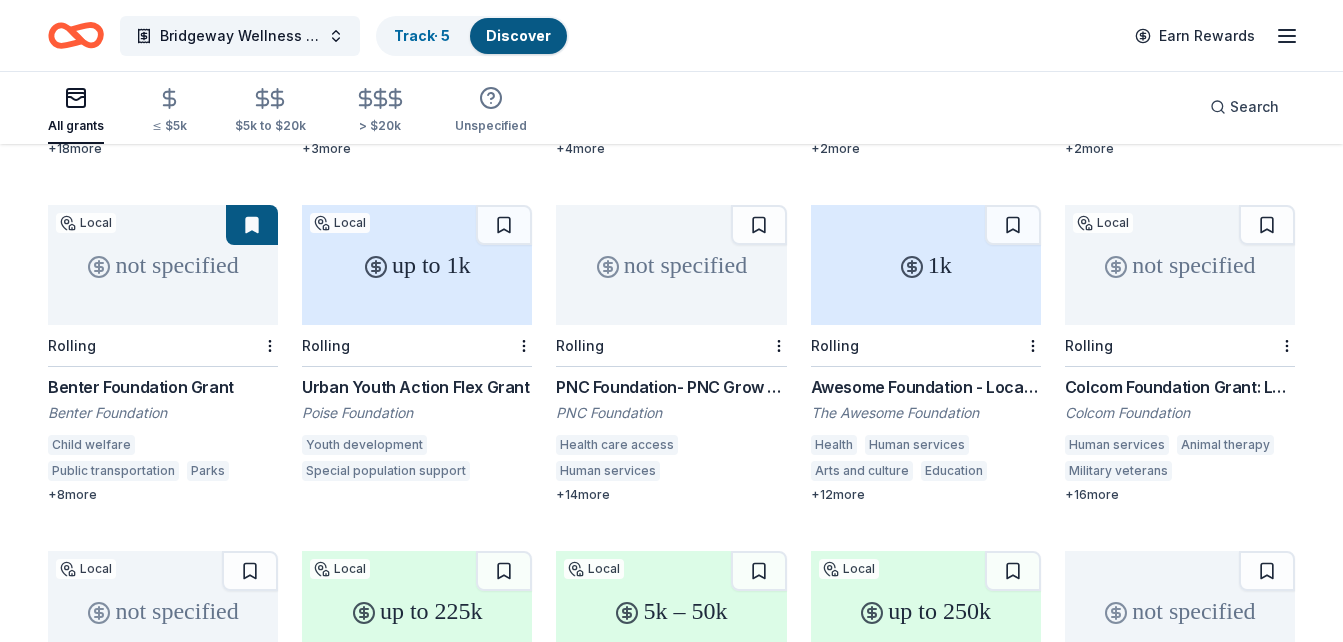 click on "PNC Foundation- PNC Grow Up Great" at bounding box center (671, 387) 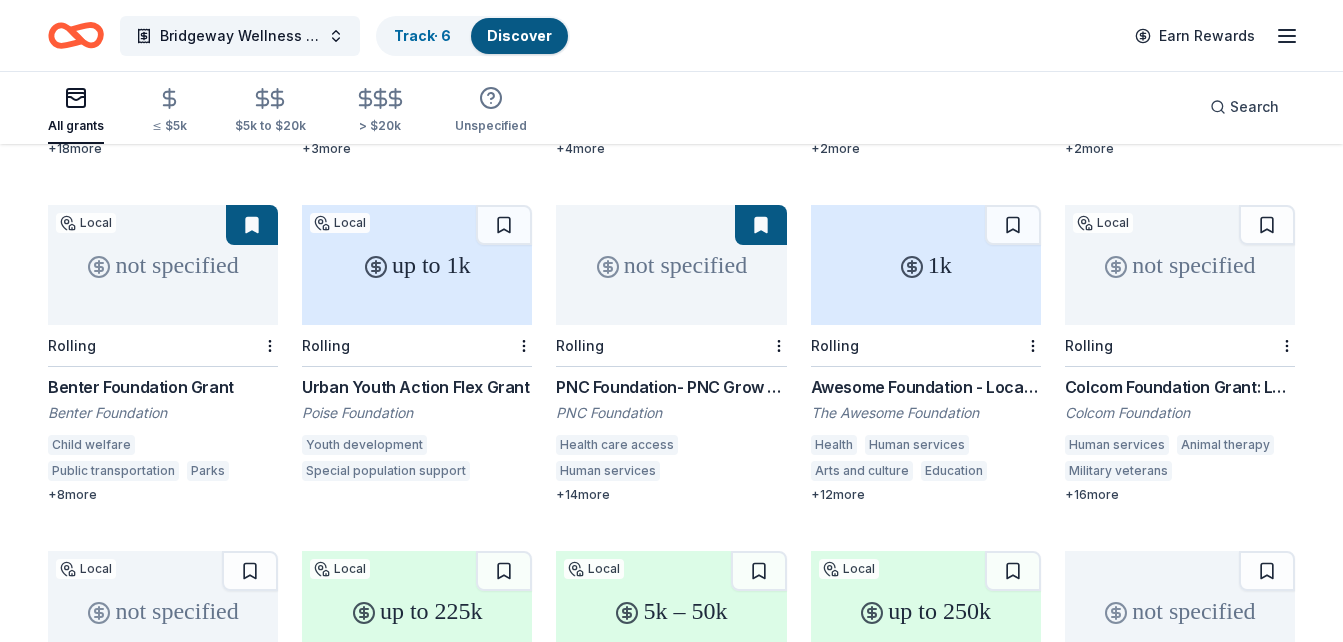 click on "Awesome Foundation - Local Chapter Grants" at bounding box center [926, 387] 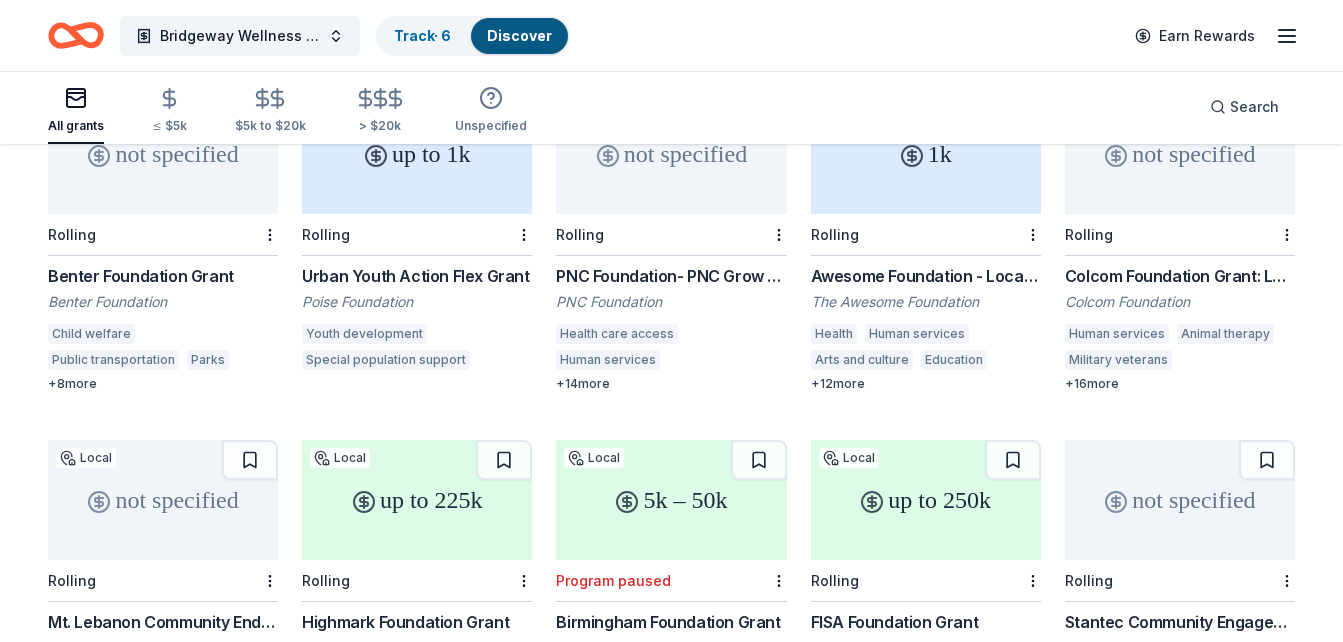 scroll, scrollTop: 610, scrollLeft: 0, axis: vertical 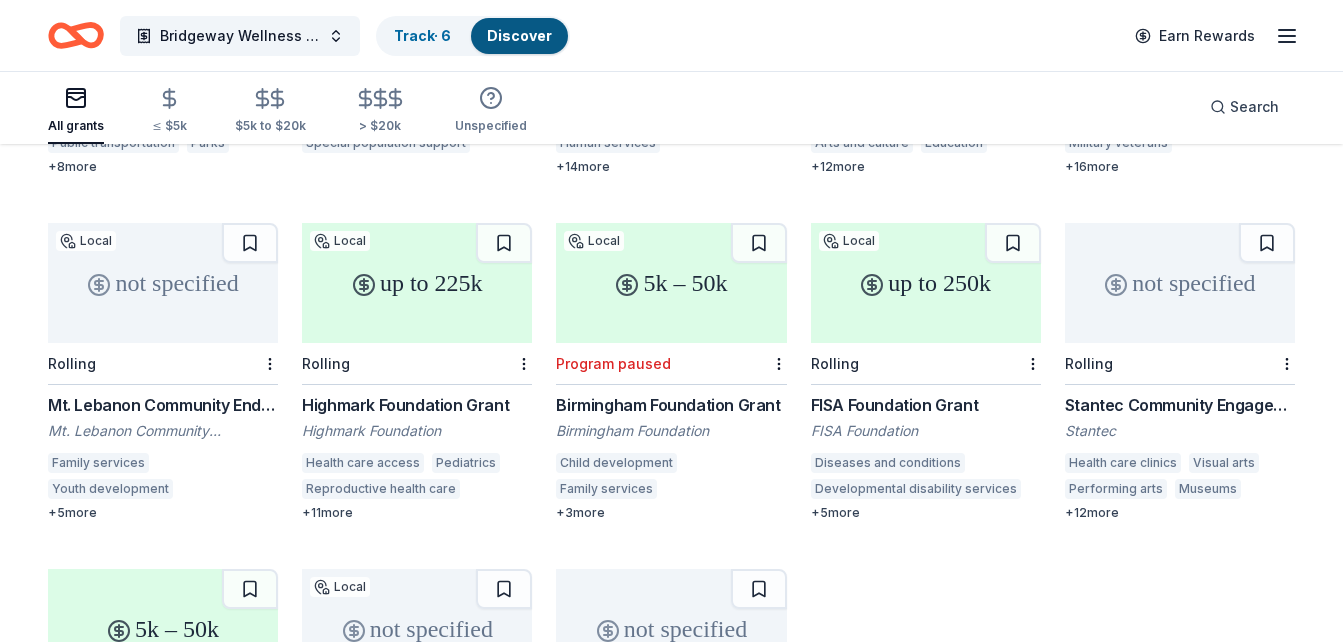 click on "Highmark Foundation Grant" at bounding box center (417, 405) 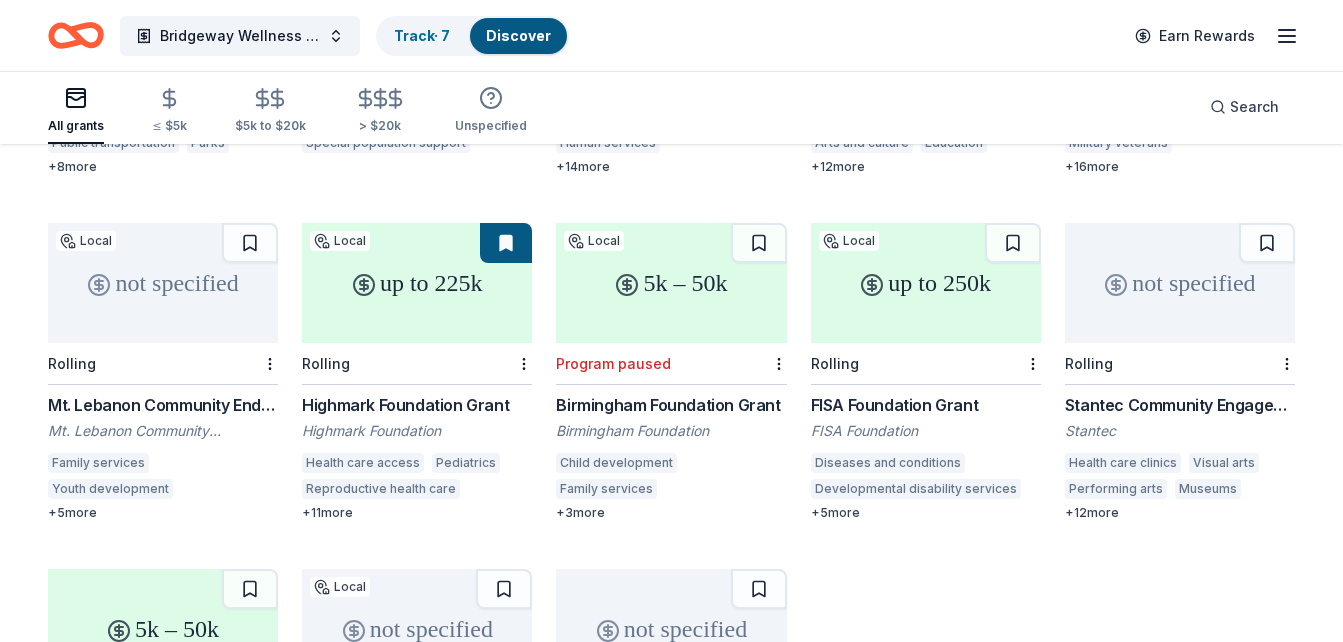 click on "2.5k – 200k Local Rolling Jefferson Regional Foundation Grants Jefferson Regional Foundation Health care access Parent education Addiction services Child development Child care Mental and behavioral disorders Nutrition Physical fitness Community health care Health Human services Special population support Immigrant services Military veterans Senior services Food security Public safety Domestic violence Out-of-school learning Leadership development +  18  more not specified Local Rolling Economic Mobility Grant Richard King Mellon Foundation Family services Shelter and residential care Early childhood education Higher education Community improvement +  3  more not specified Local Rolling Health & Wellbeing Grant Richard King Mellon Foundation Mental health care Public health Diseases and conditions Reproductive health care Environment Housing development Science +  4  more not specified Local Due 9/30 HCSBC Foundation Grant Hancock County Savings Bank Charitable Foundation Youth development Human services +" at bounding box center [671, 199] 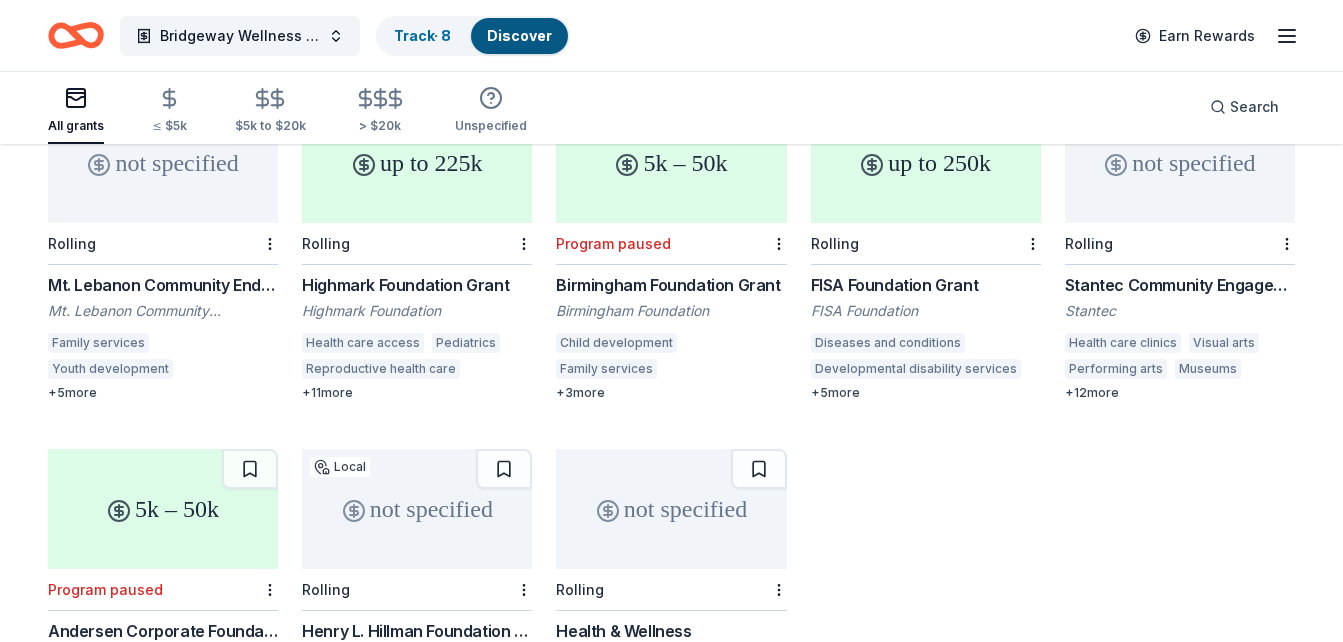 scroll, scrollTop: 963, scrollLeft: 0, axis: vertical 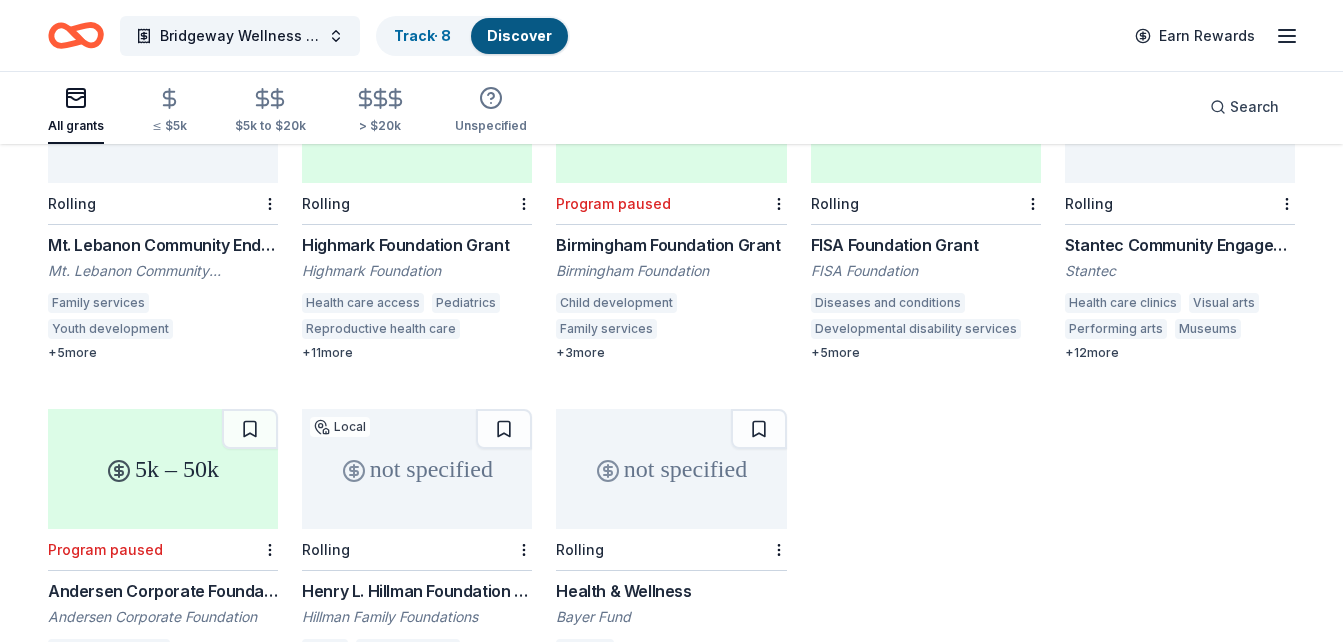 click on "Stantec Community Engagement Grant" at bounding box center [1180, 245] 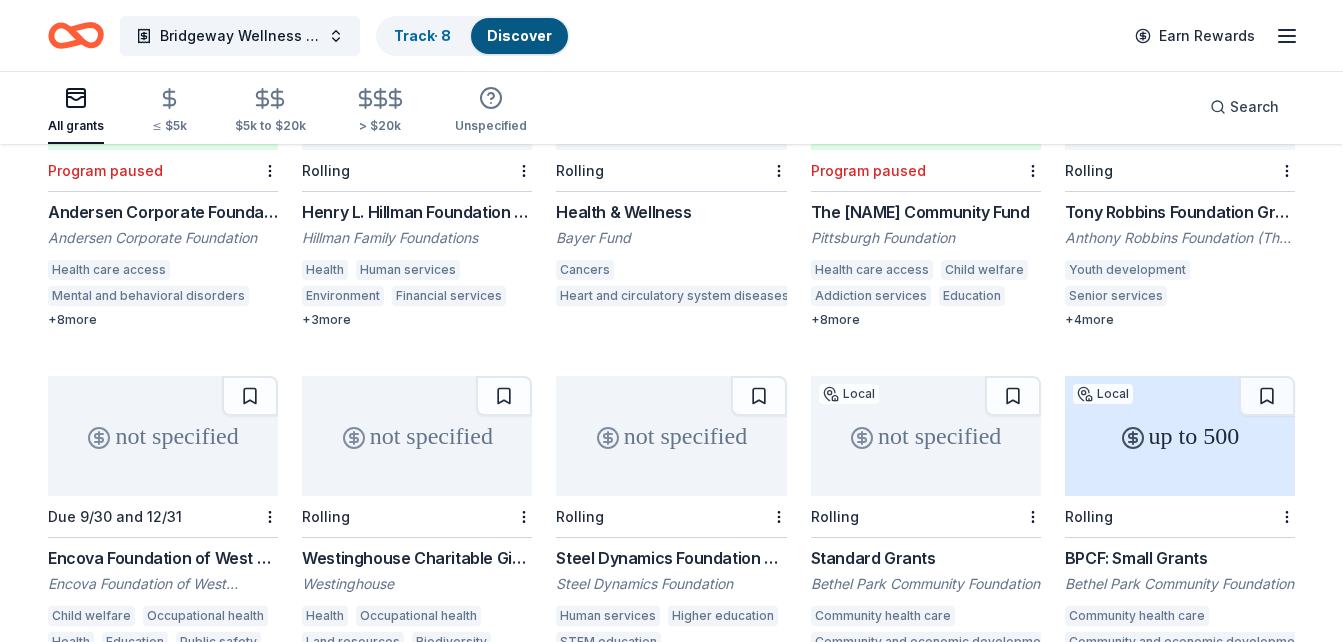 scroll, scrollTop: 1308, scrollLeft: 0, axis: vertical 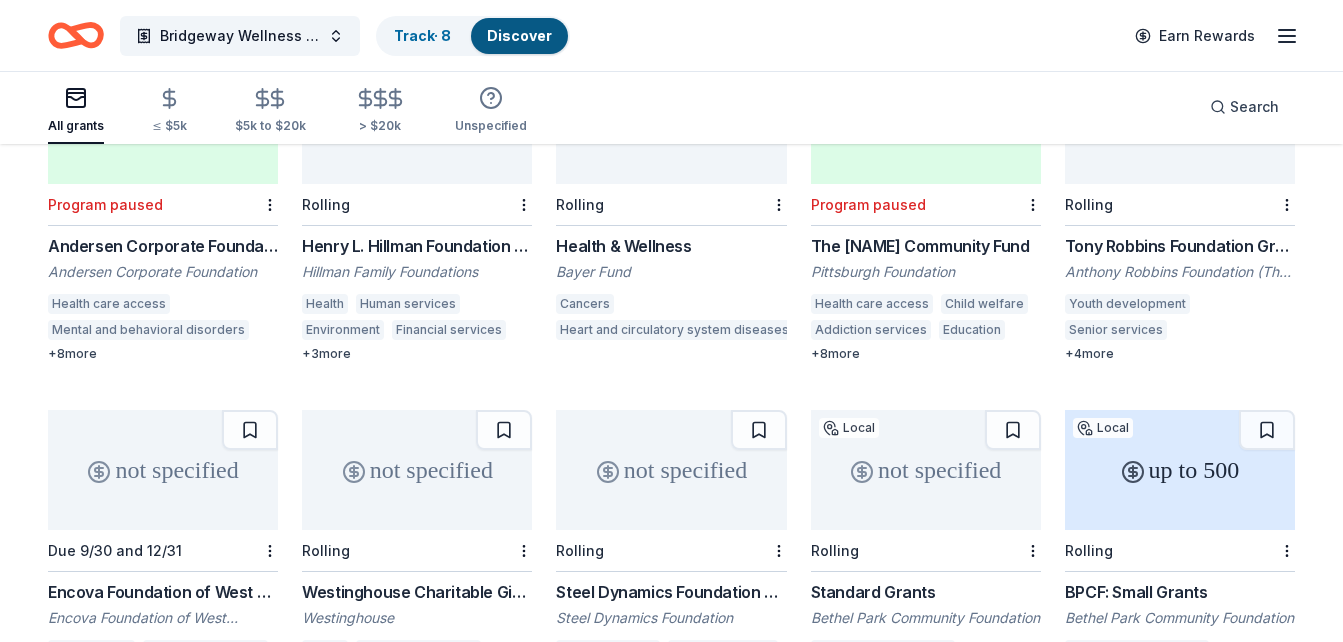 click on "Tony Robbins Foundation Grant" at bounding box center [1180, 246] 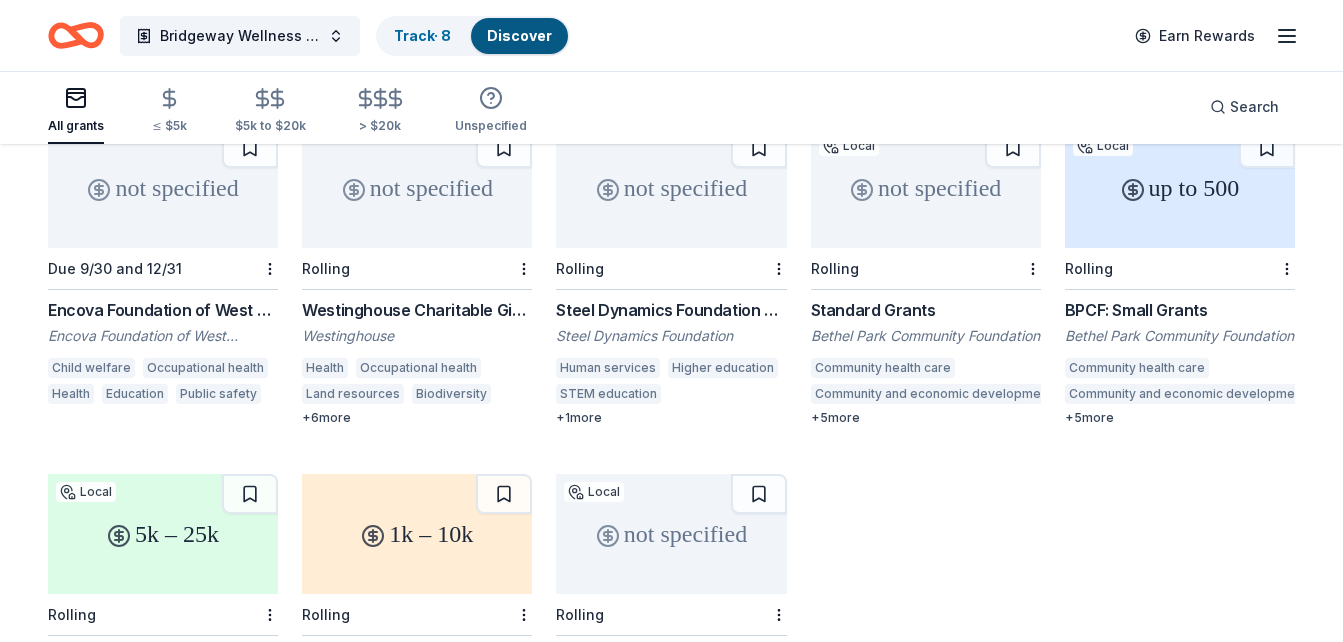 scroll, scrollTop: 1588, scrollLeft: 0, axis: vertical 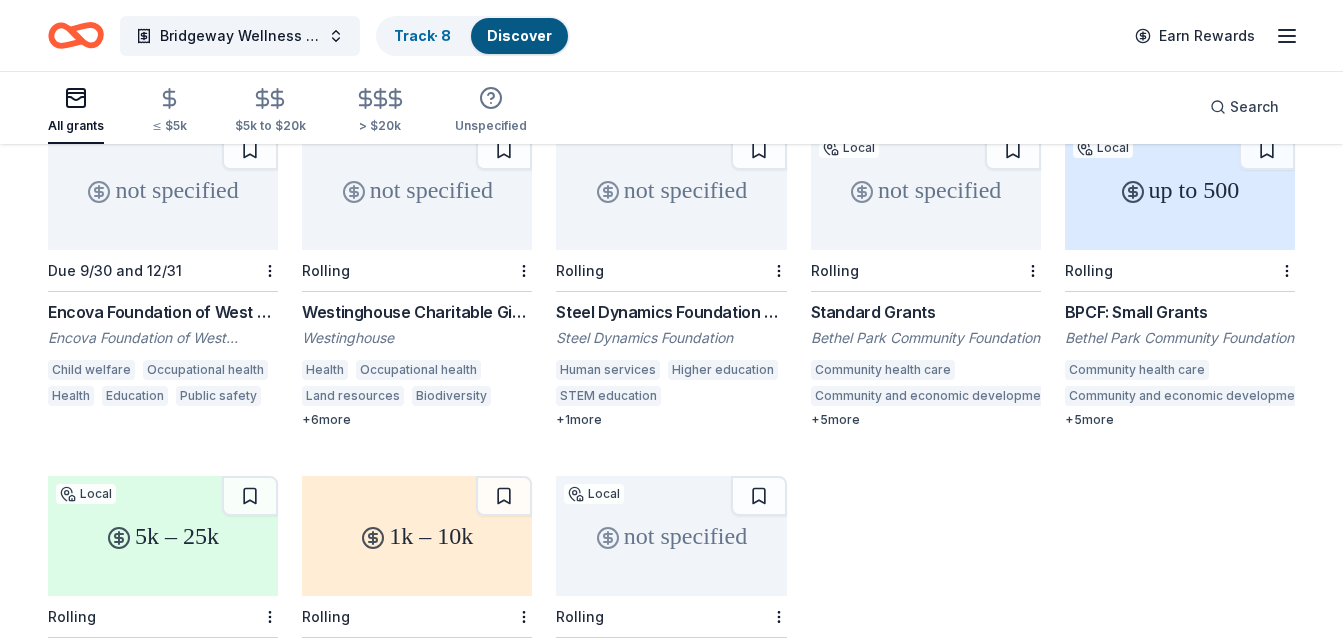 click on "Steel Dynamics Foundation Grant Steel Dynamics Foundation Human services Higher education STEM education Financial services Business education +  1  more" at bounding box center [671, 364] 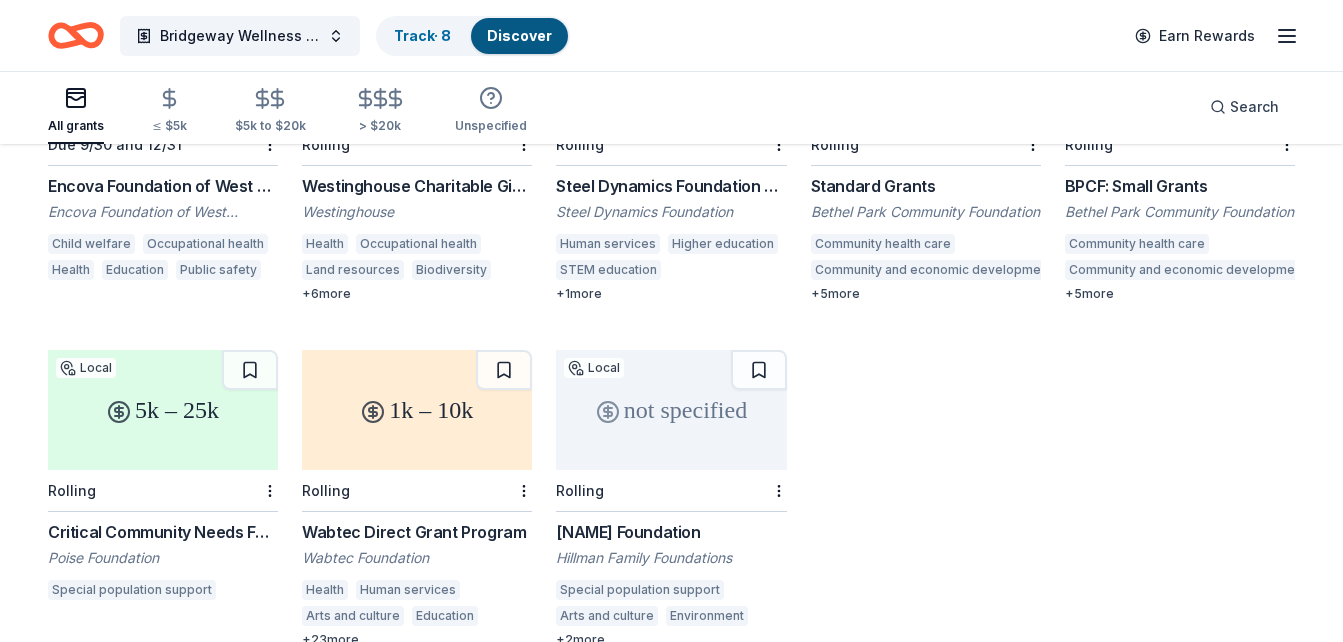 scroll, scrollTop: 1880, scrollLeft: 0, axis: vertical 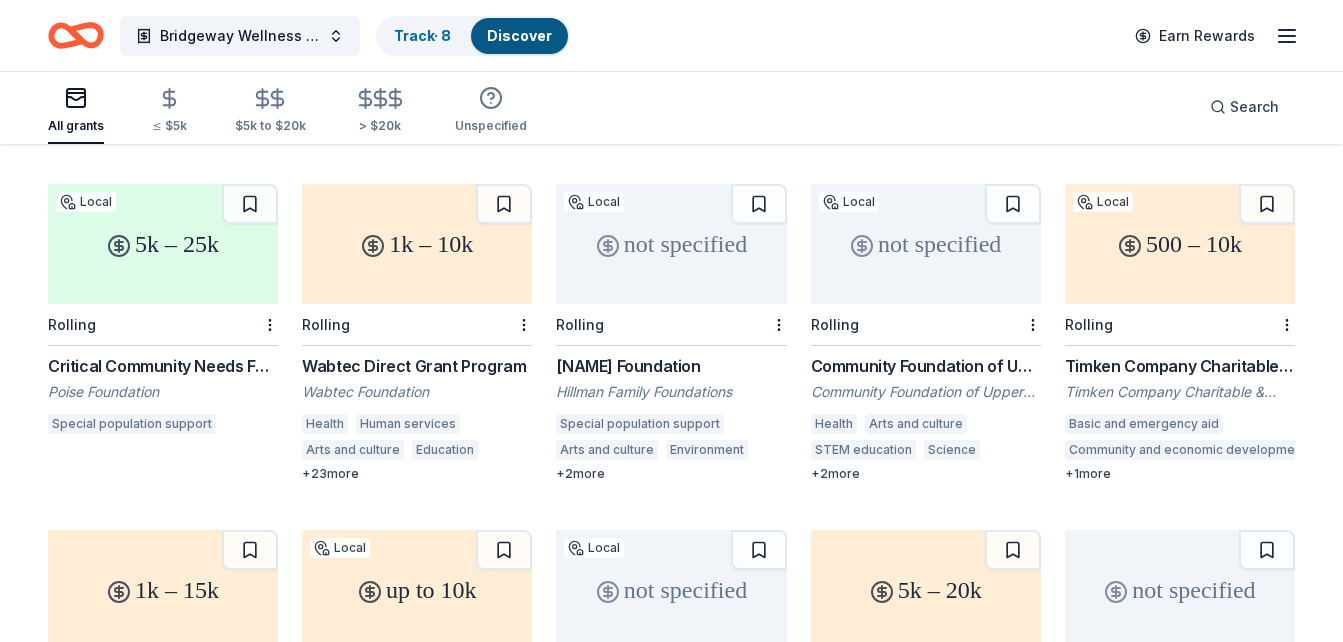 click on "Wabtec Direct Grant Program" at bounding box center [417, 366] 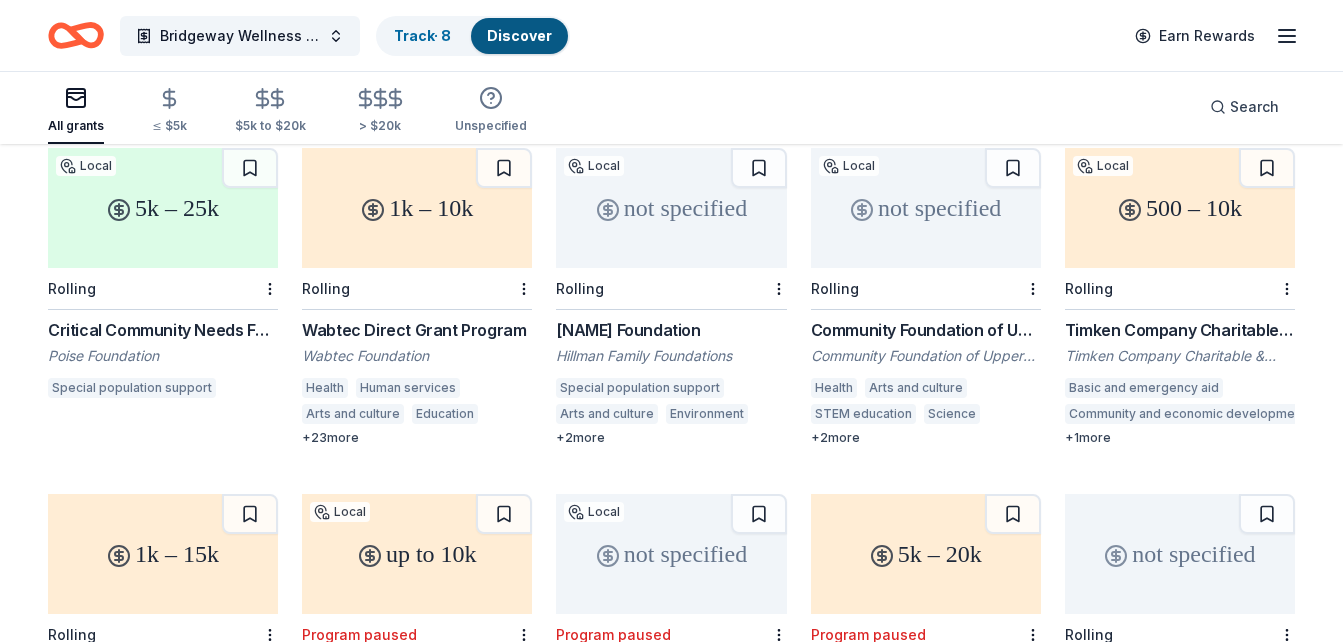 scroll, scrollTop: 1920, scrollLeft: 0, axis: vertical 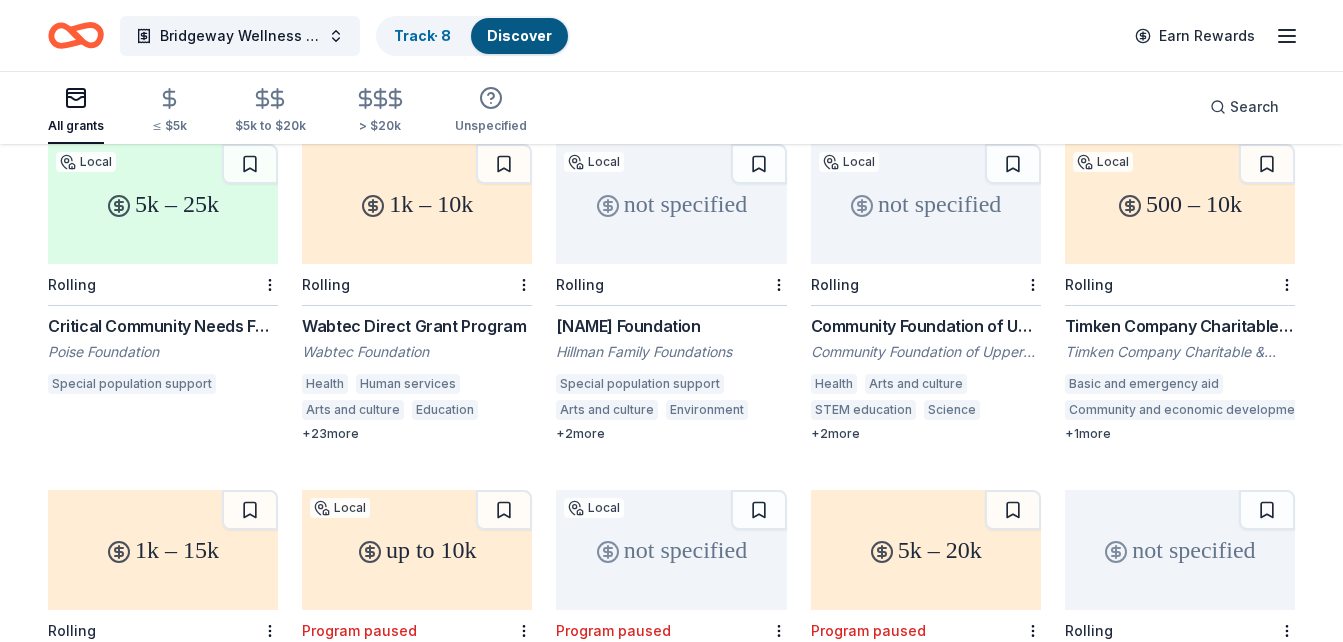 click on "Timken Company Charitable & Educational Fund" at bounding box center (1180, 352) 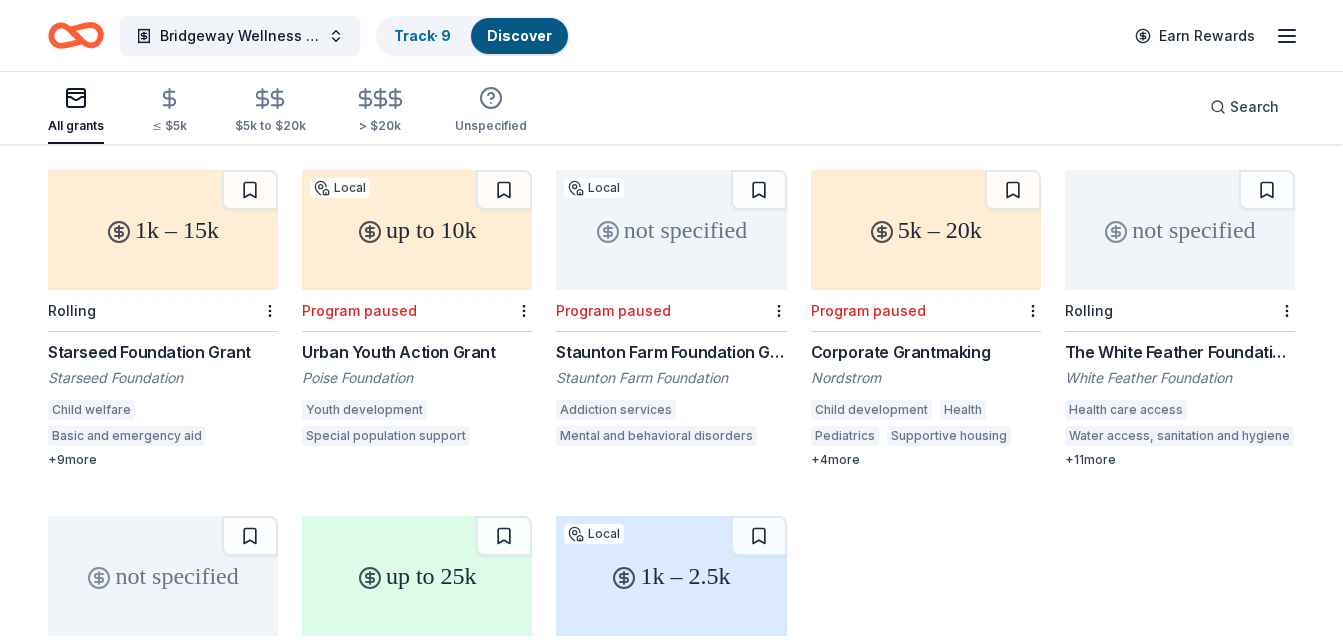 scroll, scrollTop: 2280, scrollLeft: 0, axis: vertical 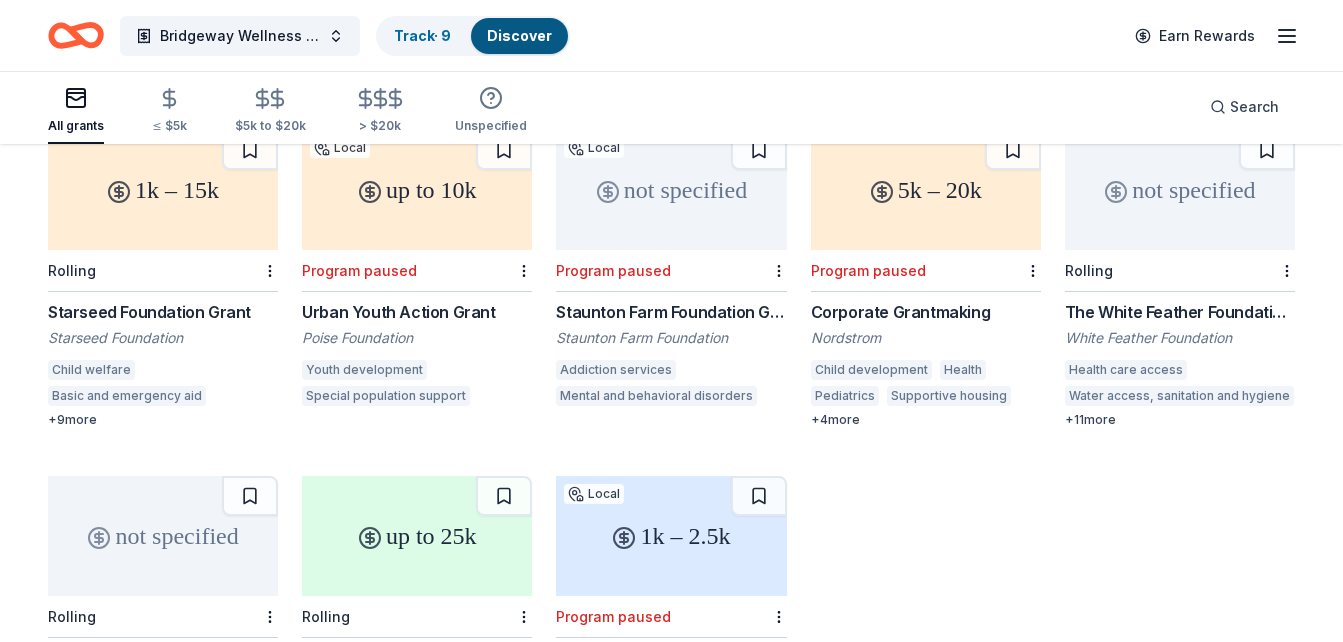 click on "Starseed Foundation Grant" at bounding box center (163, 312) 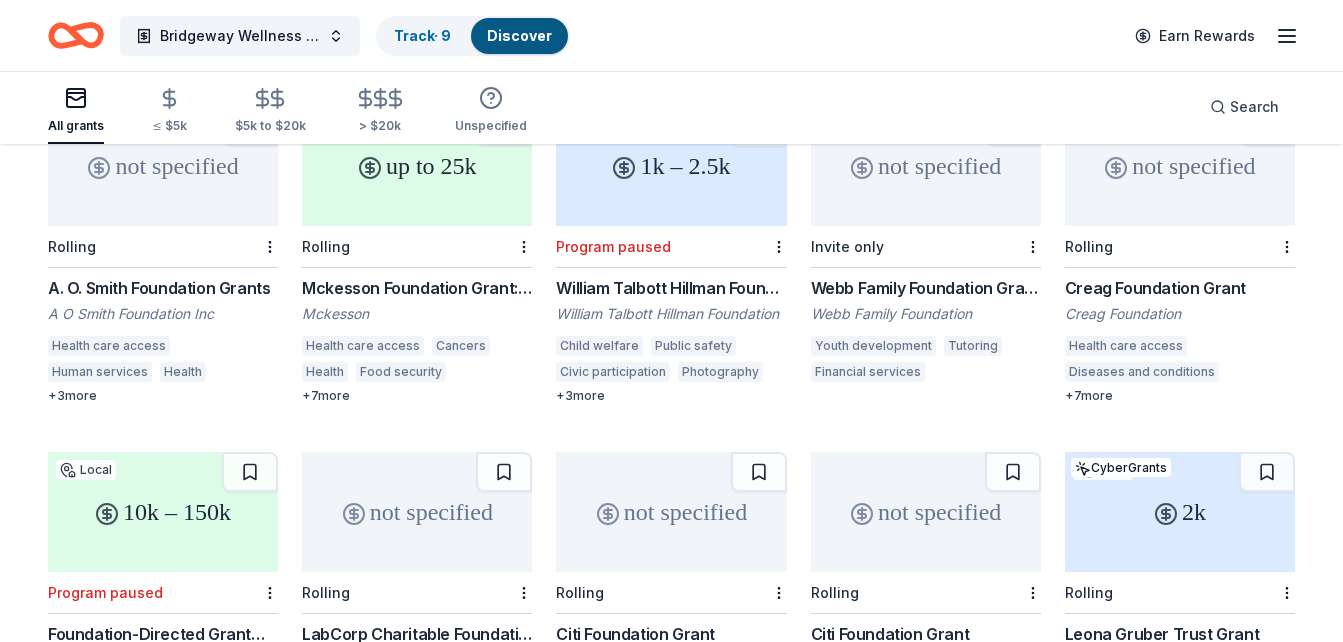 scroll, scrollTop: 2652, scrollLeft: 0, axis: vertical 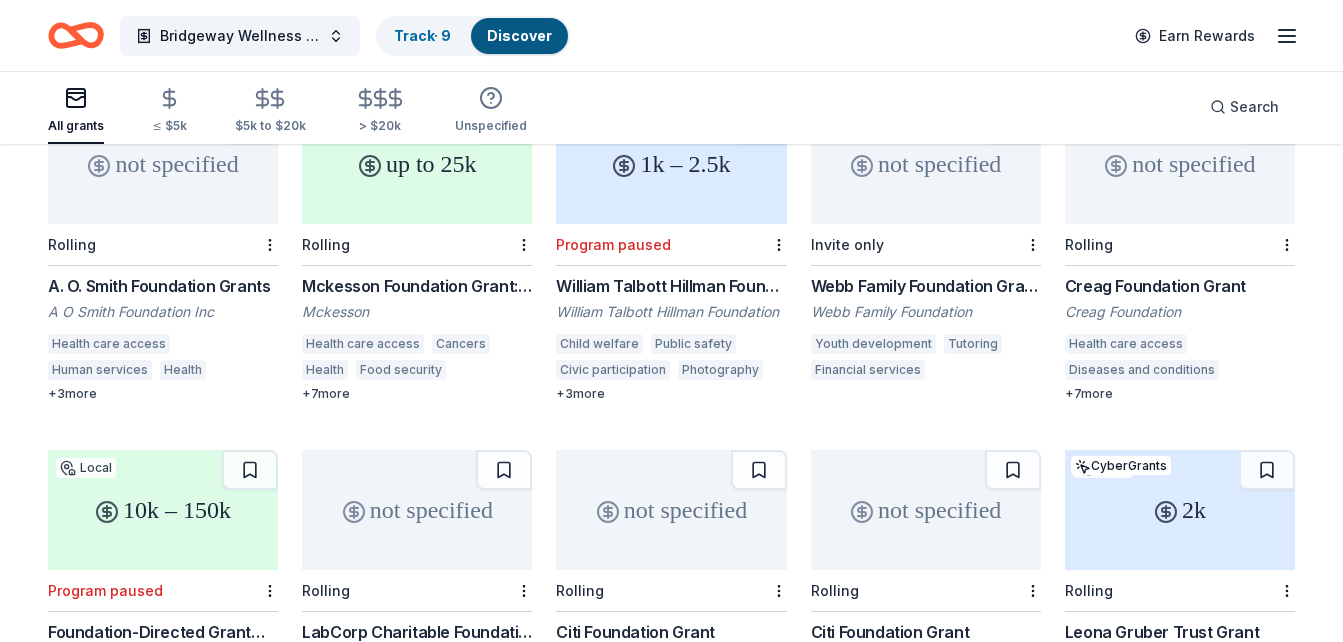 click on "A. O. Smith Foundation Grants" at bounding box center [163, 286] 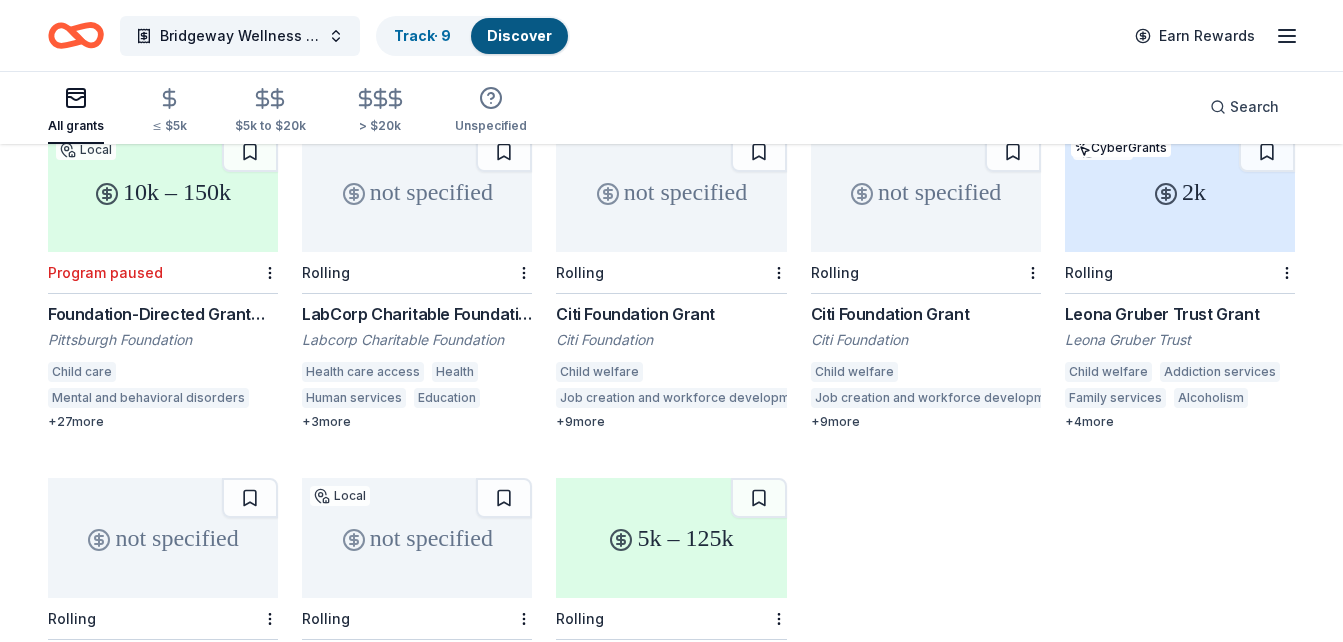 scroll, scrollTop: 2972, scrollLeft: 0, axis: vertical 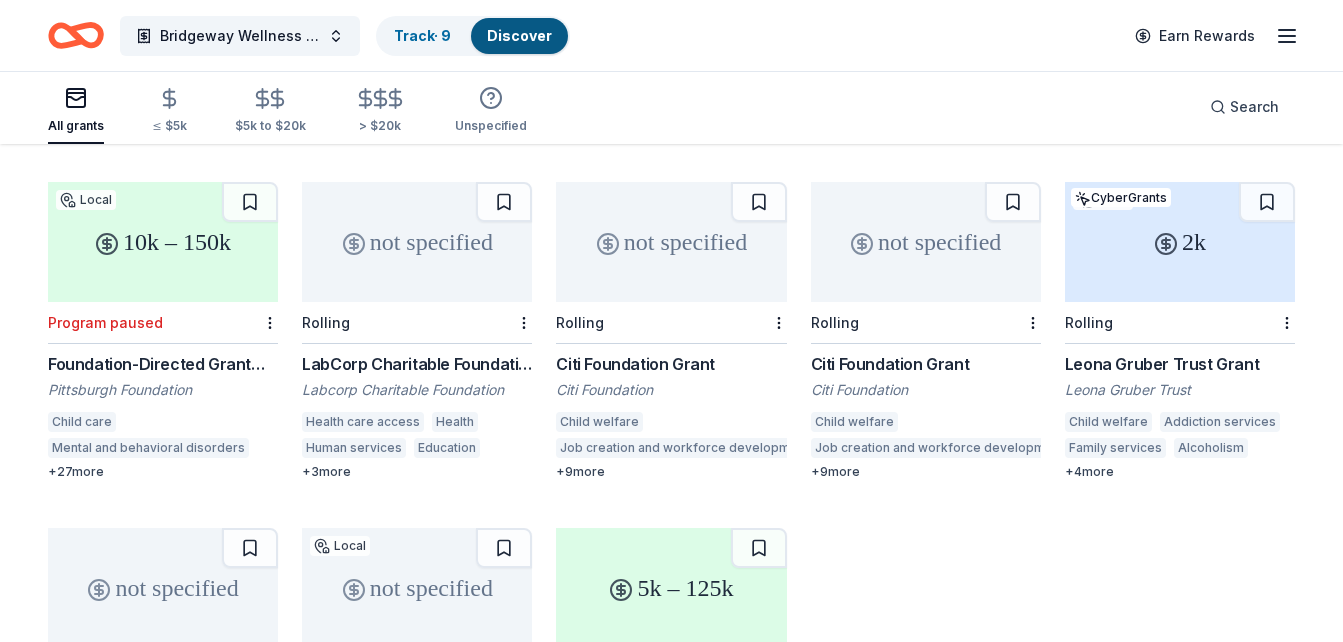 click on "Citi Foundation Grant" at bounding box center [926, 364] 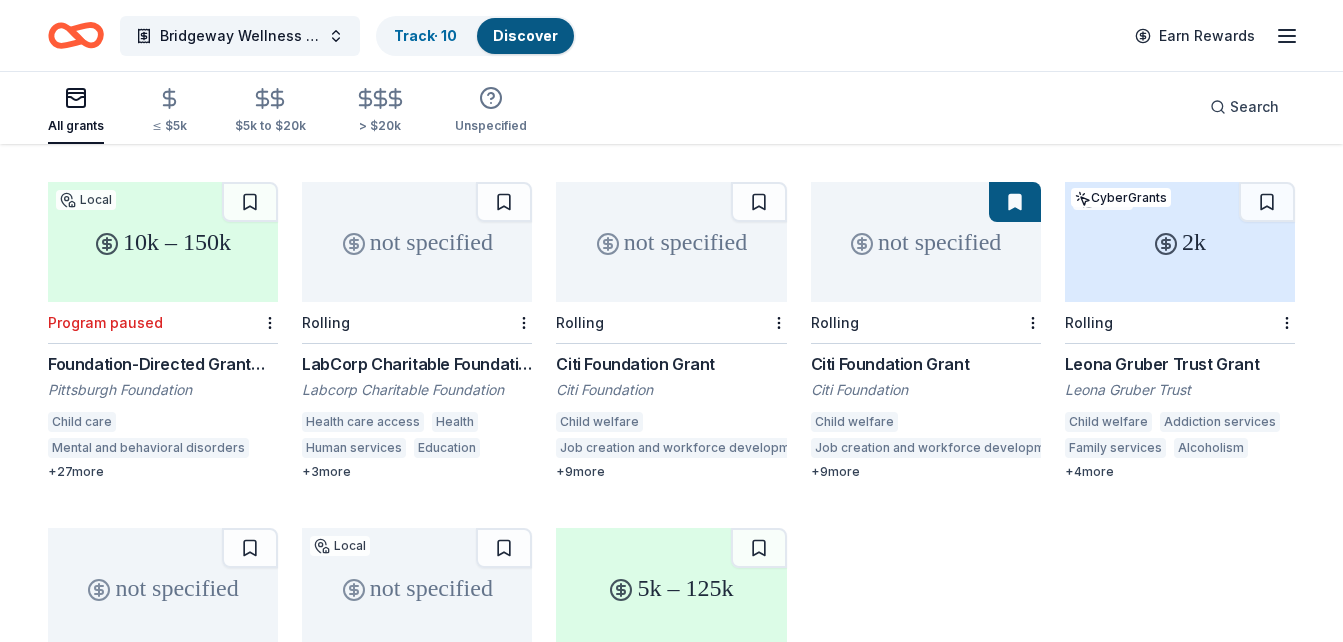 click on "Leona Gruber Trust Grant" at bounding box center (1180, 364) 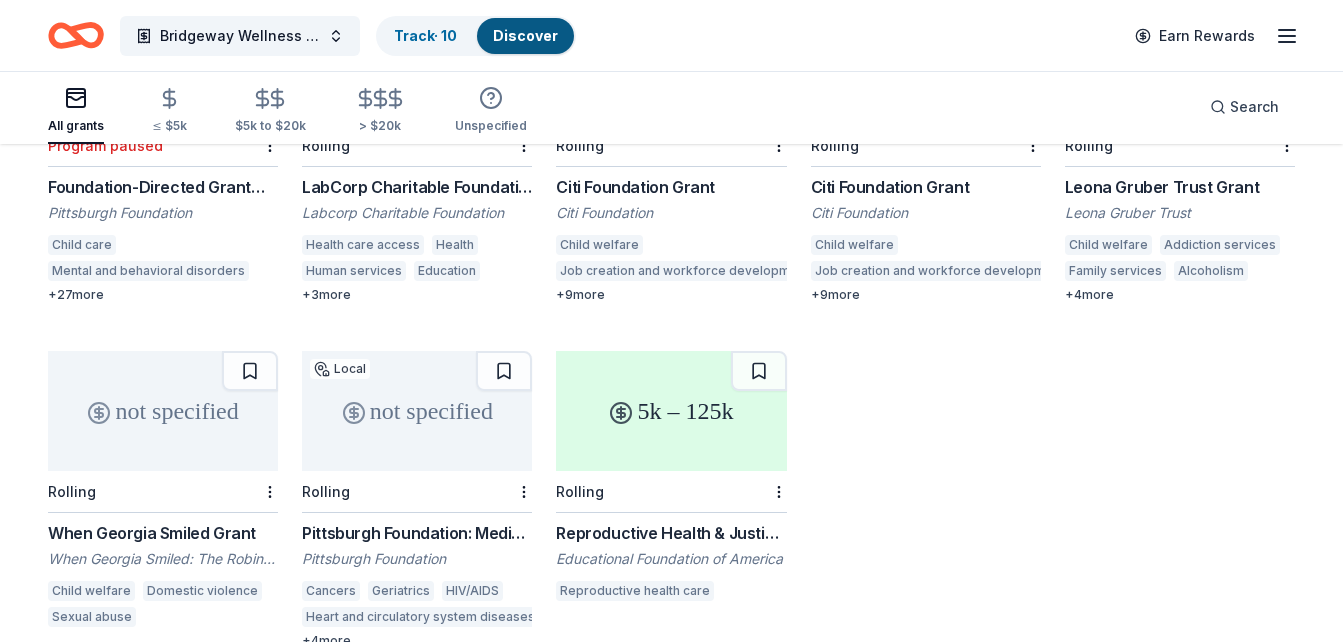 scroll, scrollTop: 3228, scrollLeft: 0, axis: vertical 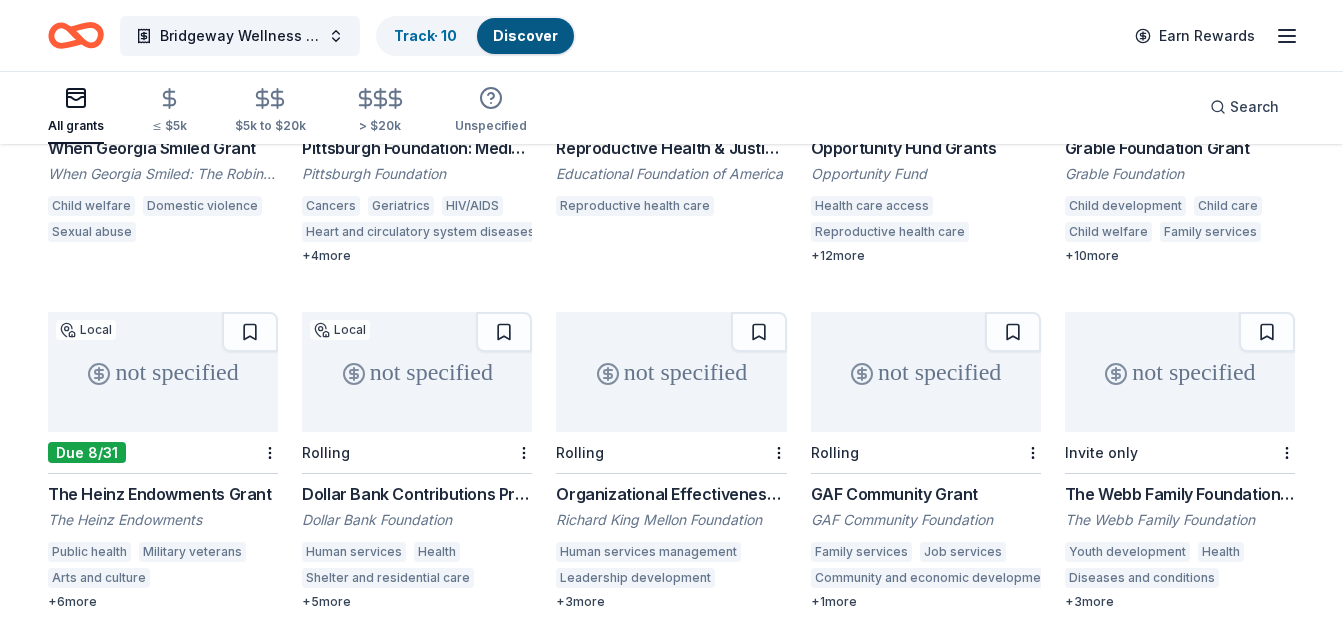 click on "The Heinz Endowments Grant" at bounding box center (163, 494) 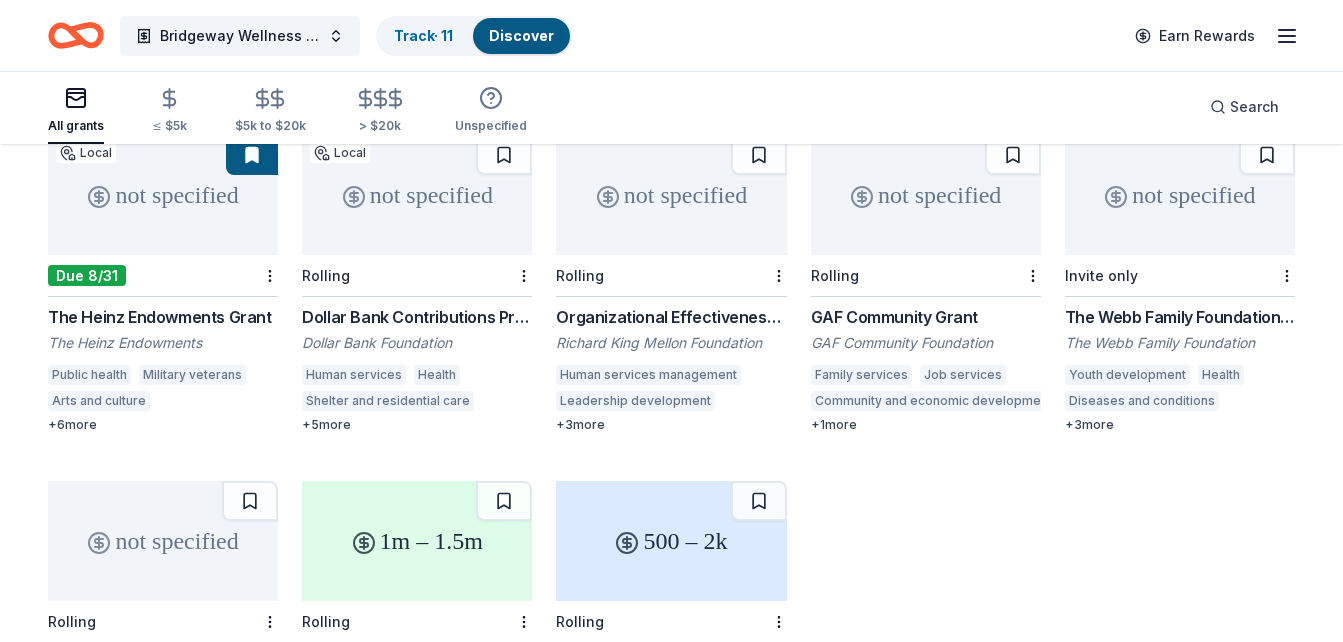 scroll, scrollTop: 3706, scrollLeft: 0, axis: vertical 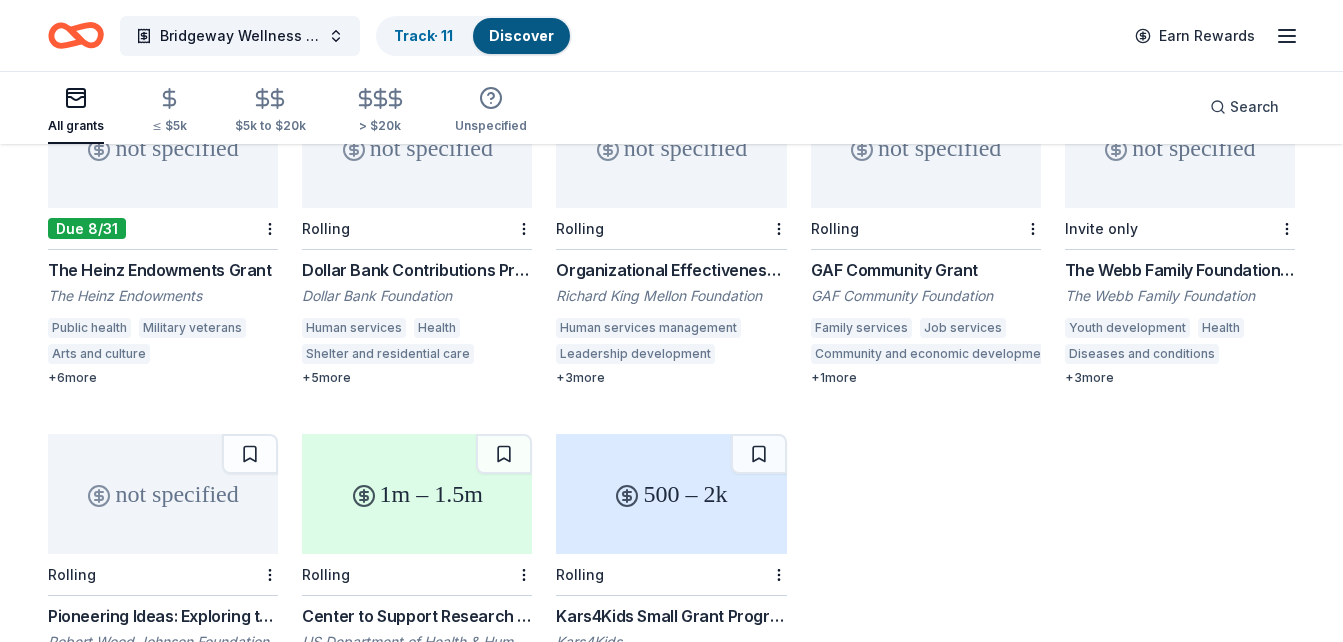 click on "GAF Community Foundation" at bounding box center [926, 296] 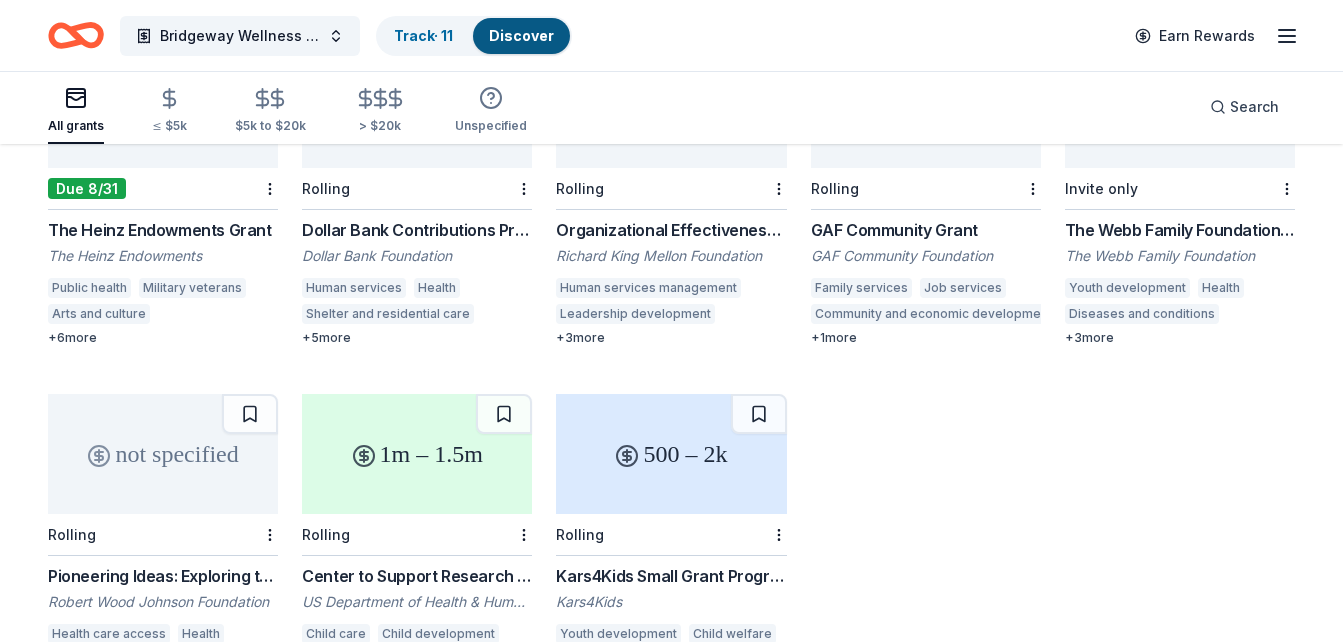 scroll, scrollTop: 3786, scrollLeft: 0, axis: vertical 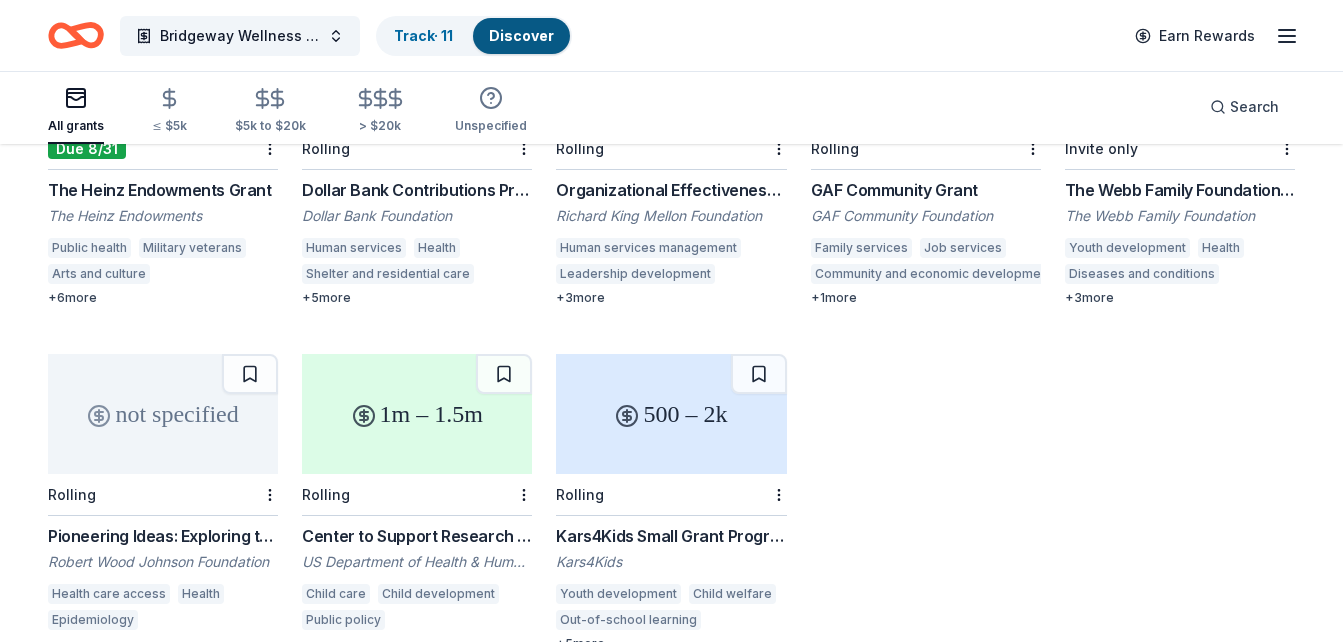 click on "The Webb Family Foundation Grant" at bounding box center (1180, 190) 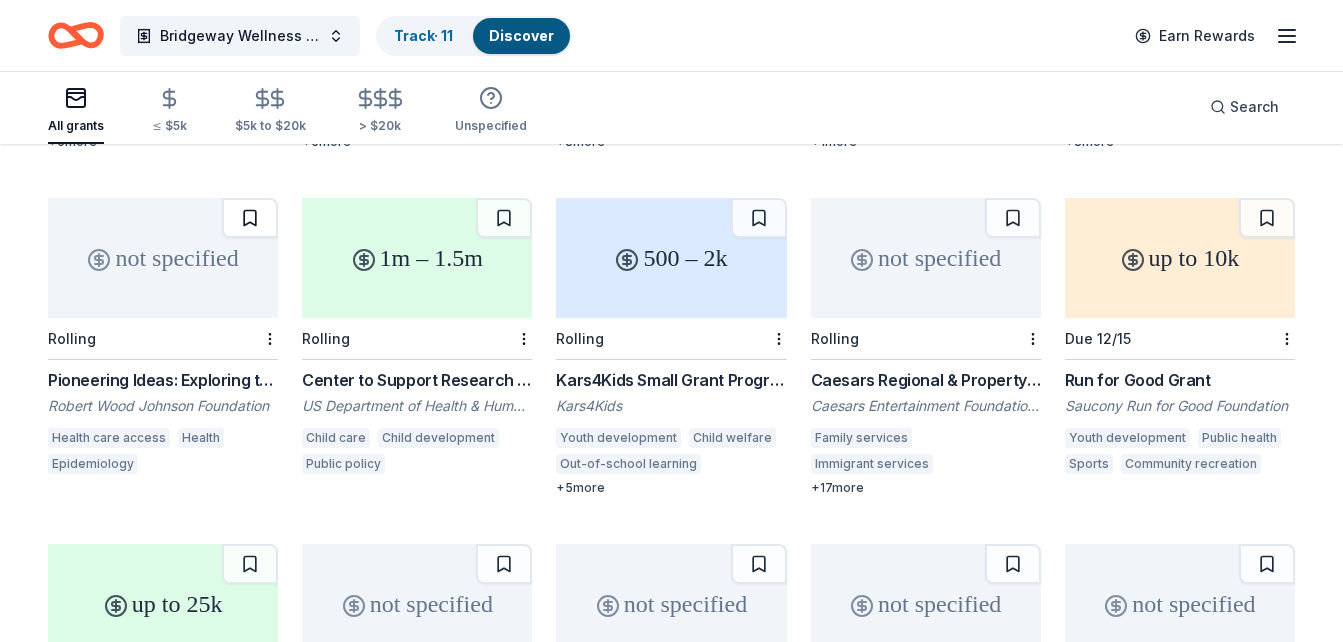 scroll, scrollTop: 3946, scrollLeft: 0, axis: vertical 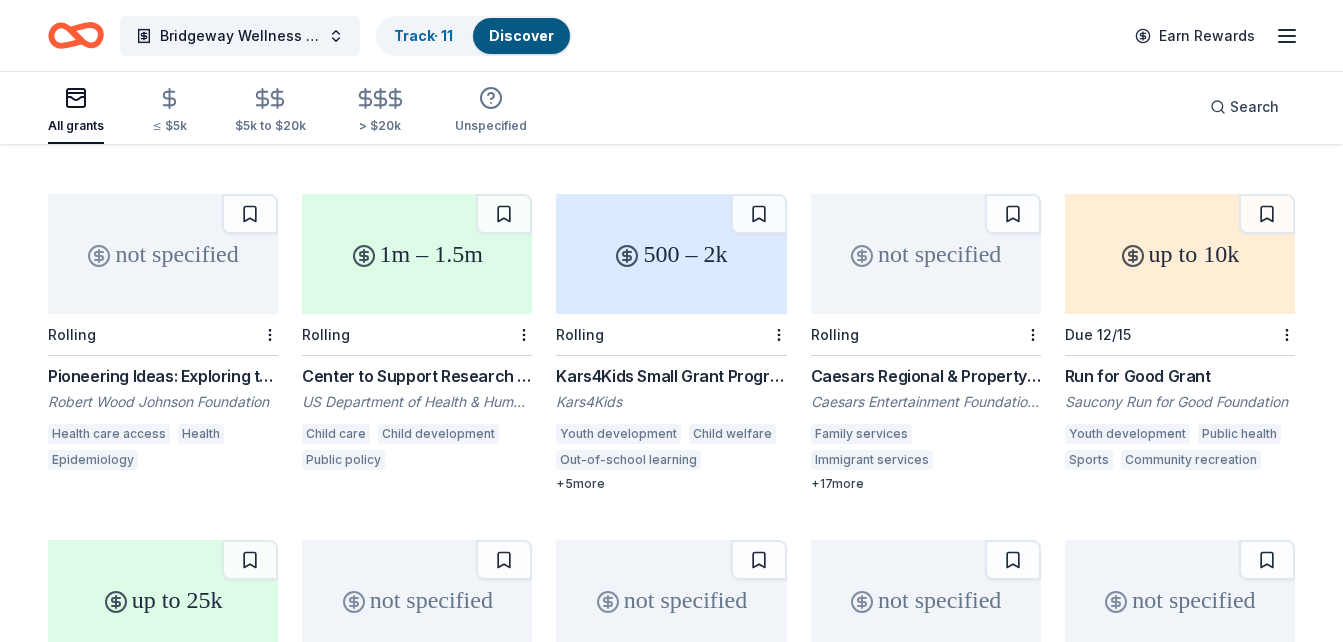 click on "Center to Support Research and Evaluation Capacity of Child Care and Development Fund Lead Agencies" at bounding box center (417, 376) 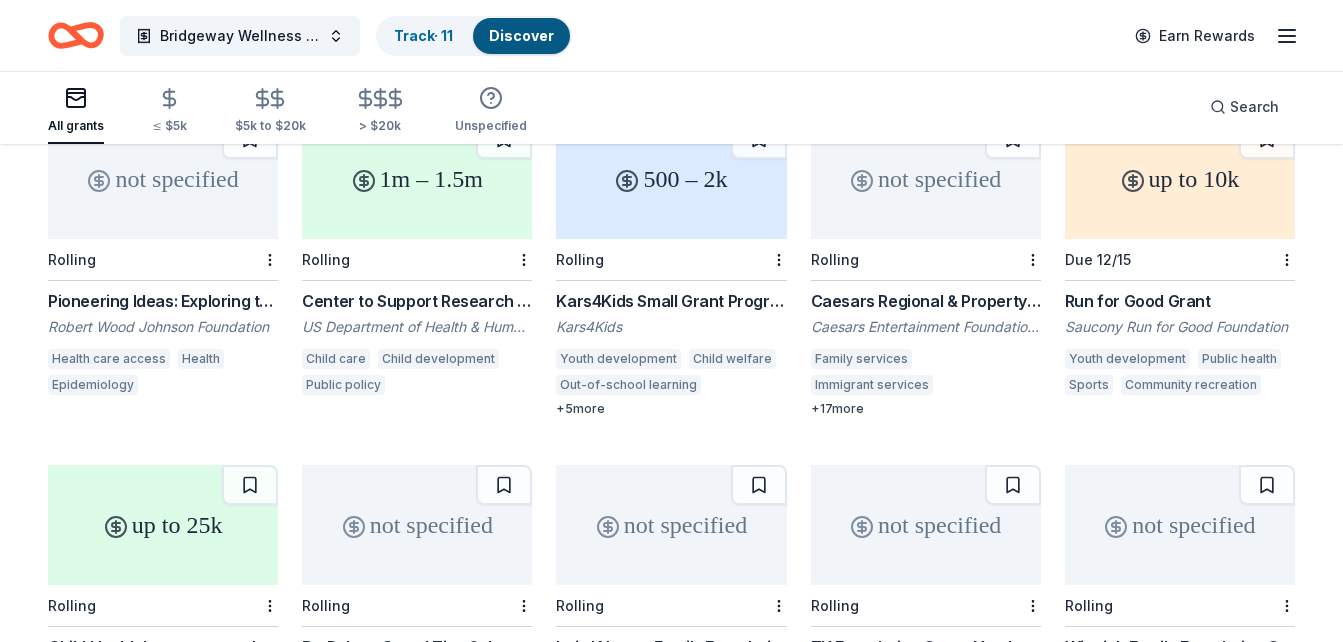 scroll, scrollTop: 4026, scrollLeft: 0, axis: vertical 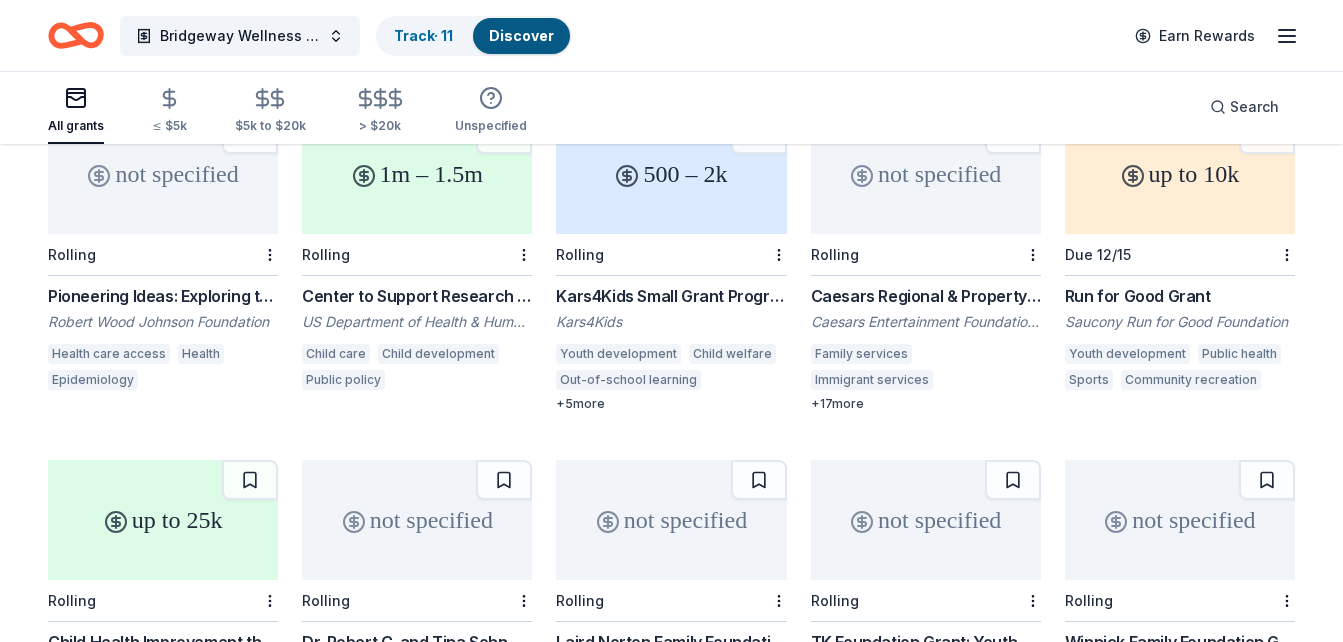 click on "Caesars Regional & Property Giving" at bounding box center (926, 296) 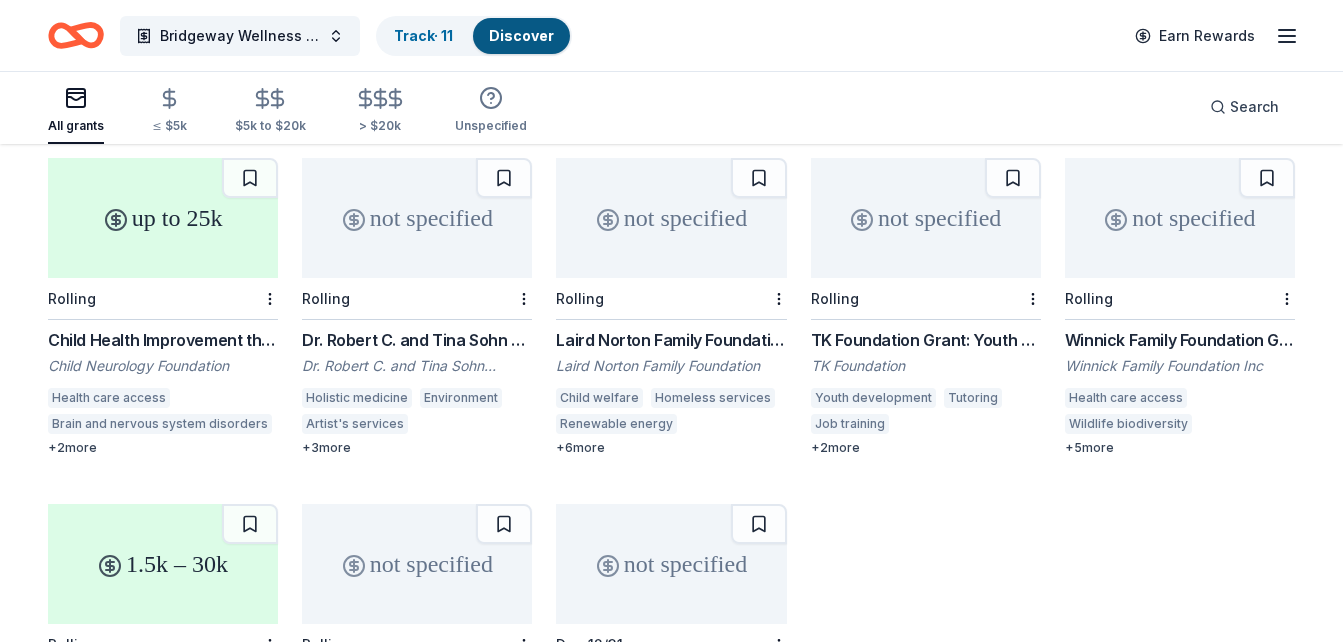 scroll, scrollTop: 4301, scrollLeft: 0, axis: vertical 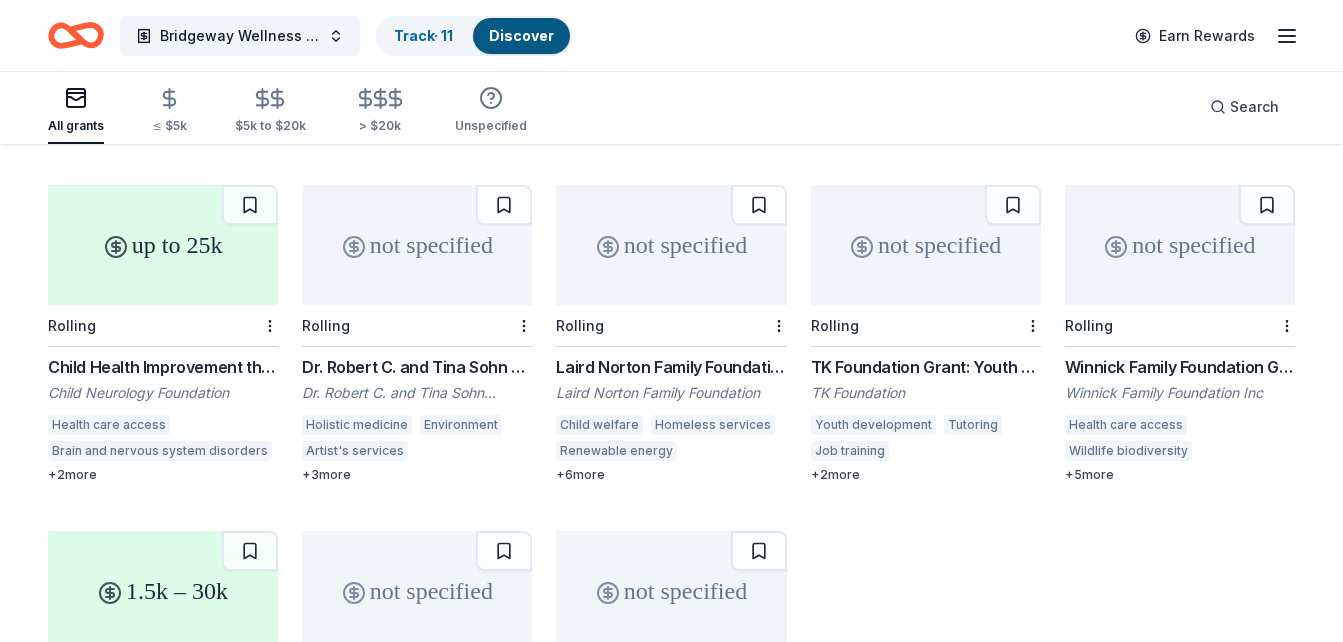 click on "Dr. Robert C. and Tina Sohn Foundation Grants" at bounding box center (417, 367) 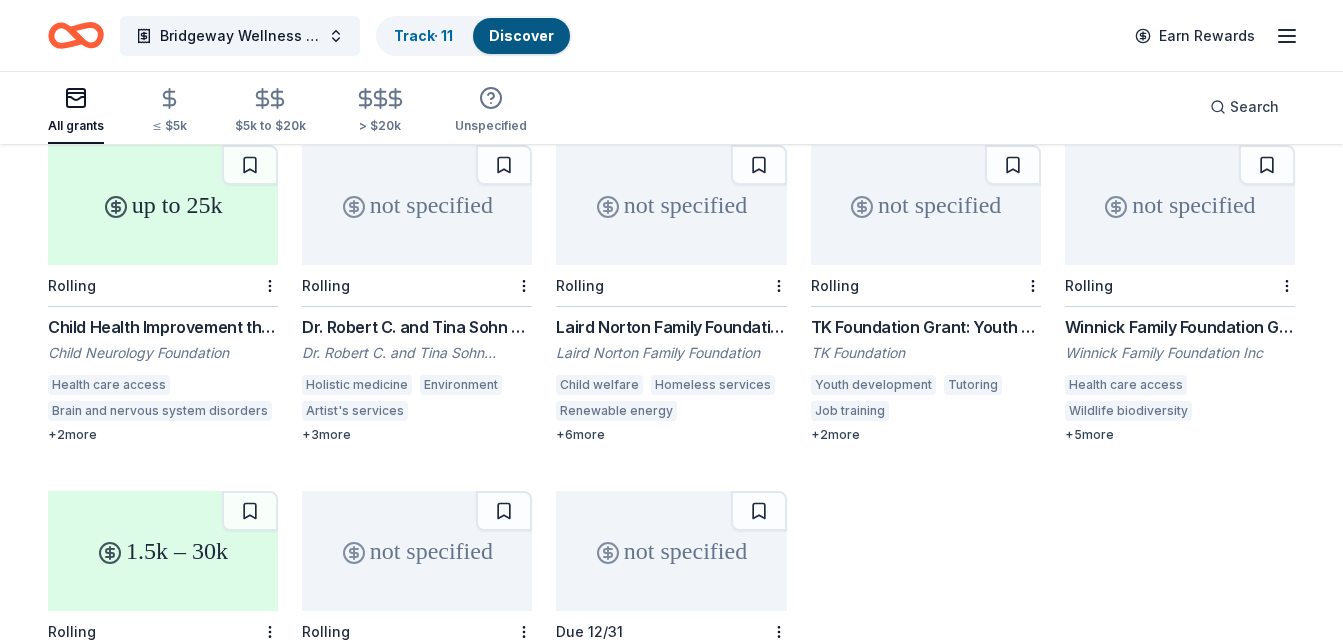 click on "Laird Norton Family Foundation Grant" at bounding box center (671, 327) 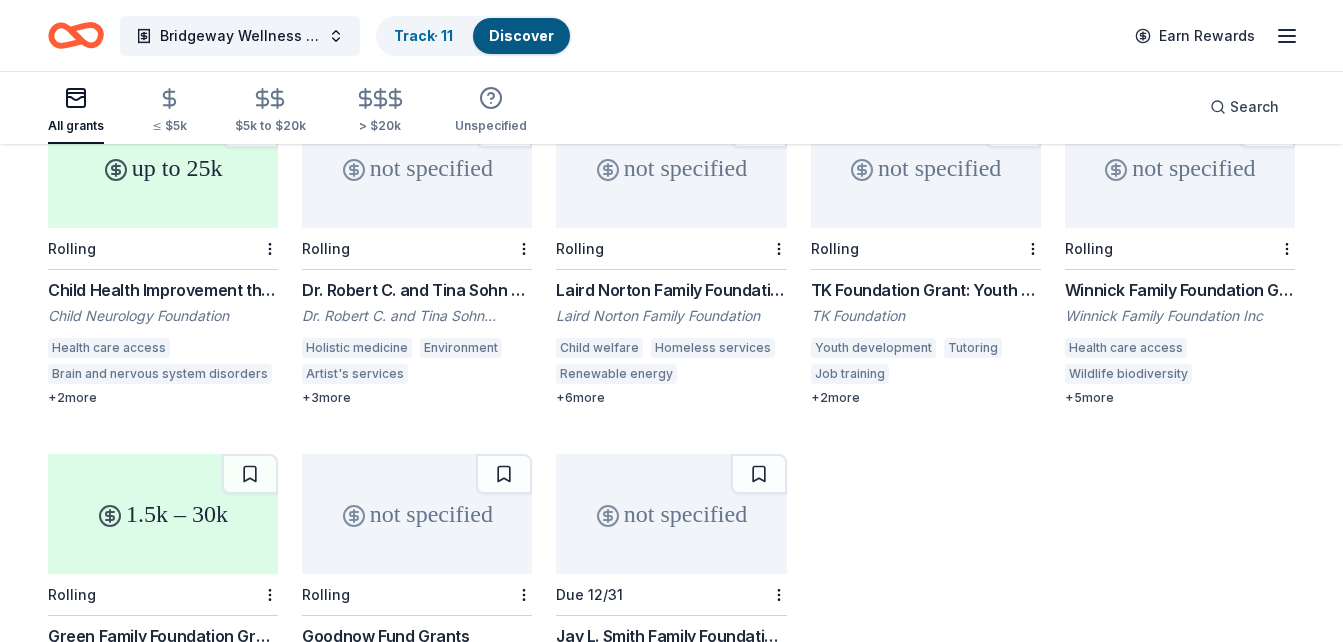 scroll, scrollTop: 4381, scrollLeft: 0, axis: vertical 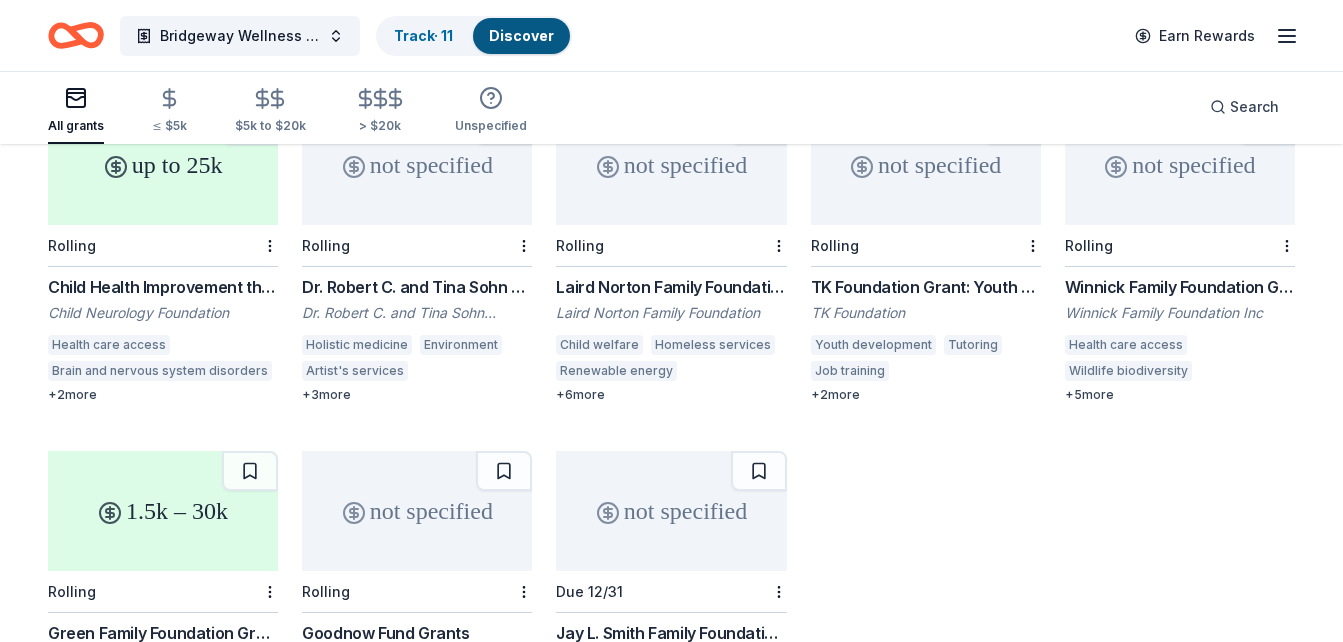 click on "TK Foundation Grant: Youth Development Grant" at bounding box center [926, 287] 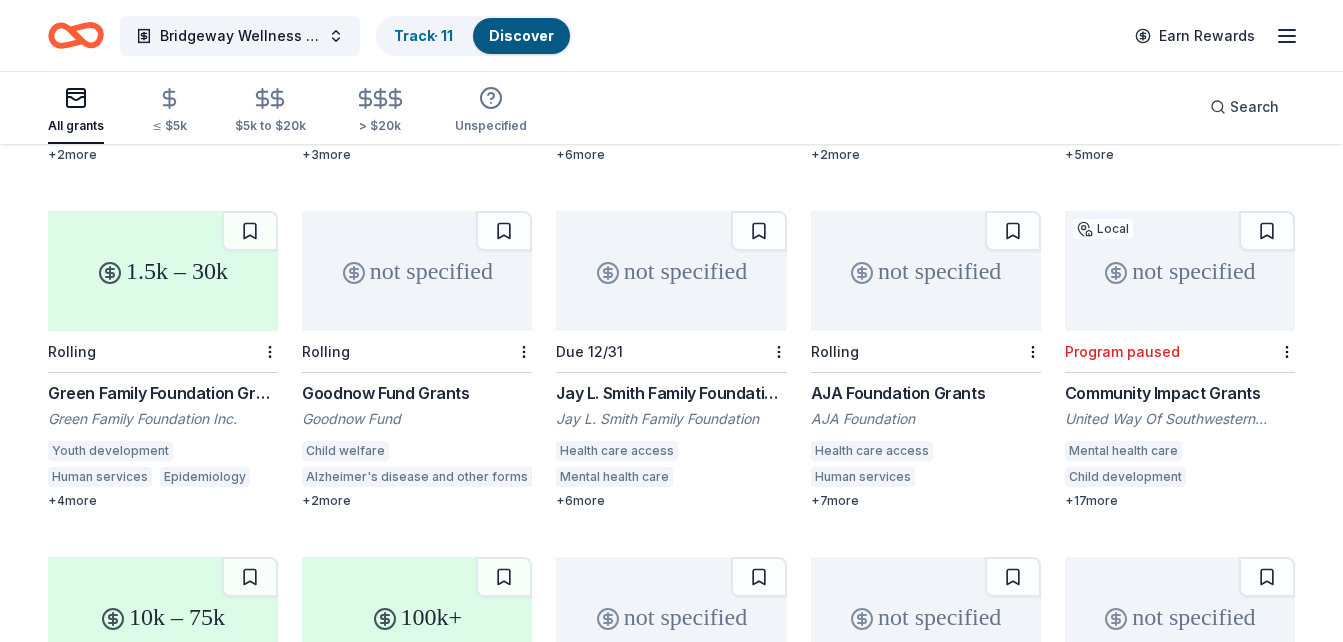 scroll, scrollTop: 4661, scrollLeft: 0, axis: vertical 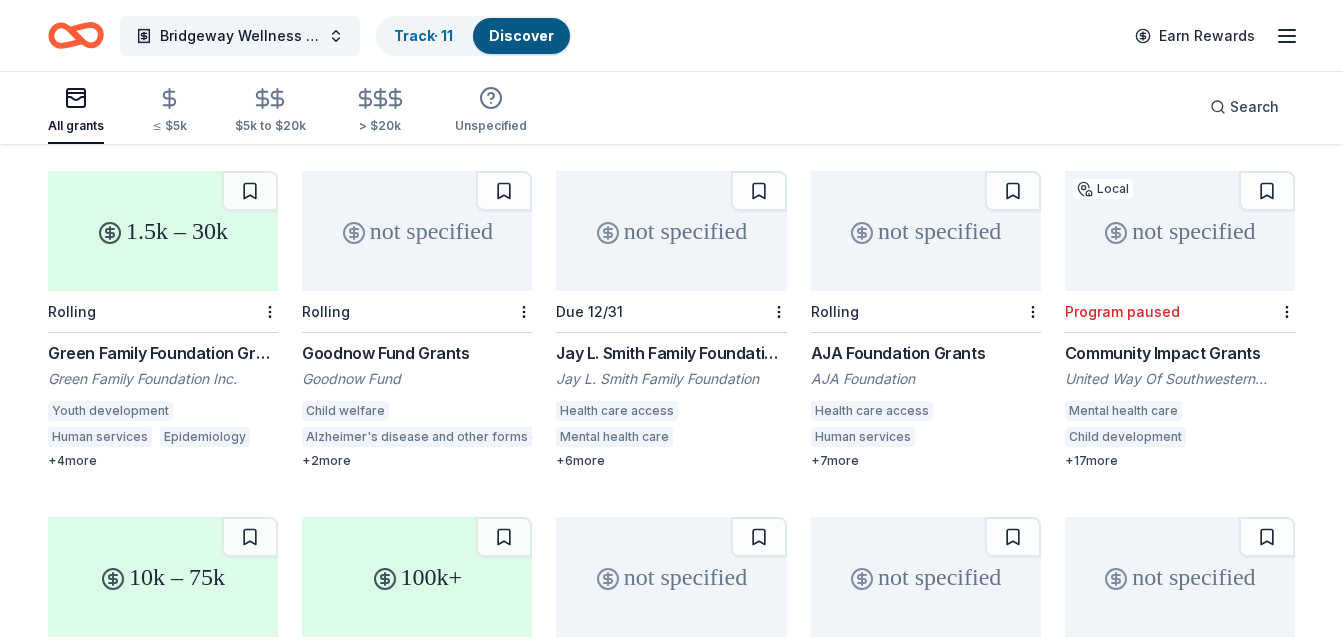 click on "Green Family Foundation Grants" at bounding box center (163, 353) 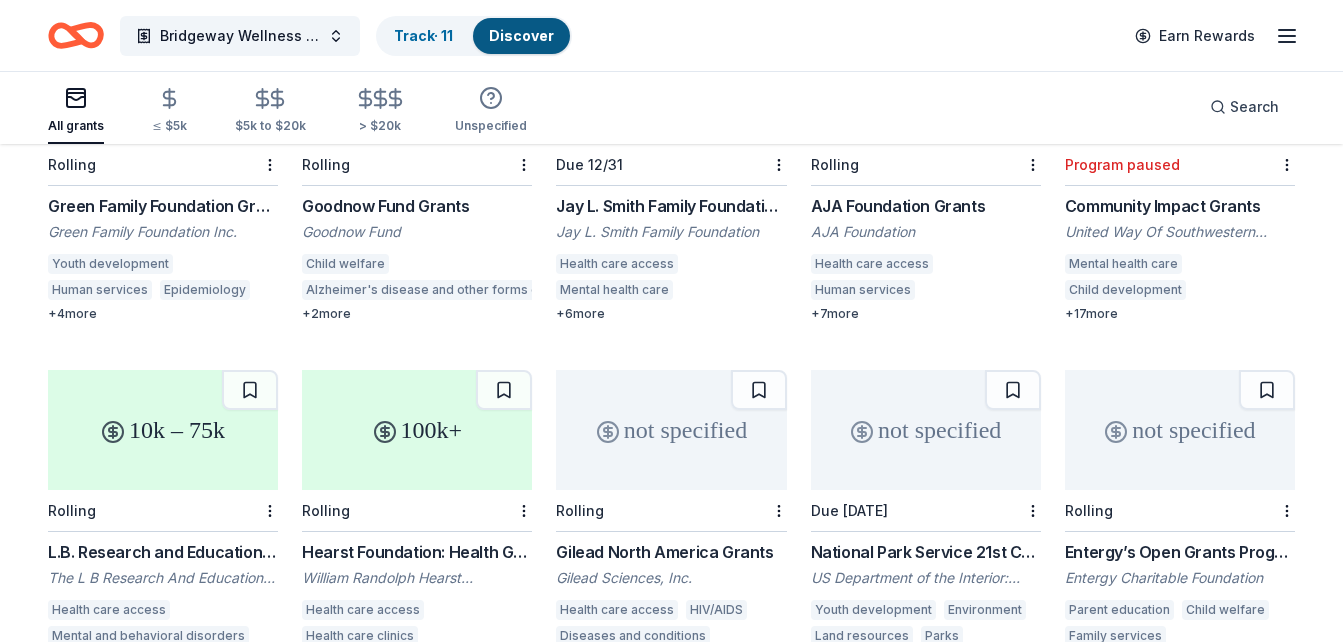 scroll, scrollTop: 5021, scrollLeft: 0, axis: vertical 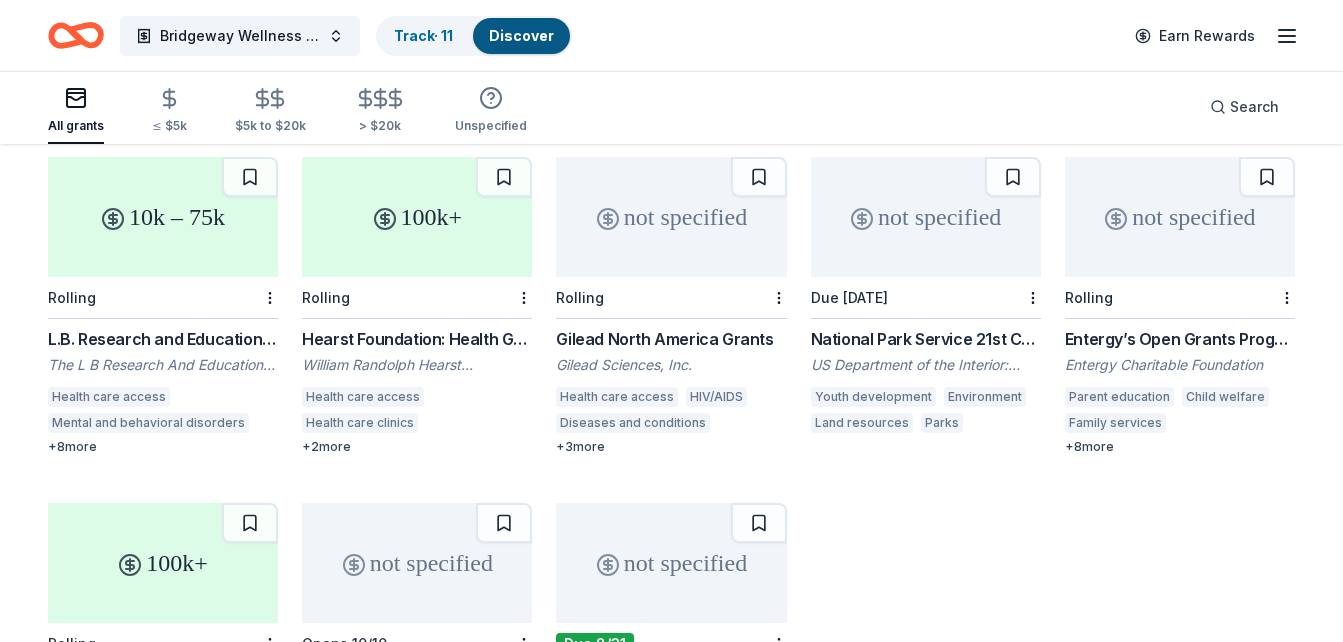 click on "Hearst Foundation: Health Grant" at bounding box center (417, 339) 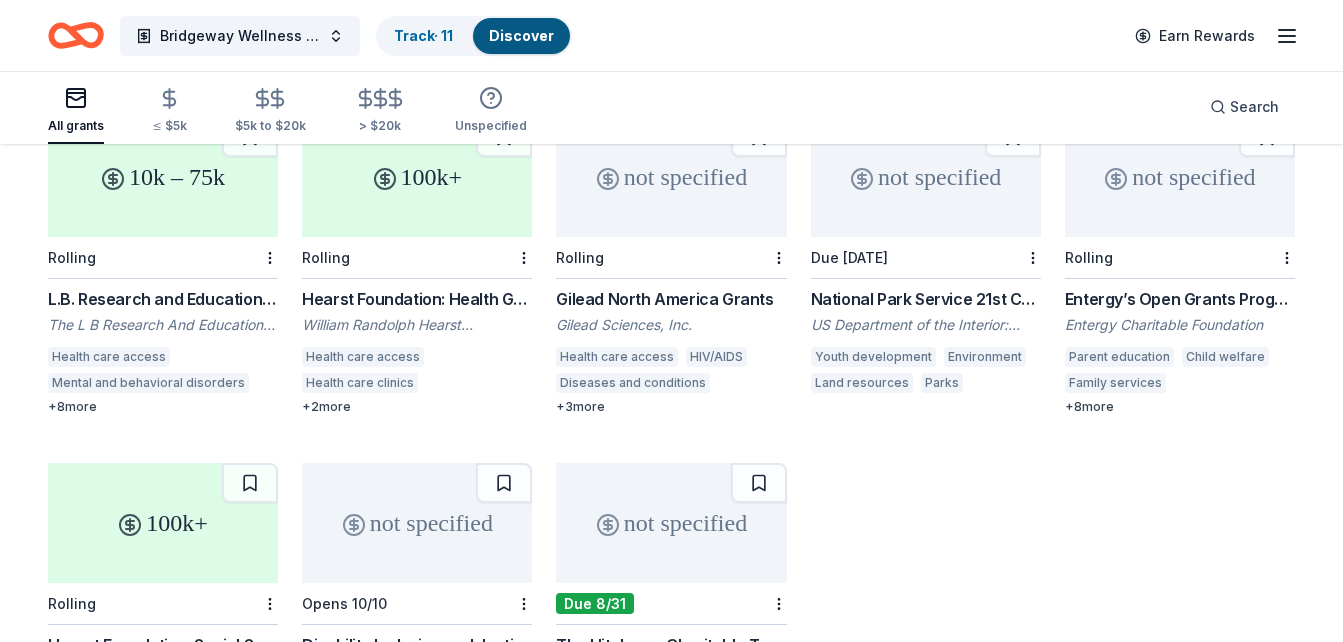 scroll, scrollTop: 5101, scrollLeft: 0, axis: vertical 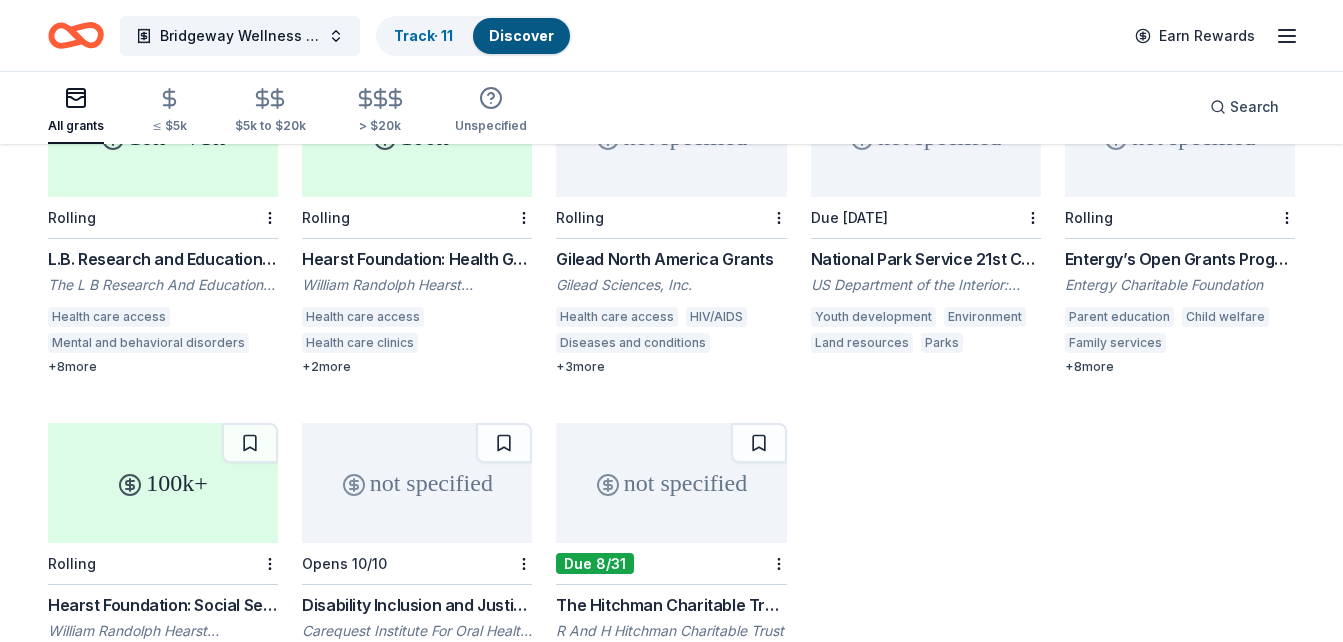 click on "Gilead Sciences, Inc." at bounding box center (671, 285) 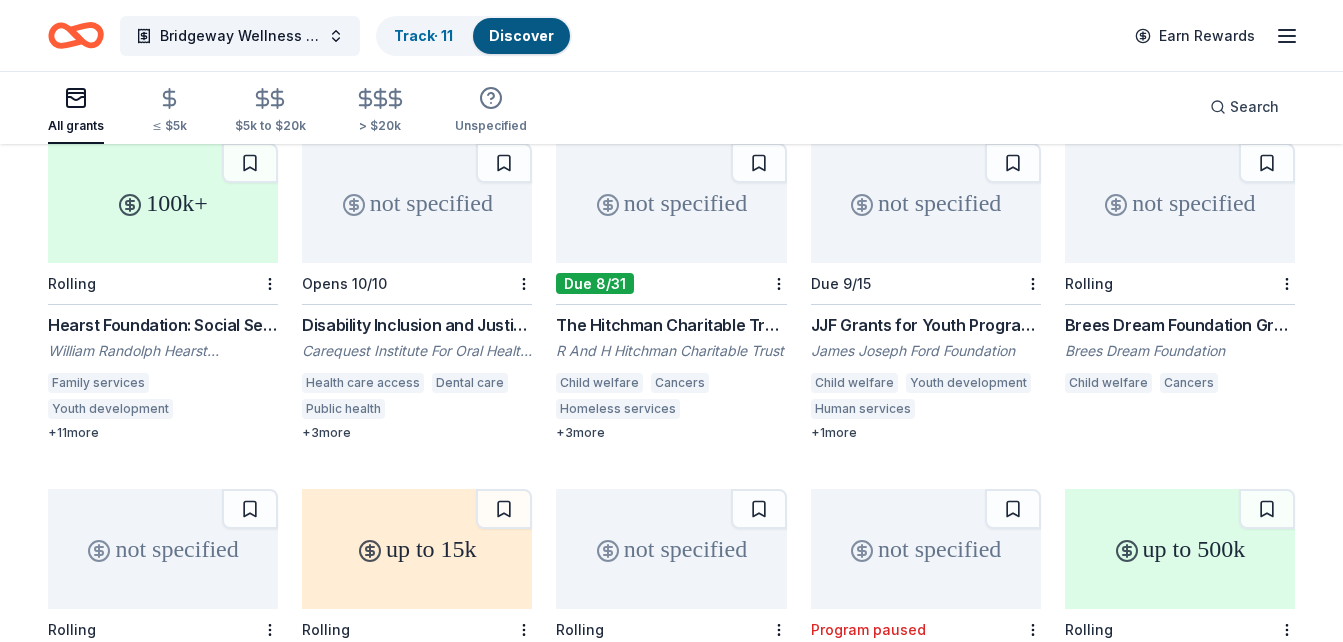 scroll, scrollTop: 5421, scrollLeft: 0, axis: vertical 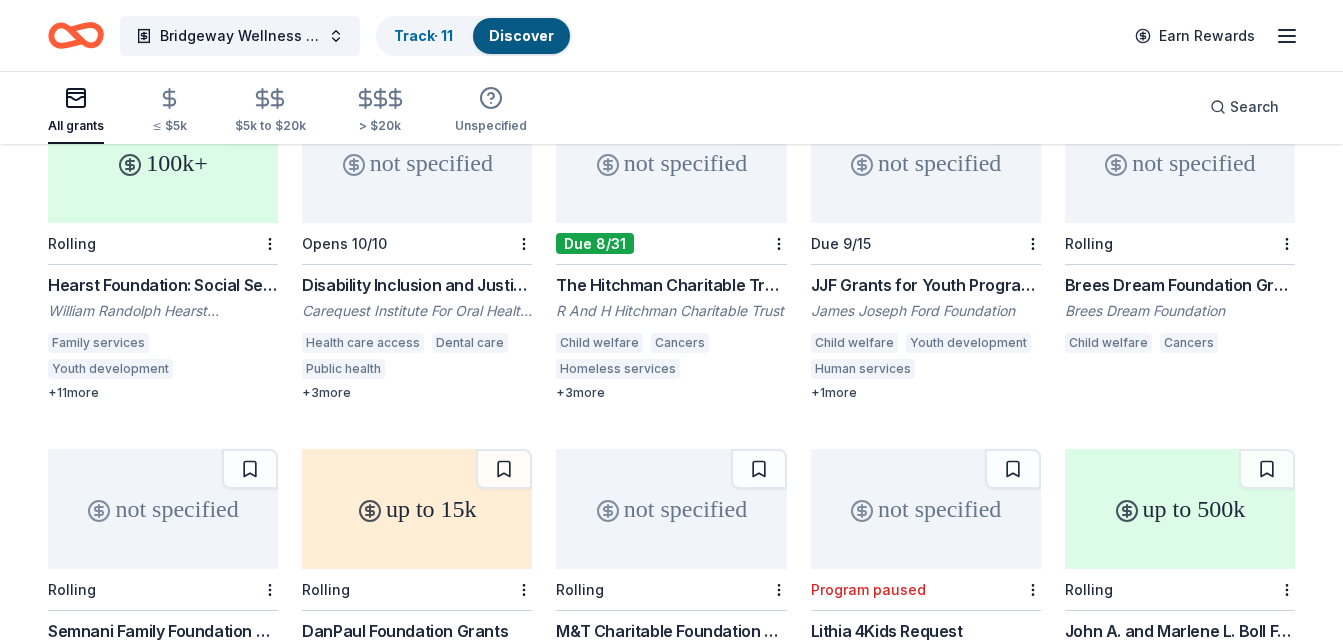 click on "JJF Grants for Youth Programs" at bounding box center (926, 285) 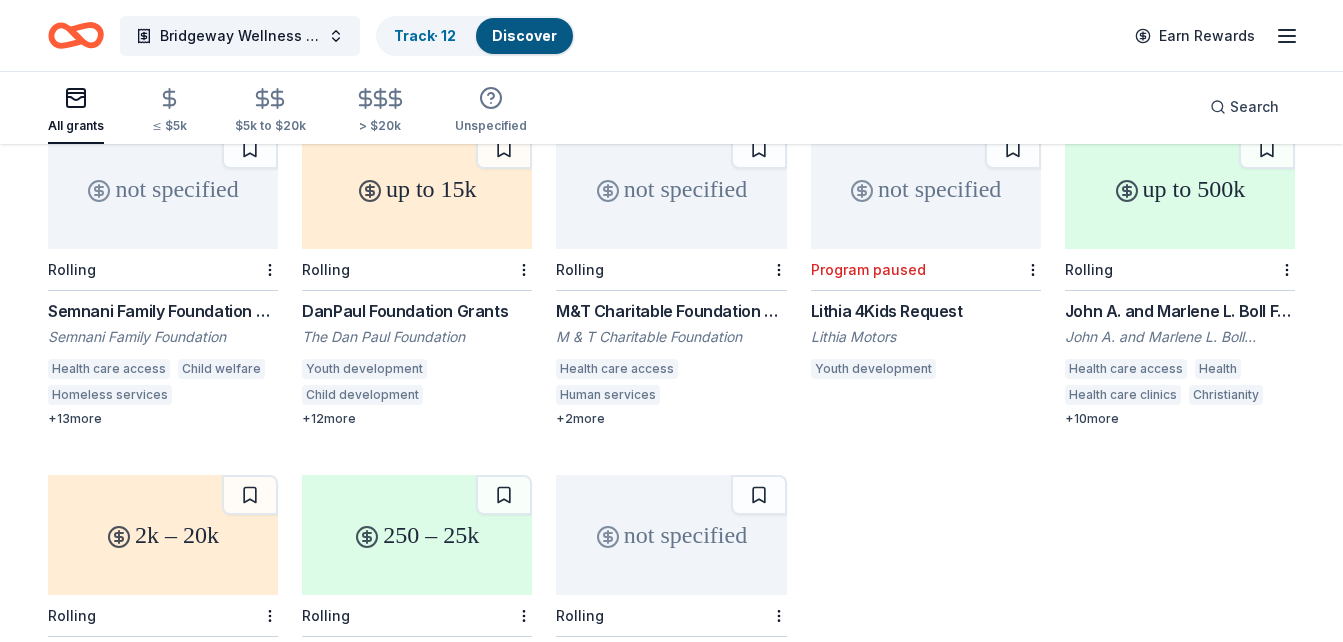 scroll, scrollTop: 5781, scrollLeft: 0, axis: vertical 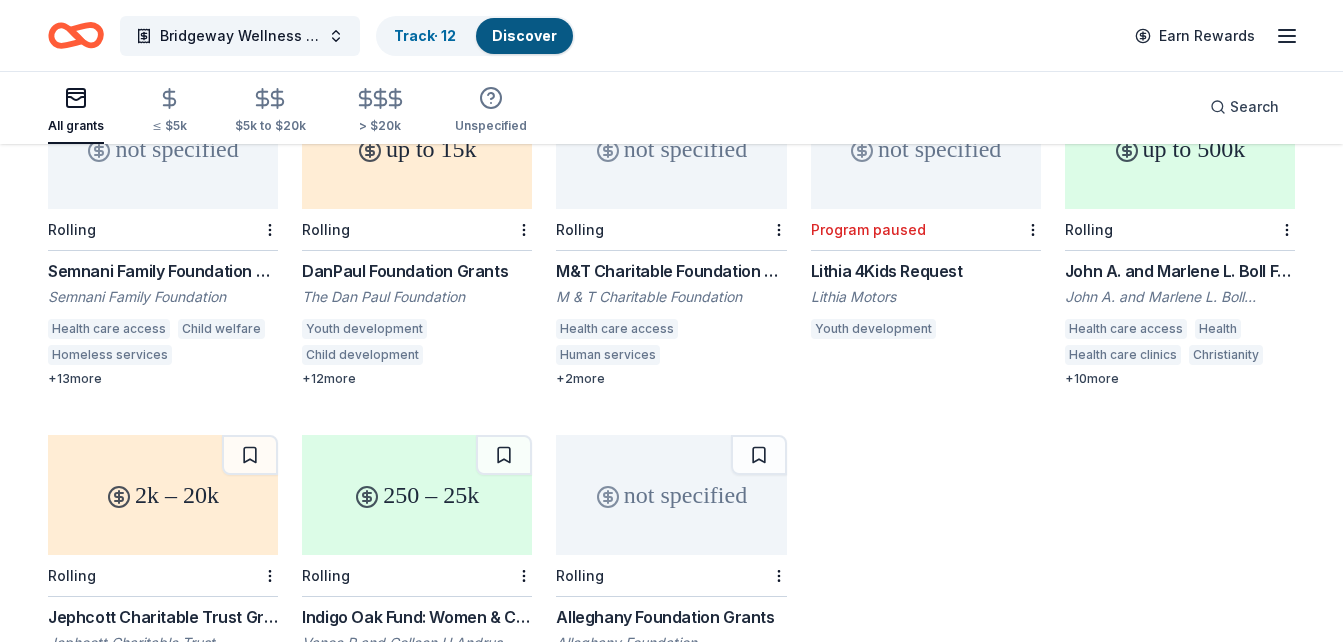 click on "Semnani Family Foundation Grants Semnani Family Foundation Health care access Child welfare Homeless services Diseases and conditions Pediatrics Women's services Reproductive health care Human services Communicable disease control Food security Disaster relief Domestic violence Sexual abuse Adult literacy Interfaith Medical education +  13  more" at bounding box center [163, 323] 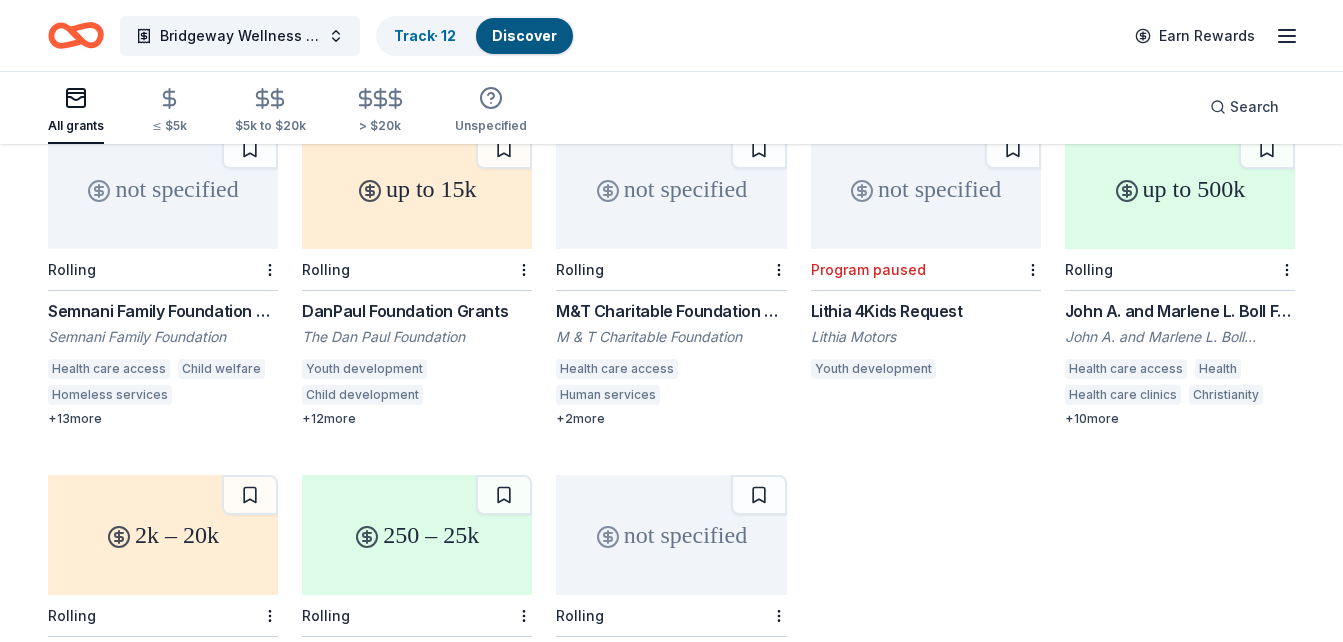 click on "DanPaul Foundation Grants" at bounding box center [417, 311] 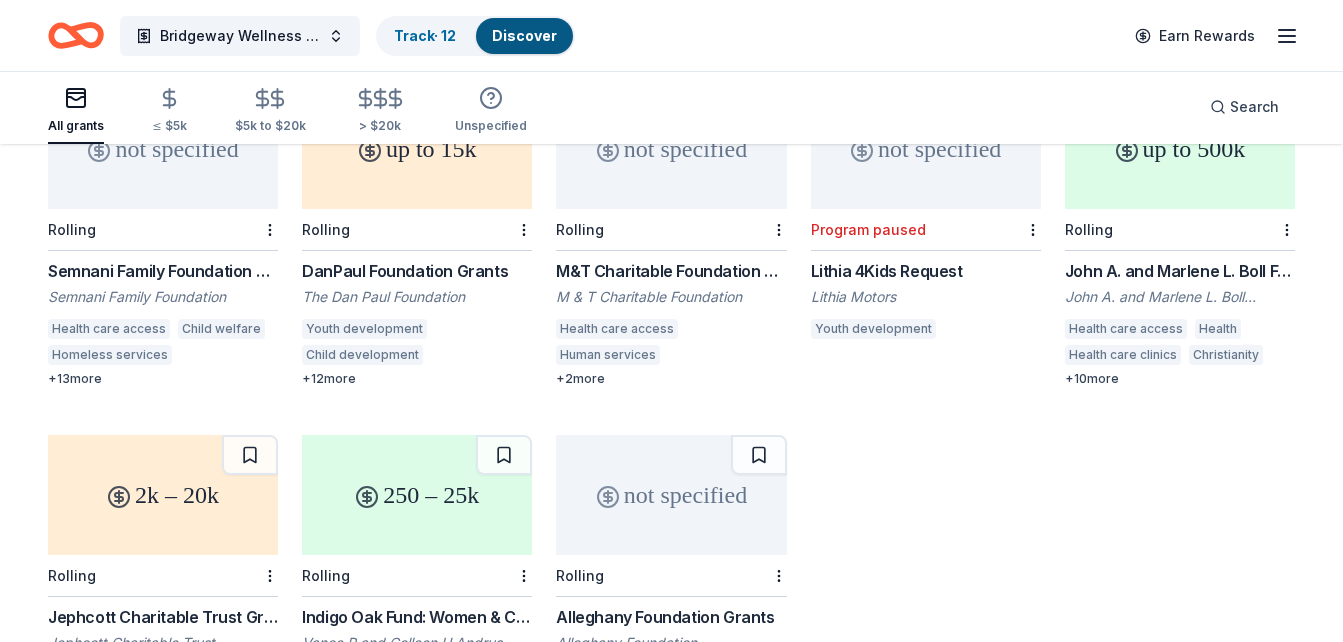 click on "John A. and Marlene L. Boll Foundation Grant" at bounding box center (1180, 271) 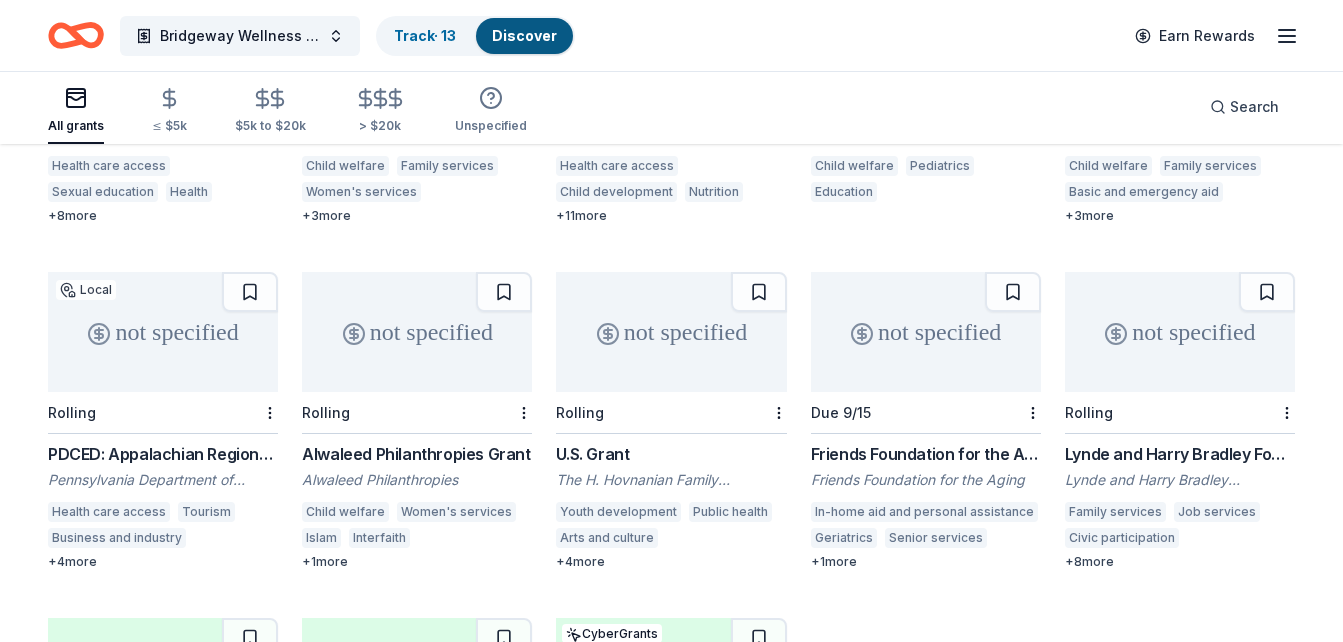 scroll, scrollTop: 6341, scrollLeft: 0, axis: vertical 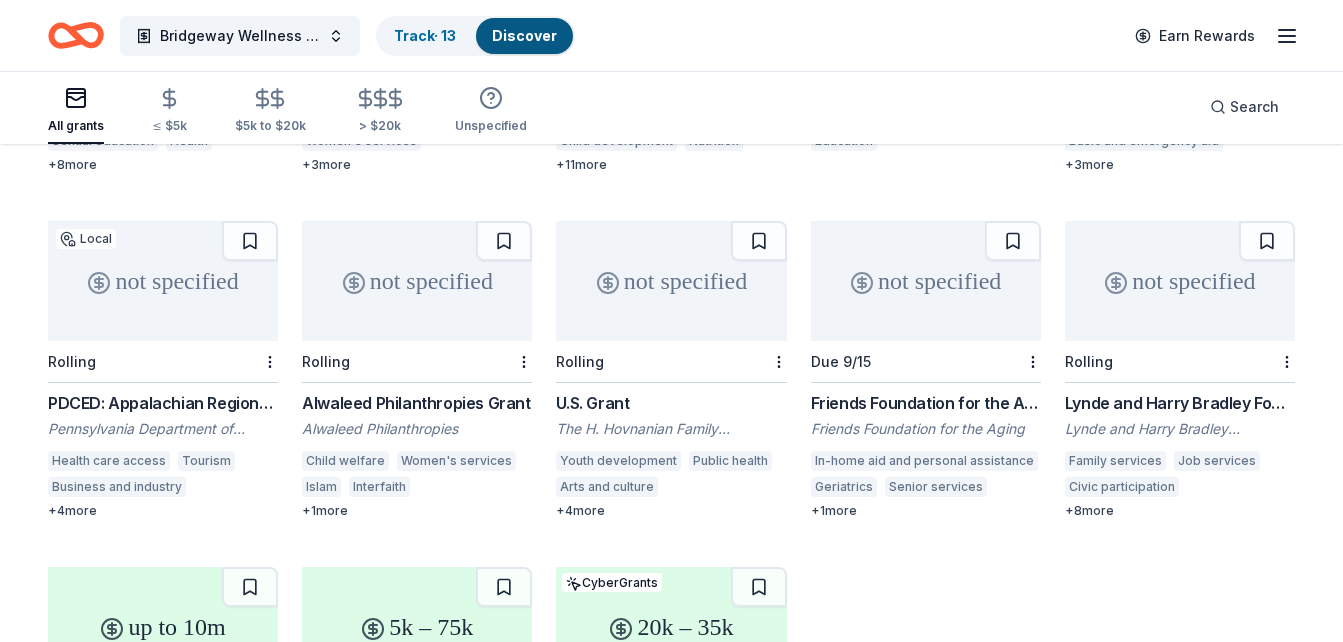 click on "PDCED: Appalachian Regional Commission Grant" at bounding box center (163, 403) 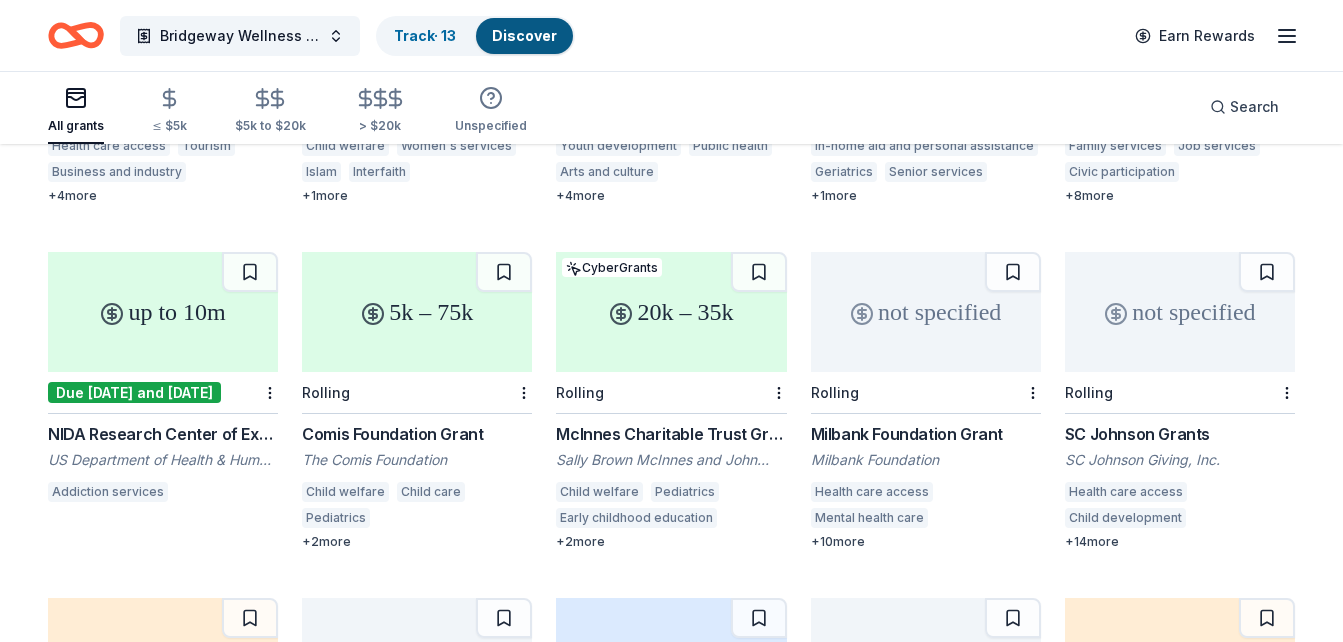 scroll, scrollTop: 6661, scrollLeft: 0, axis: vertical 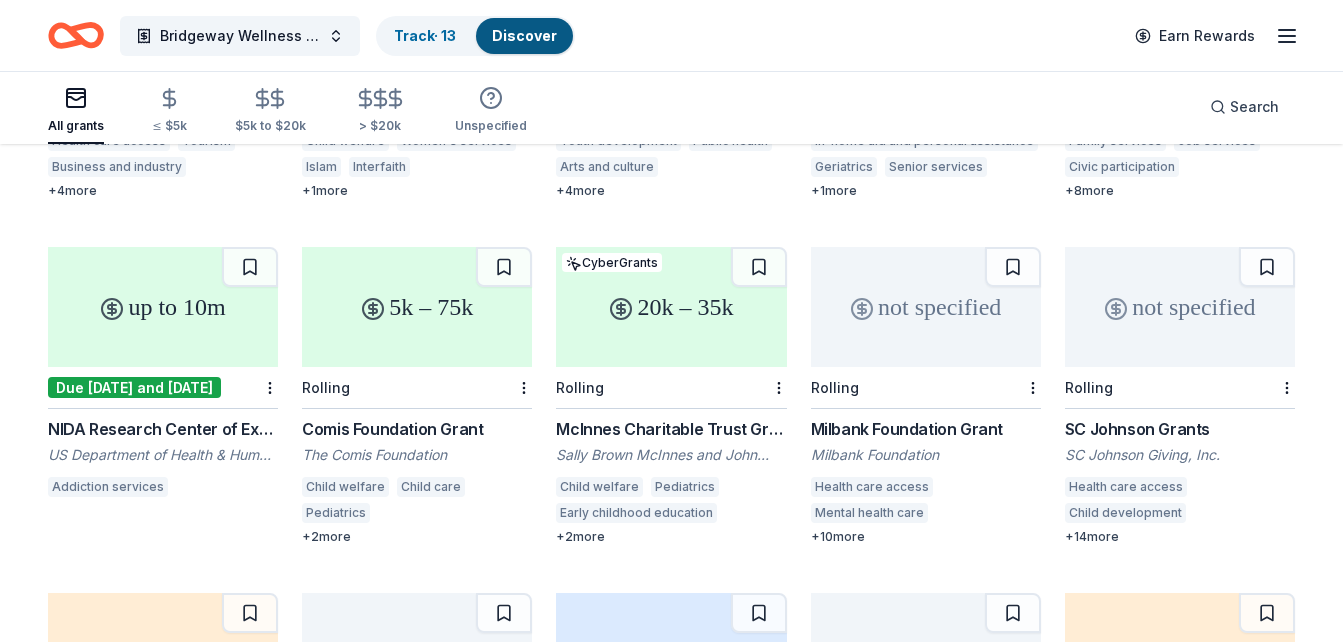 click on "McInnes Charitable Trust Grant Sally Brown McInnes and John "Mac" McInnes Charitable Trust Child welfare Pediatrics Early childhood education Elementary and secondary education Wildlife biodiversity +  2  more" at bounding box center [671, 481] 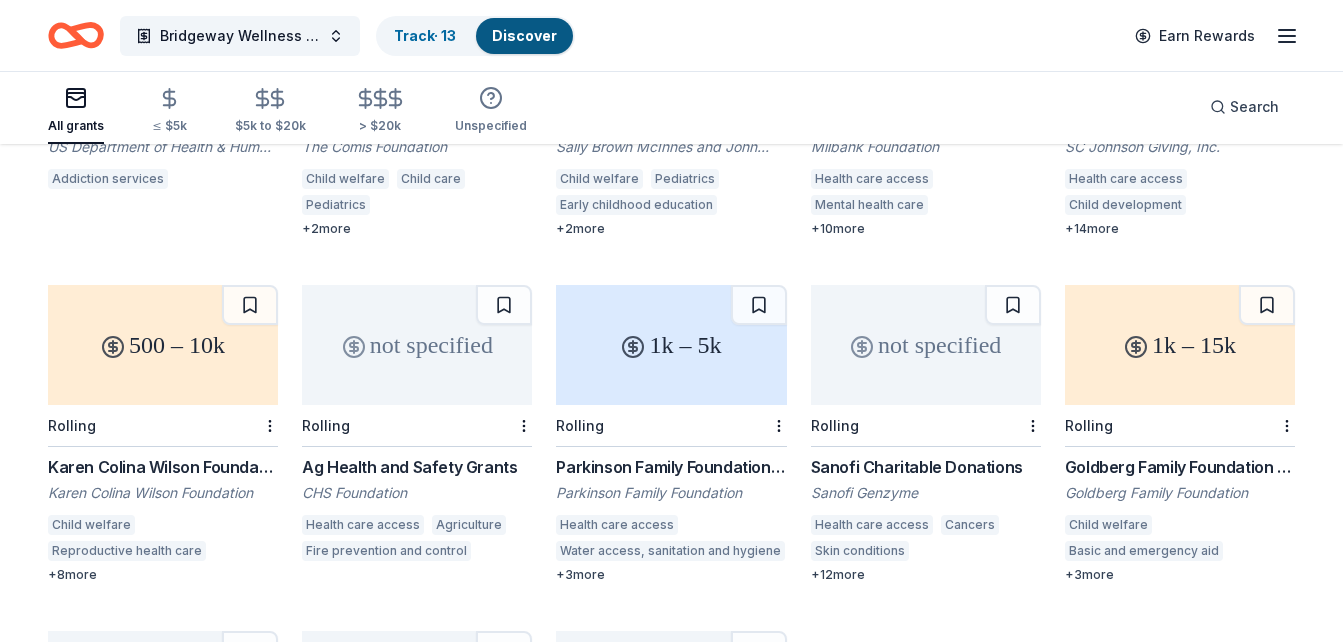 scroll, scrollTop: 7021, scrollLeft: 0, axis: vertical 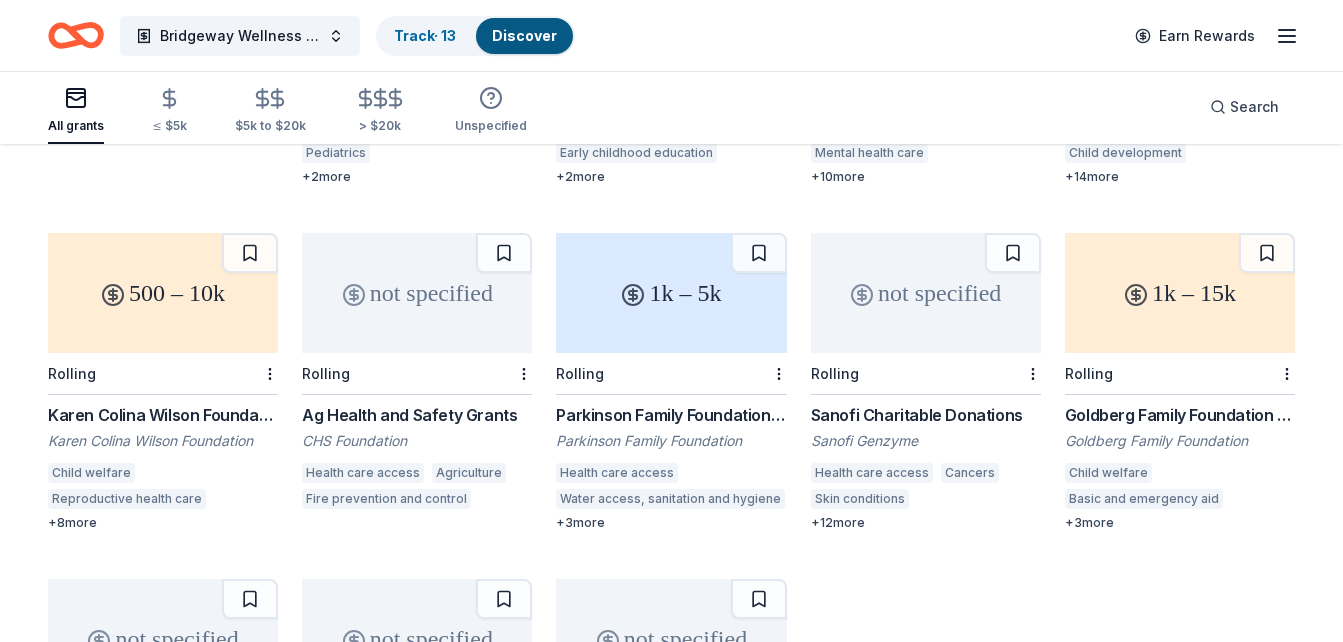 click on "Karen Colina Wilson Foundation Grant" at bounding box center [163, 415] 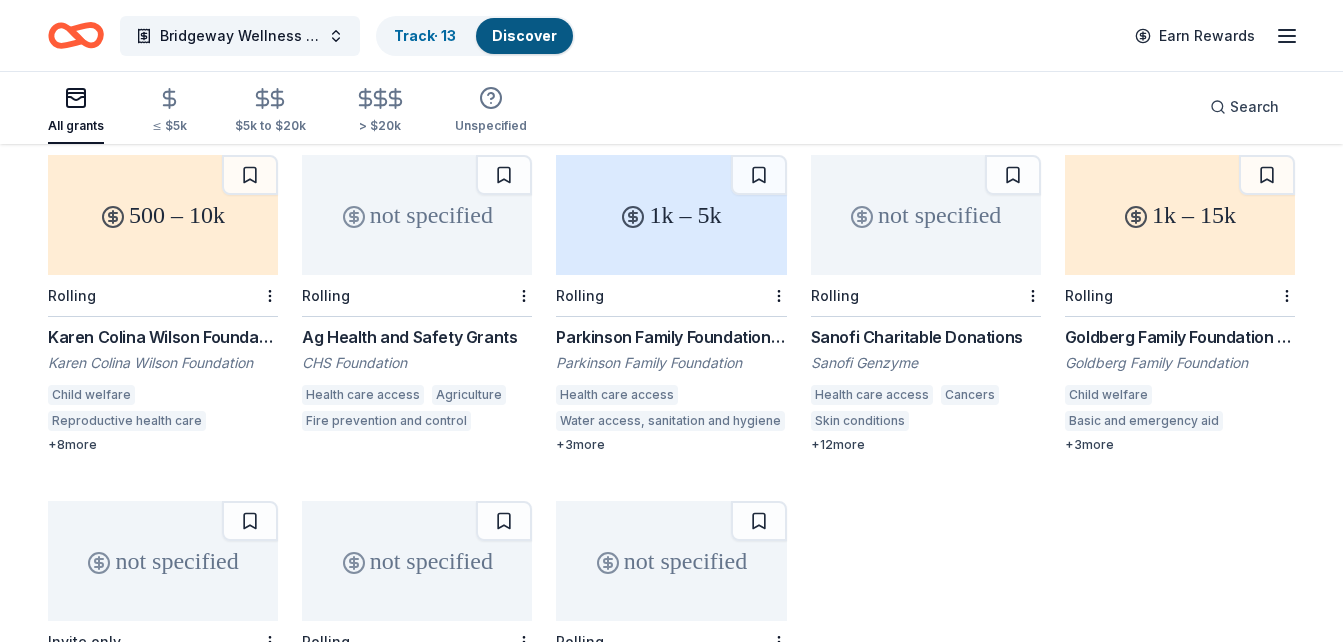 scroll, scrollTop: 7101, scrollLeft: 0, axis: vertical 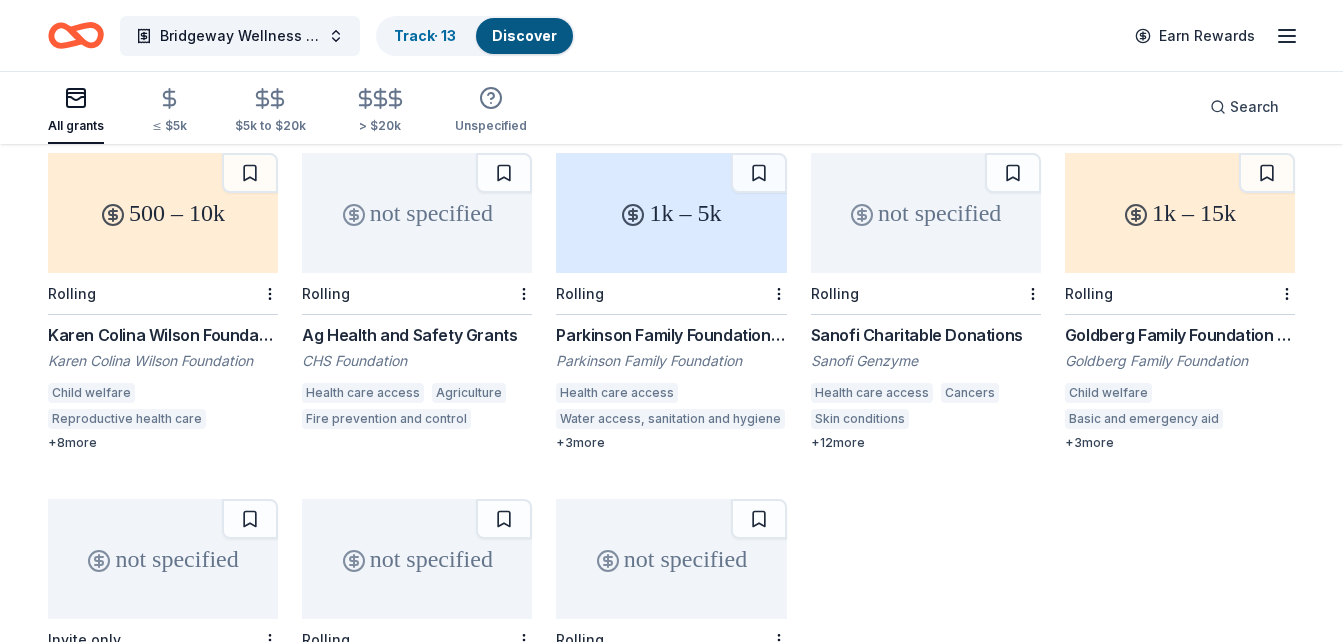 click on "Goldberg Family Foundation" at bounding box center [1180, 361] 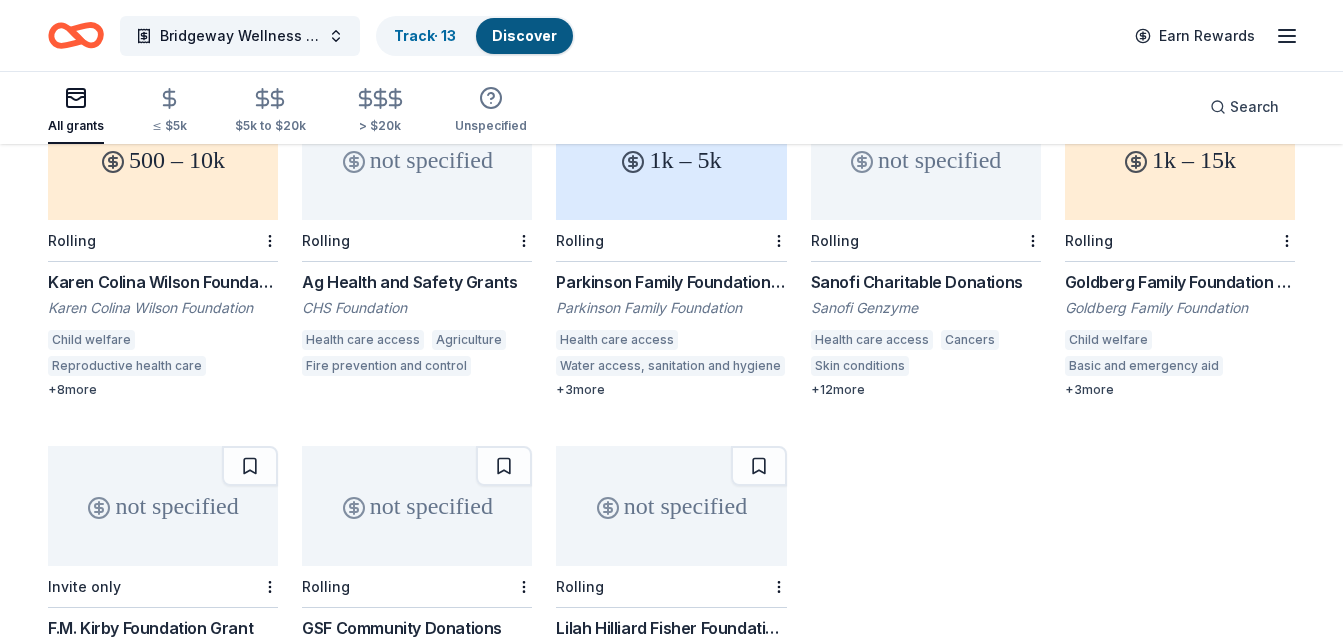 scroll, scrollTop: 7416, scrollLeft: 0, axis: vertical 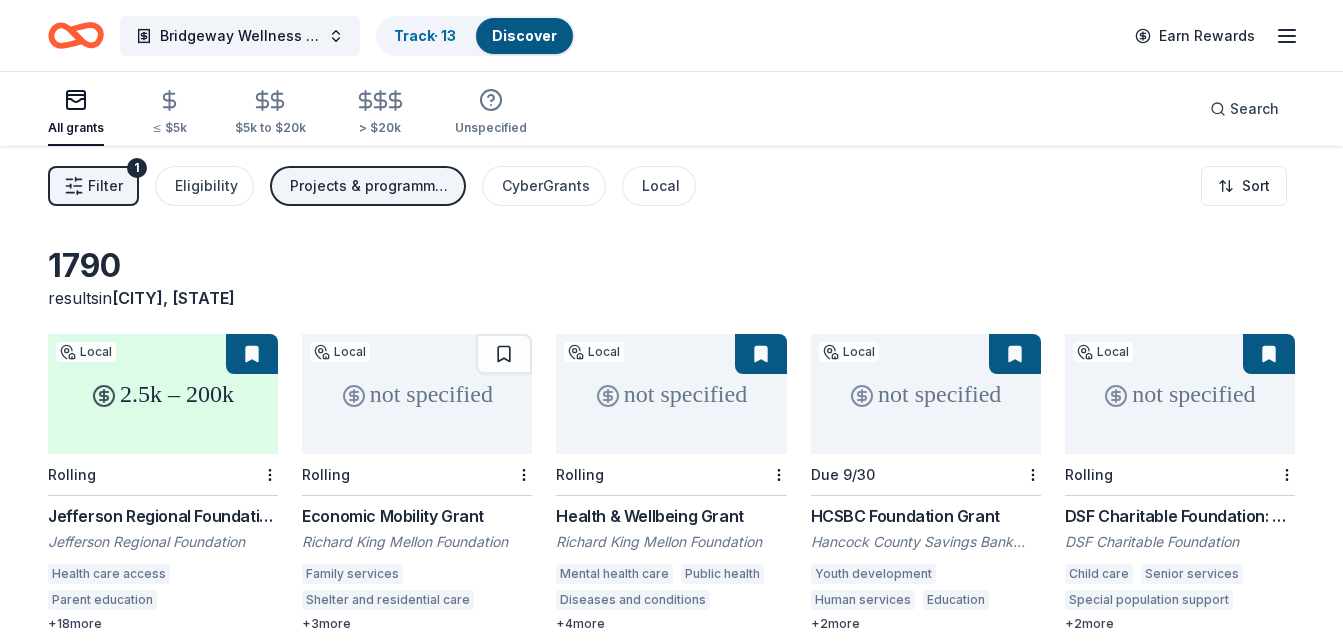click on "Bridgeway Wellness Center (collaborative project) Track  · 13 Discover Earn Rewards All grants ≤ $5k $5k to $20k > $20k Unspecified Search Filter 1 Eligibility Projects & programming, General operations, Capital, Research, Education, Training and capacity building, Other CyberGrants Local Sort 1790 results  in  McKees Rocks, PA 2.5k – 200k Local Rolling Jefferson Regional Foundation Grants Jefferson Regional Foundation Health care access Parent education Addiction services Child development Child care Mental and behavioral disorders Nutrition Physical fitness Community health care Health Human services Special population support Immigrant services Military veterans Senior services Food security Public safety Domestic violence Out-of-school learning Leadership development +  18  more not specified Local Rolling Economic Mobility Grant Richard King Mellon Foundation Family services Shelter and residential care Early childhood education Higher education Community improvement +  3  more not specified Local 4" at bounding box center (671, 321) 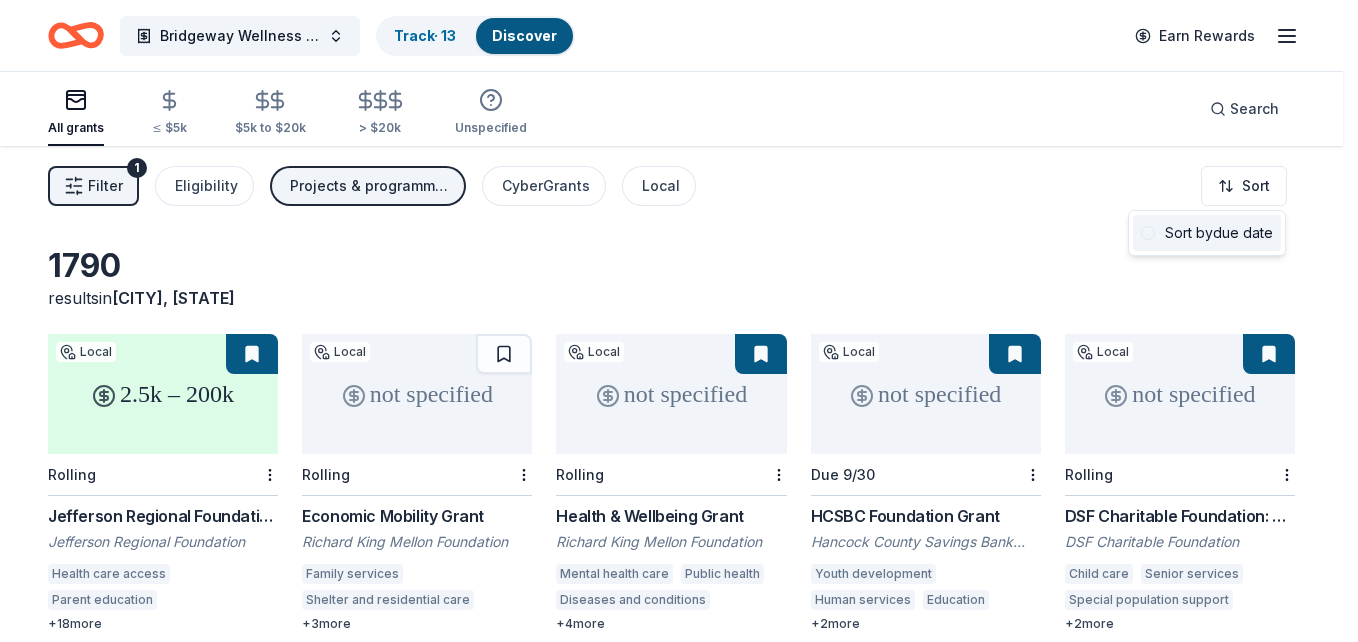 click on "Sort by  due date" at bounding box center [1207, 233] 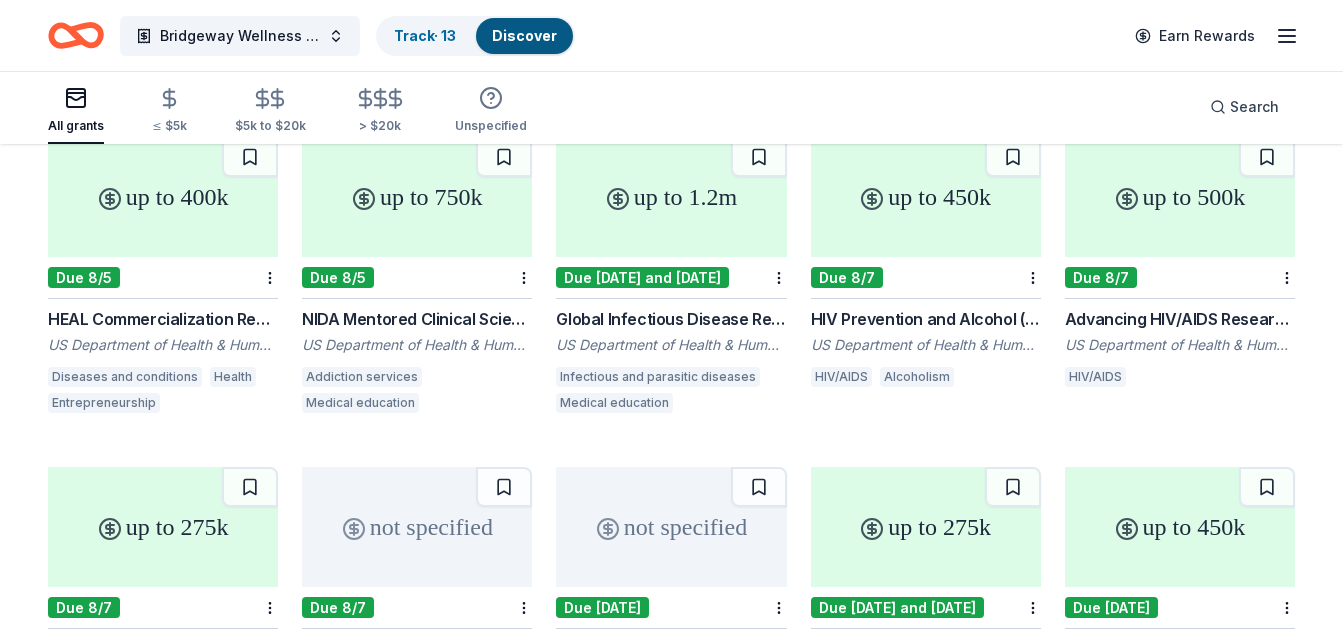 scroll, scrollTop: 200, scrollLeft: 0, axis: vertical 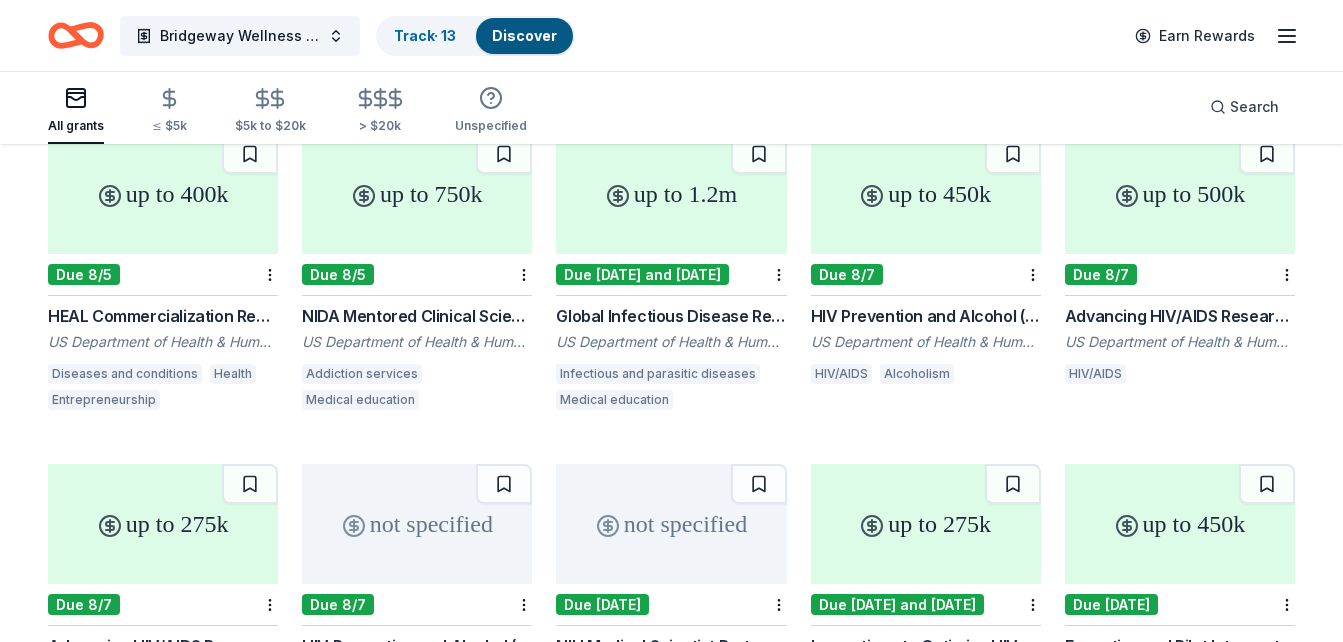 click on "HIV Prevention and Alcohol (R34 Clinical Trials Optional) (348090)" at bounding box center [926, 316] 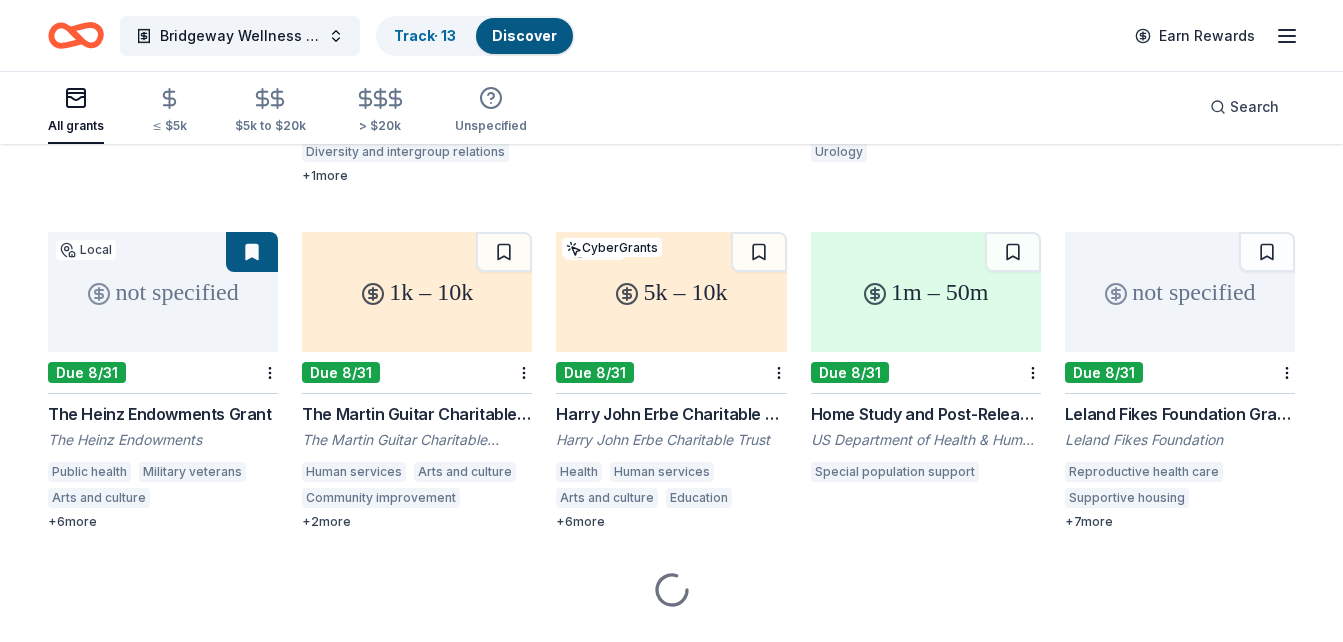 scroll, scrollTop: 2486, scrollLeft: 0, axis: vertical 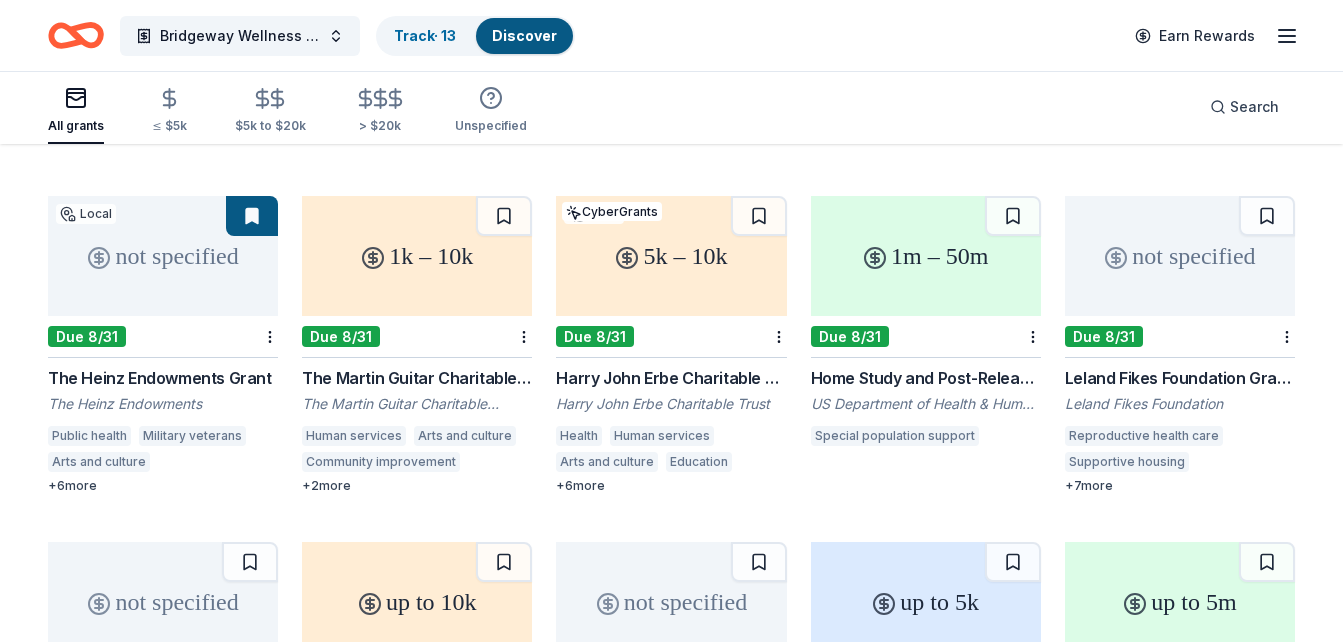 click on "The Martin Guitar Charitable Foundation Grant" at bounding box center (417, 378) 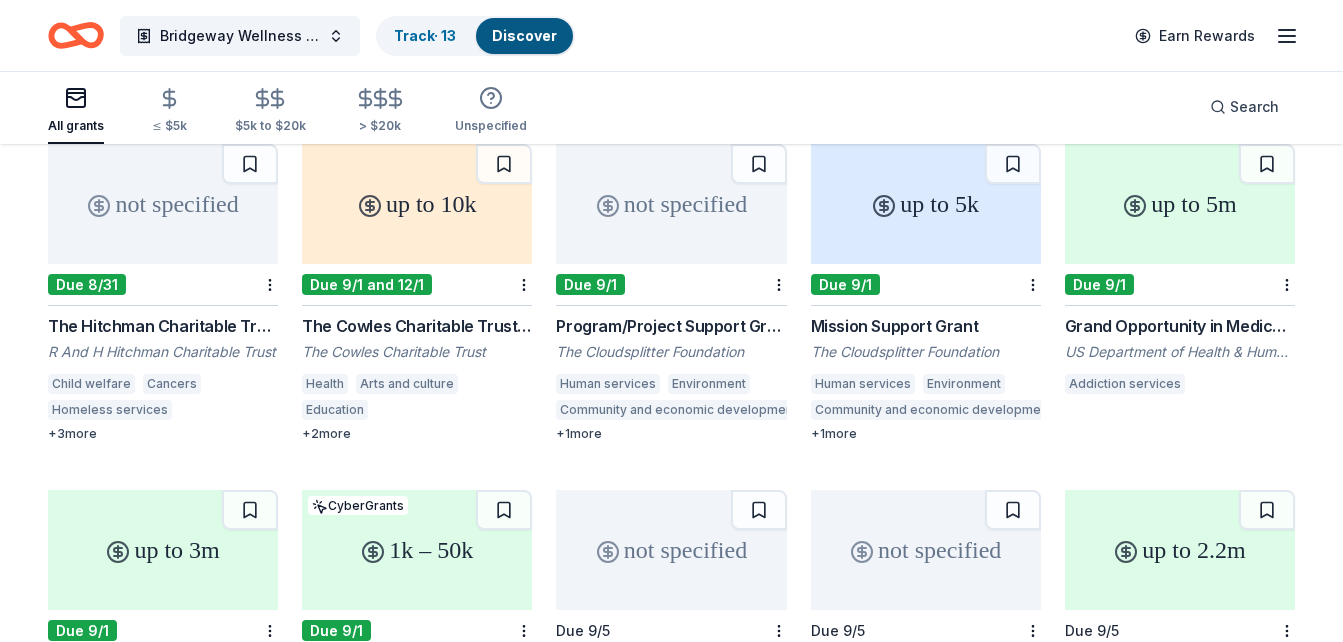 scroll, scrollTop: 2886, scrollLeft: 0, axis: vertical 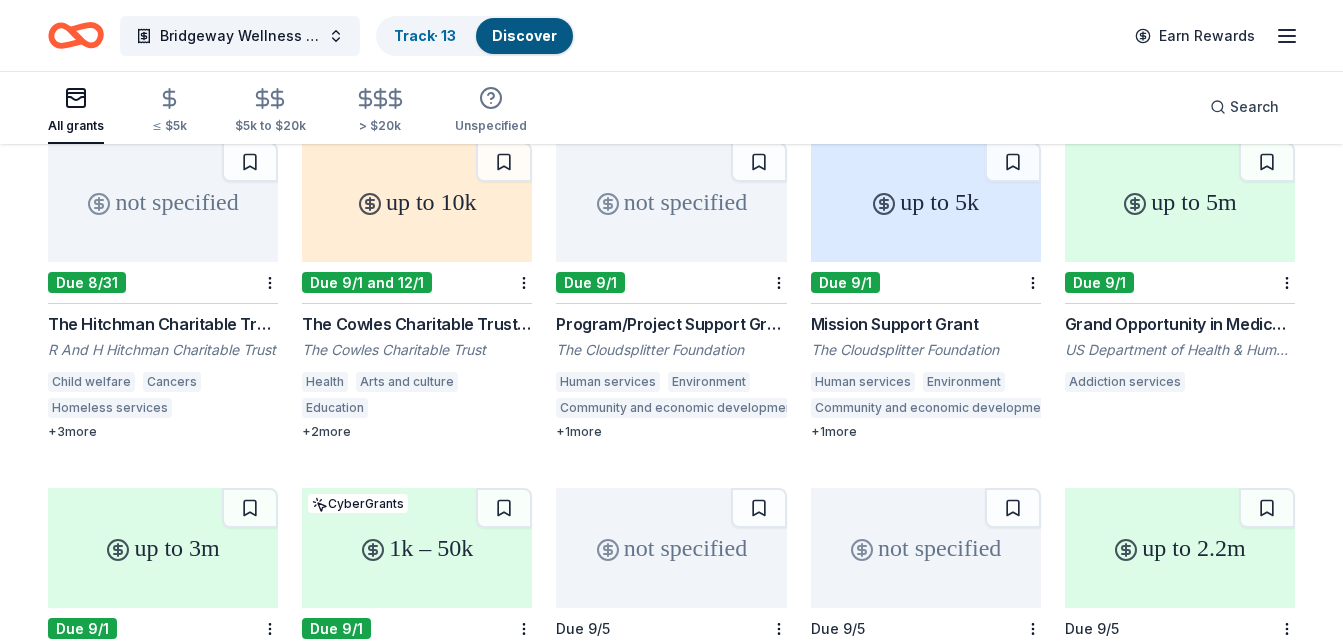 click on "The Hitchman Charitable Trust" at bounding box center [163, 324] 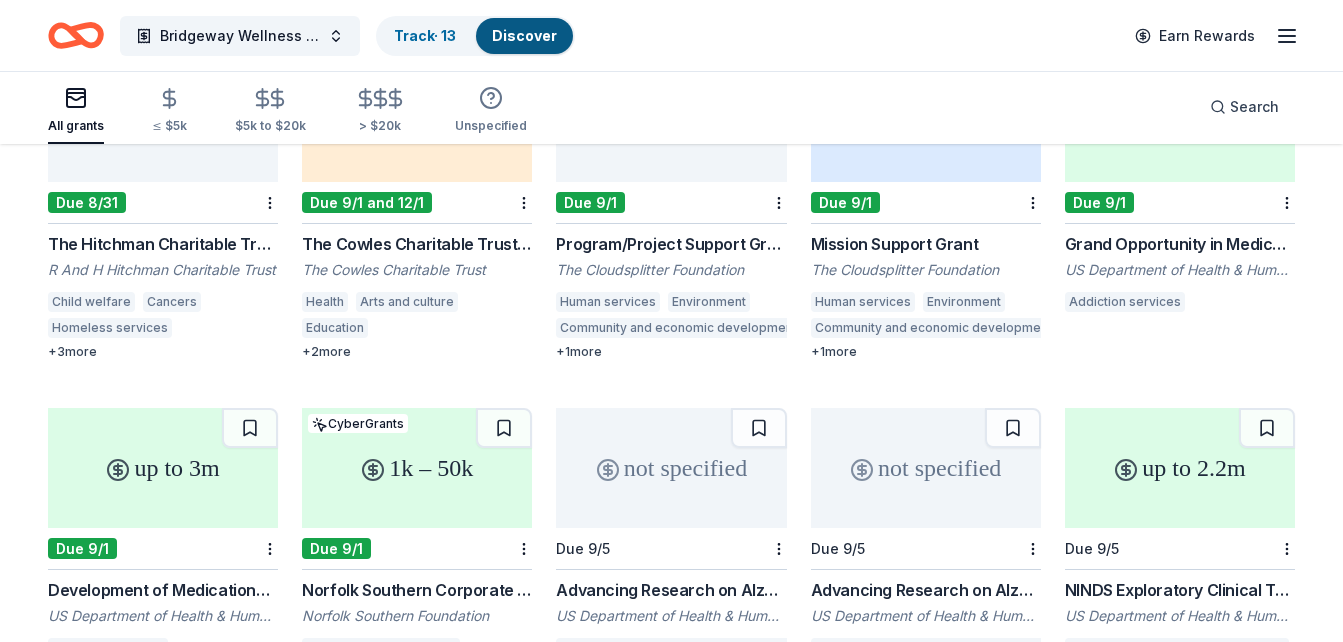 scroll, scrollTop: 2926, scrollLeft: 0, axis: vertical 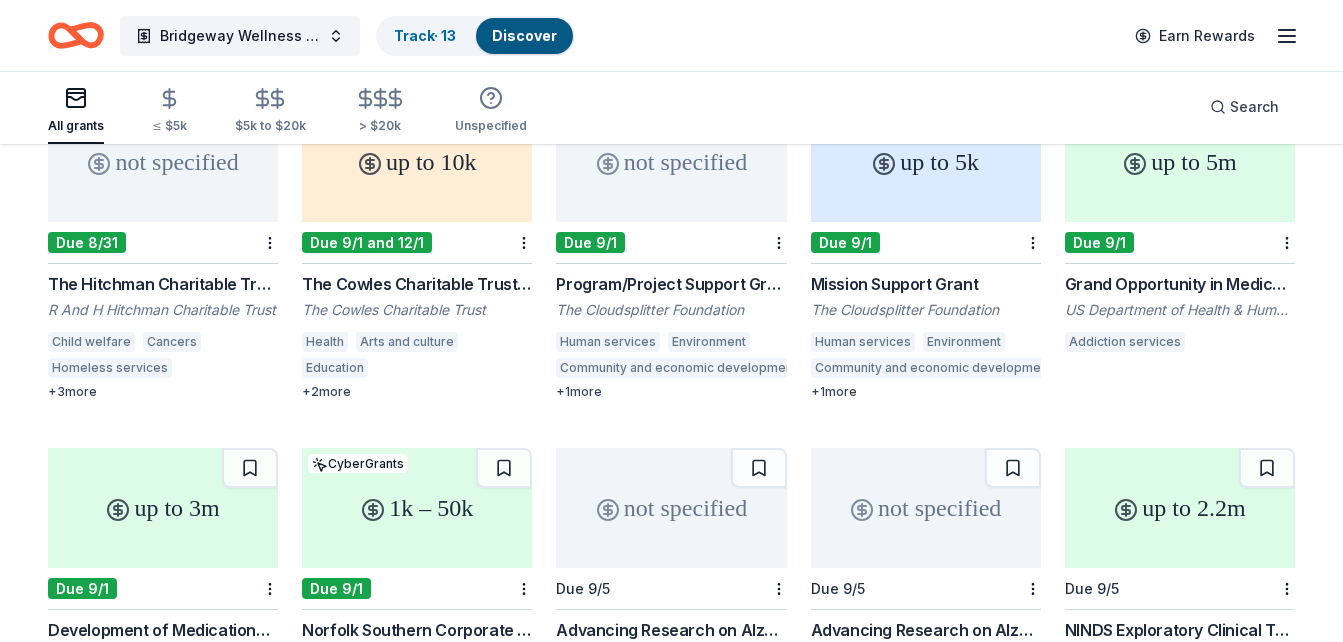 click on "The Cowles Charitable Trust" at bounding box center [417, 310] 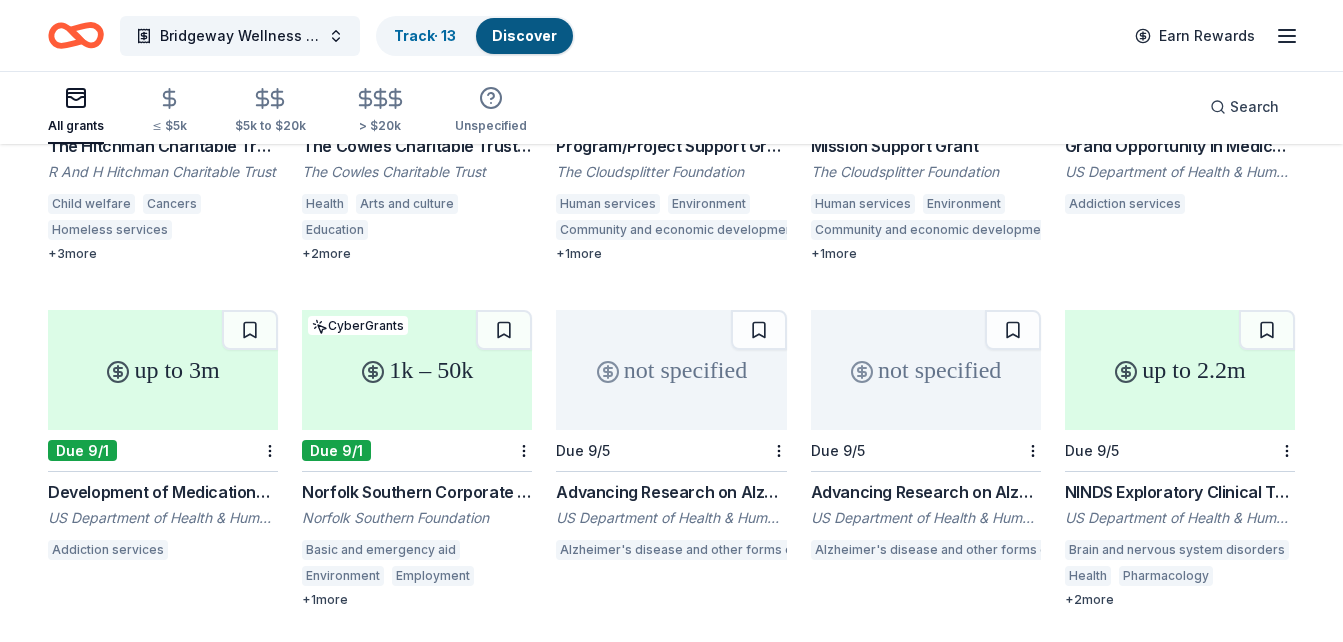 scroll, scrollTop: 2950, scrollLeft: 0, axis: vertical 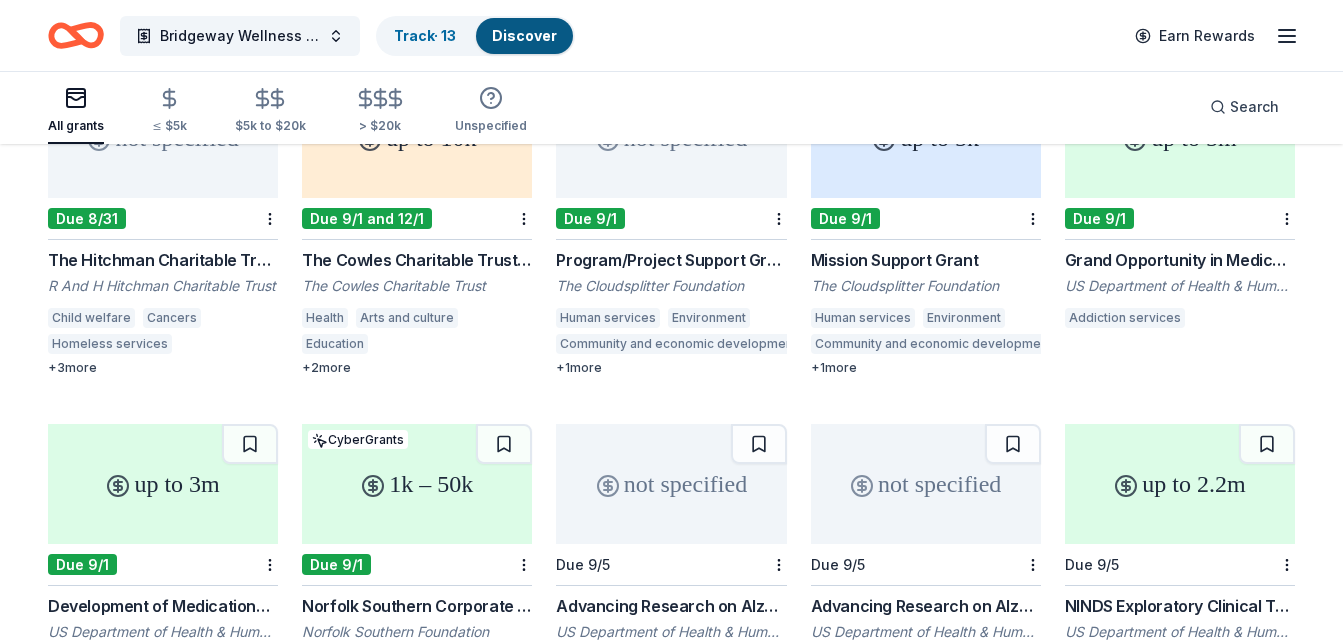 click on "Grand Opportunity in Medications Development for Substance-Use Disorders (U01 Clinical Trial Optional) (343339)" at bounding box center [1180, 260] 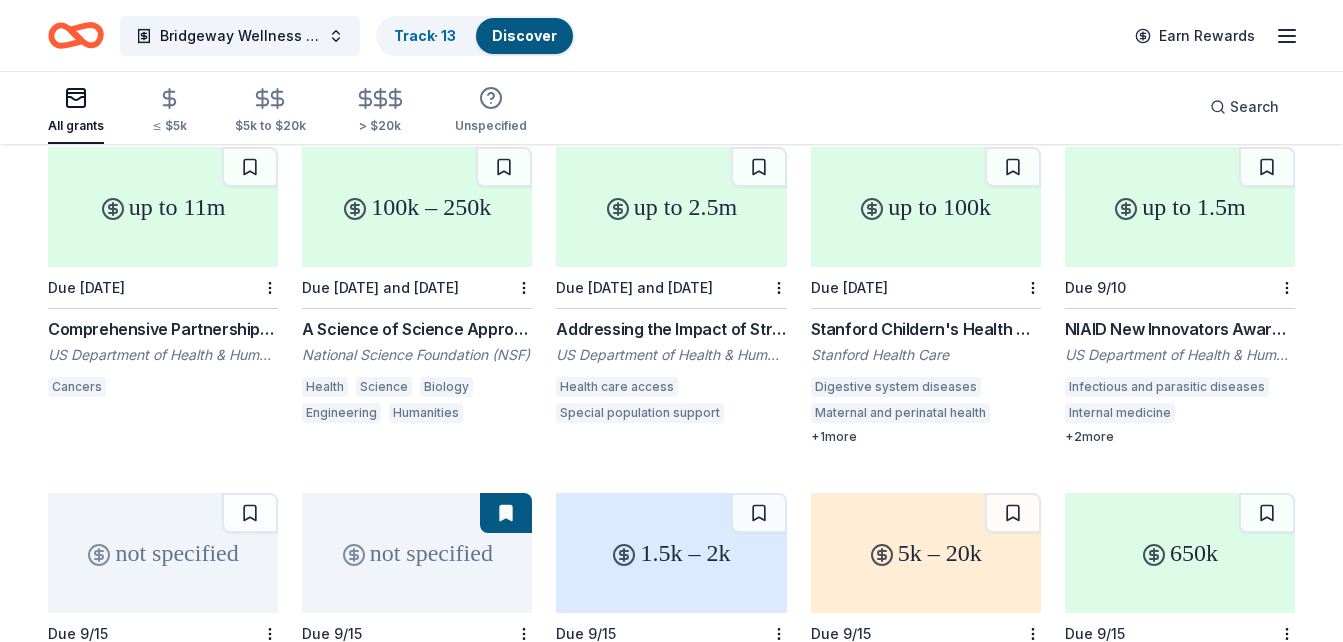 scroll, scrollTop: 3922, scrollLeft: 0, axis: vertical 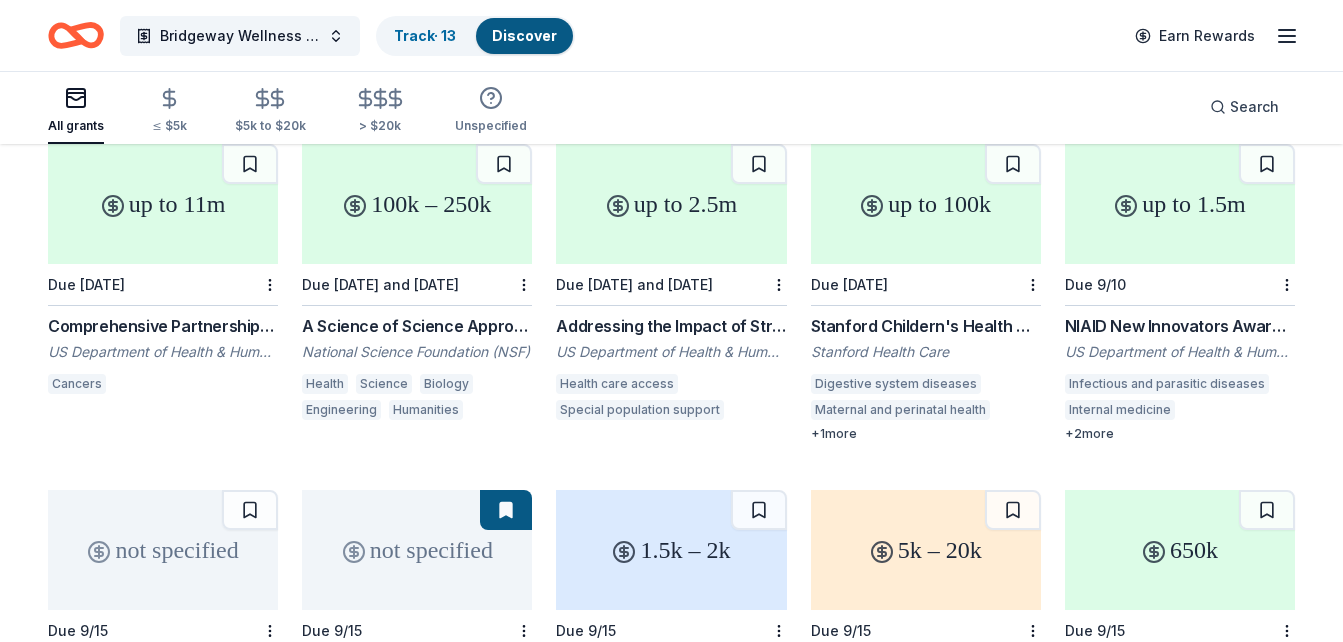 click on "Addressing the Impact of Structural Racism and Discrimination on Minority Health and Health Disparities (R01 - Clinical Trial Optional)" at bounding box center [671, 326] 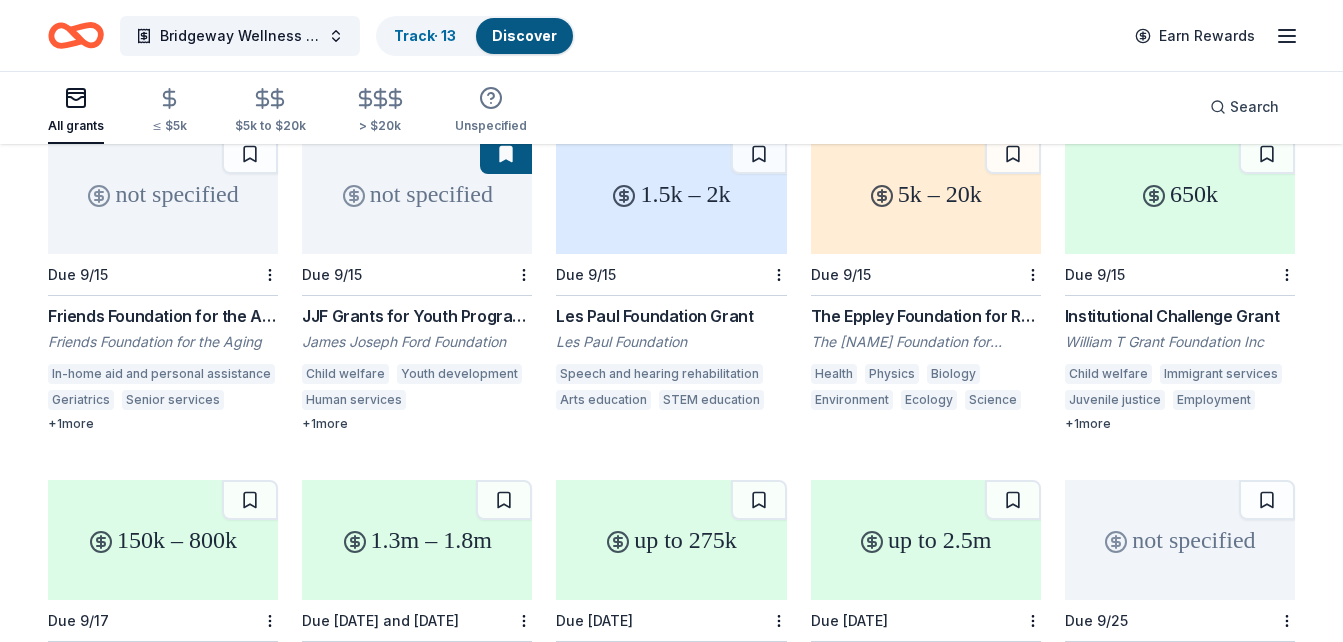 scroll, scrollTop: 4282, scrollLeft: 0, axis: vertical 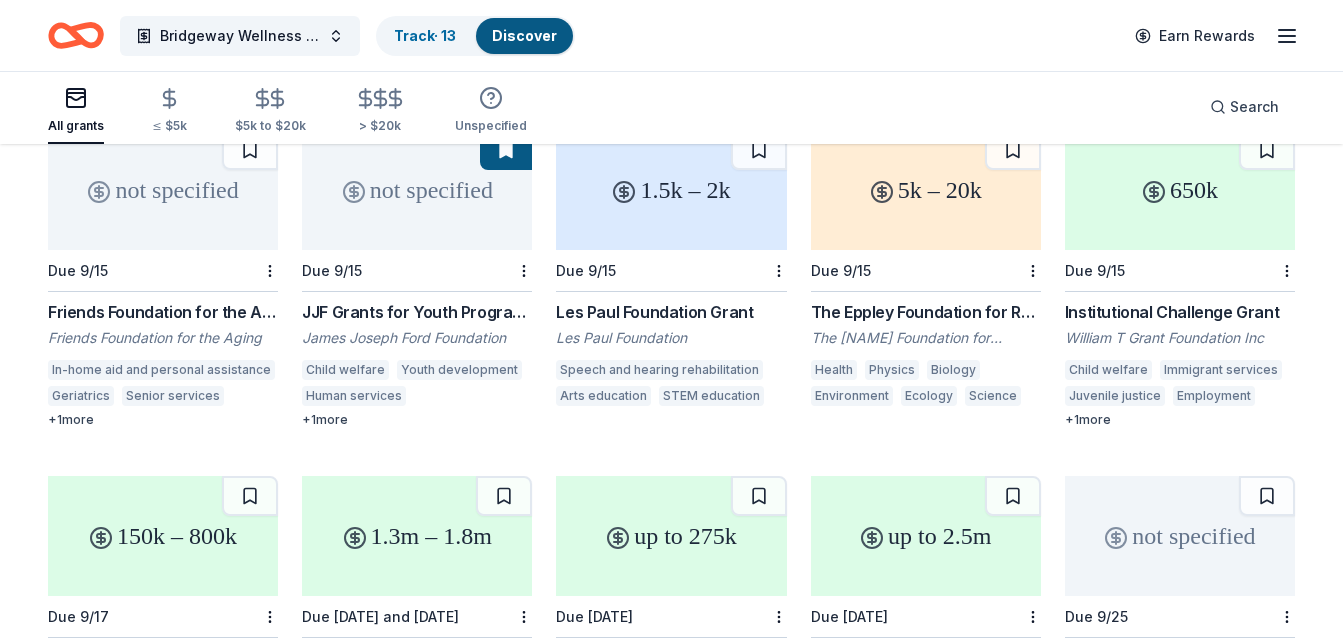 click on "Institutional Challenge Grant" at bounding box center (1180, 312) 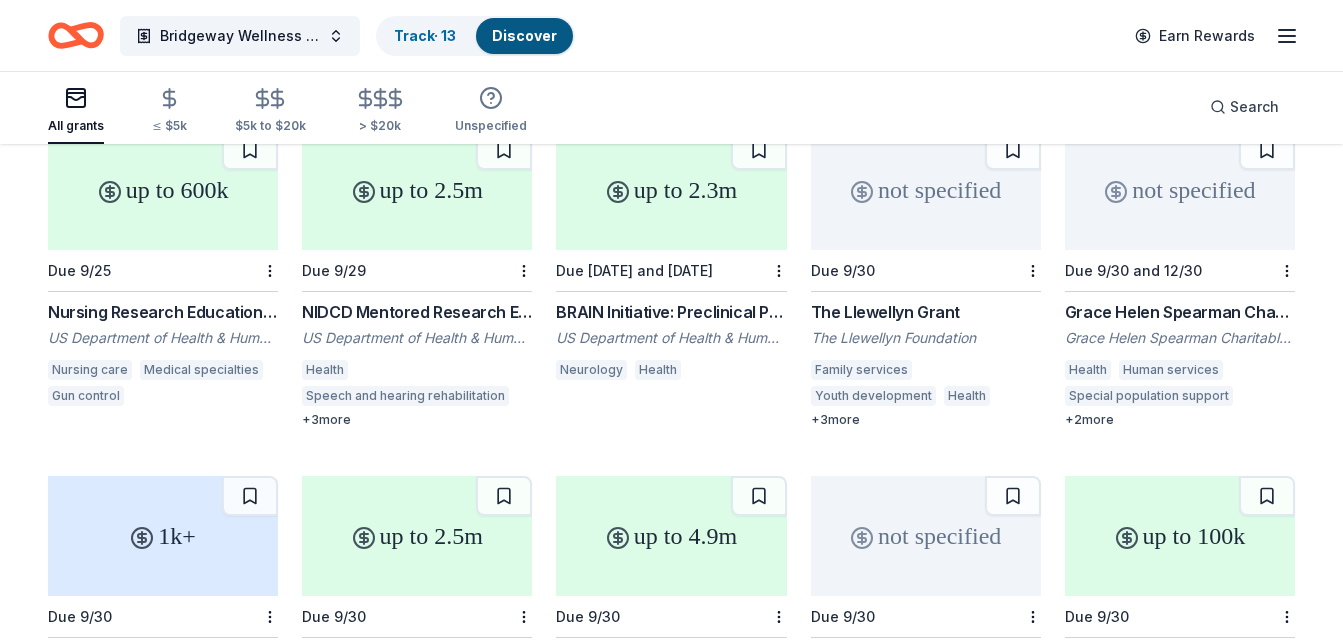 scroll, scrollTop: 4998, scrollLeft: 0, axis: vertical 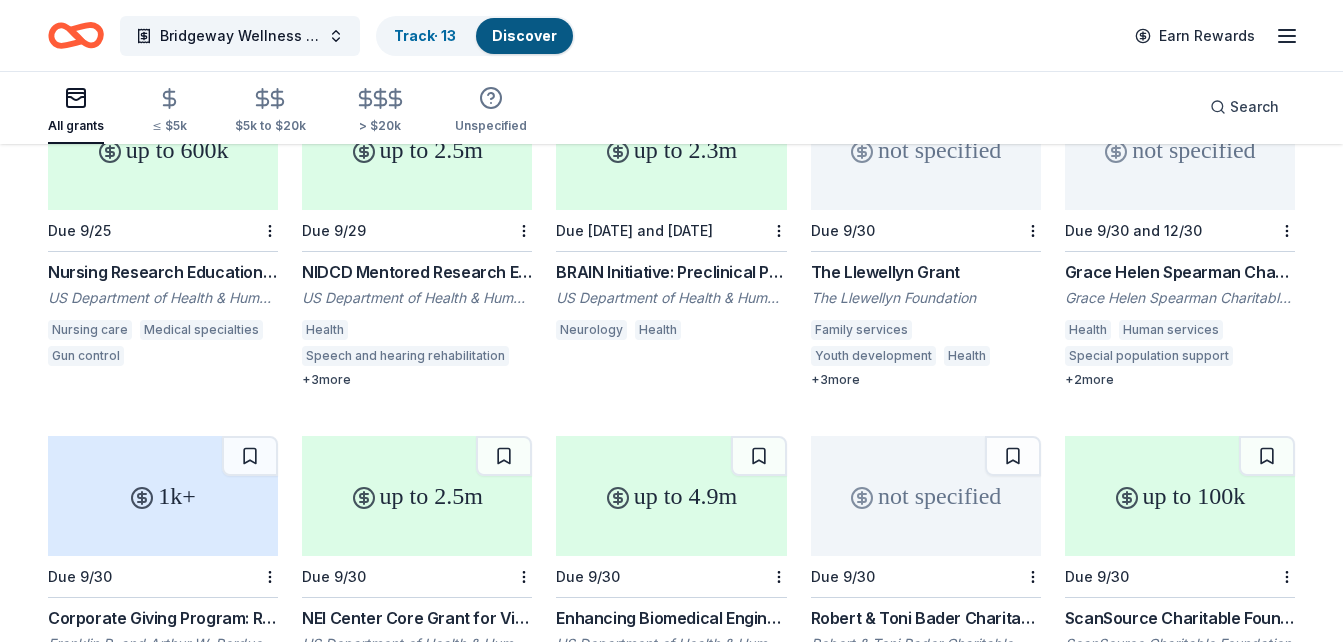 click on "The Llewellyn Grant" at bounding box center (926, 272) 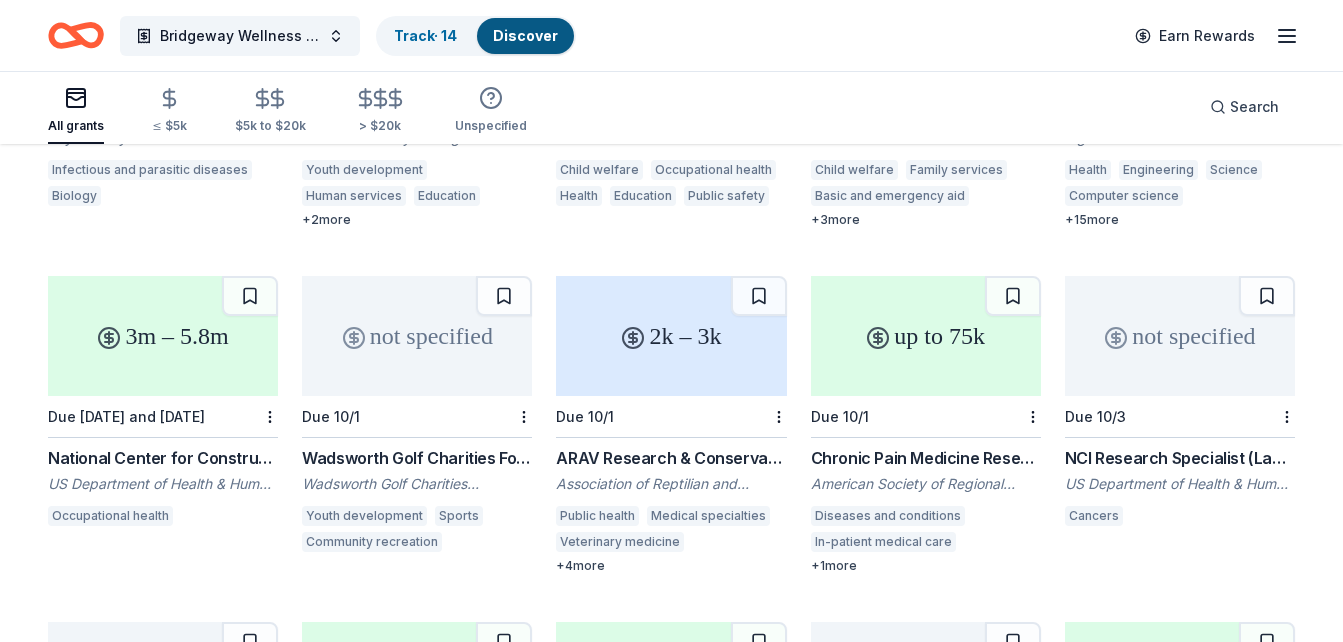 scroll, scrollTop: 5890, scrollLeft: 0, axis: vertical 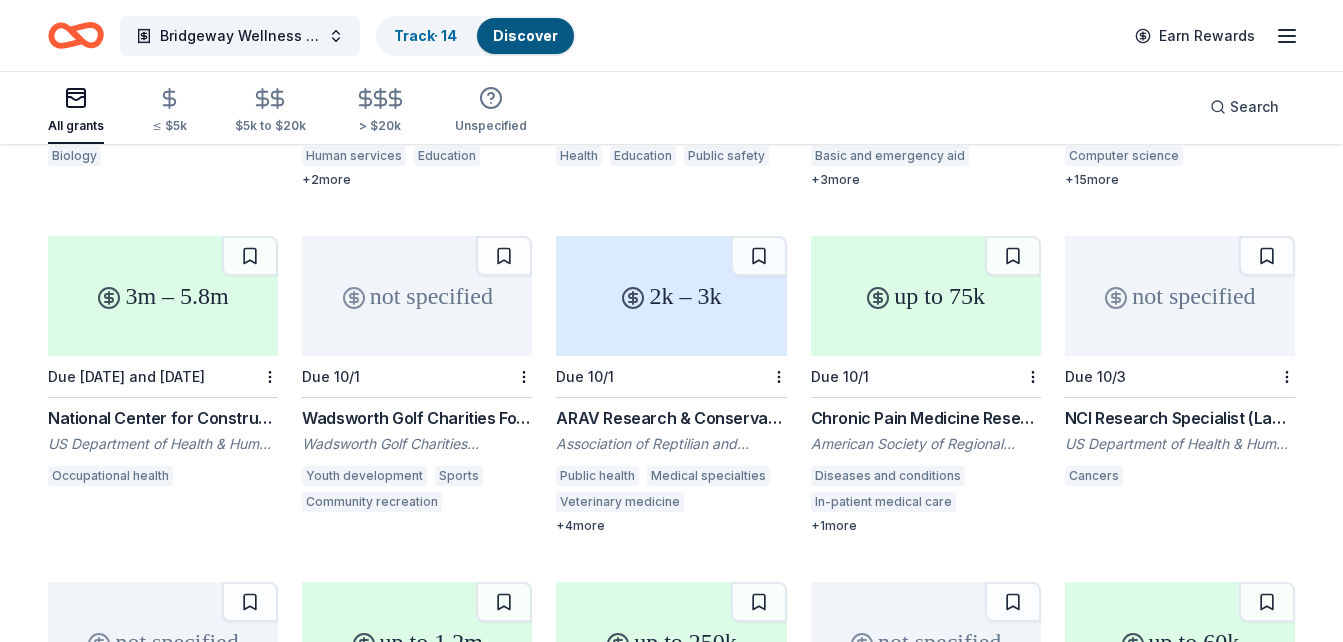 click on "National Center for Construction Safety and Health Research and Translation (U54)" at bounding box center [163, 418] 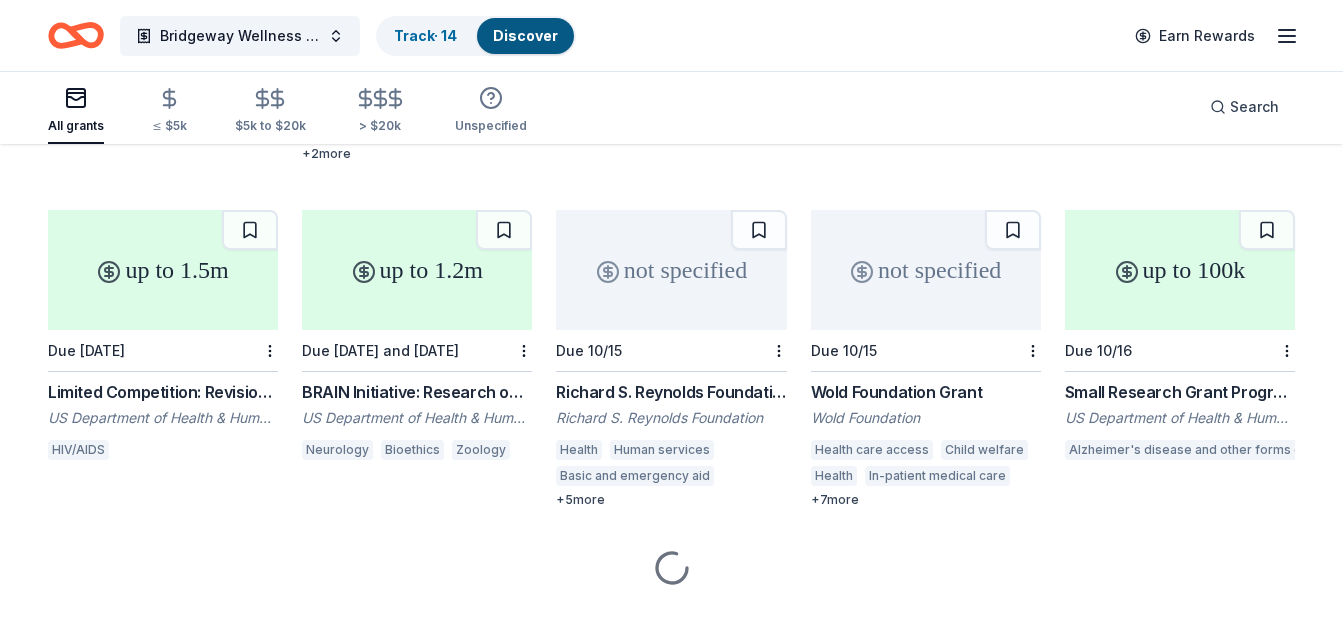 scroll, scrollTop: 6610, scrollLeft: 0, axis: vertical 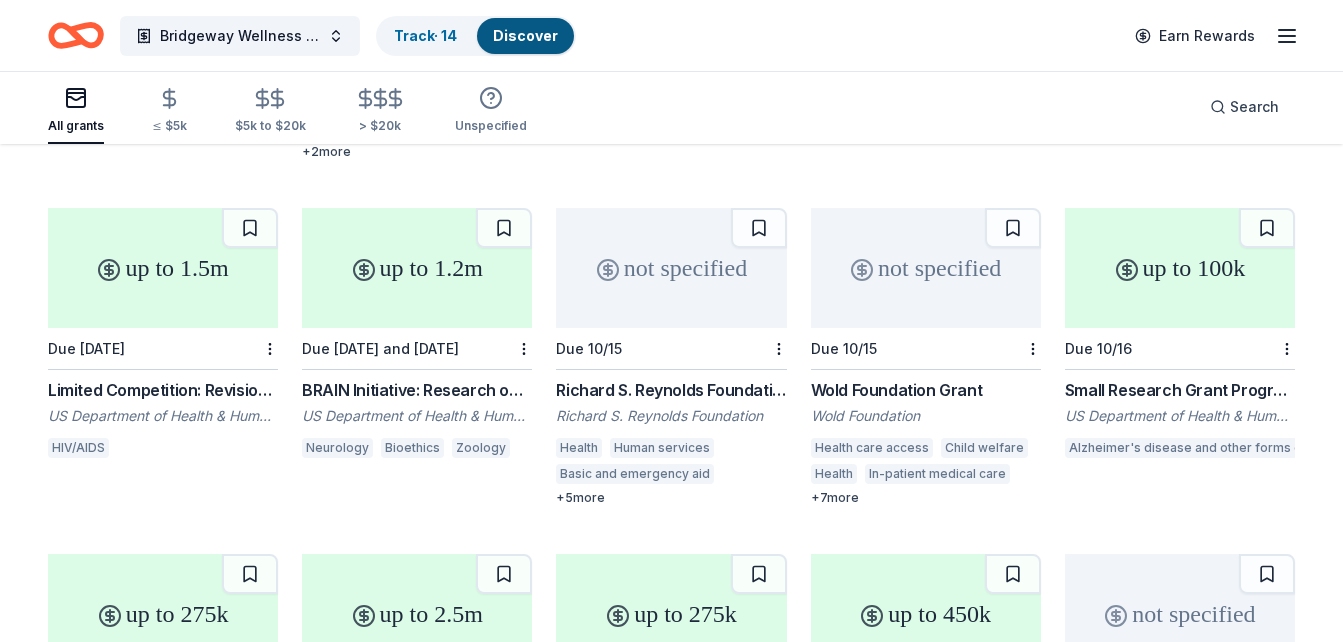 click on "Richard S. Reynolds Foundation Grant" at bounding box center [671, 390] 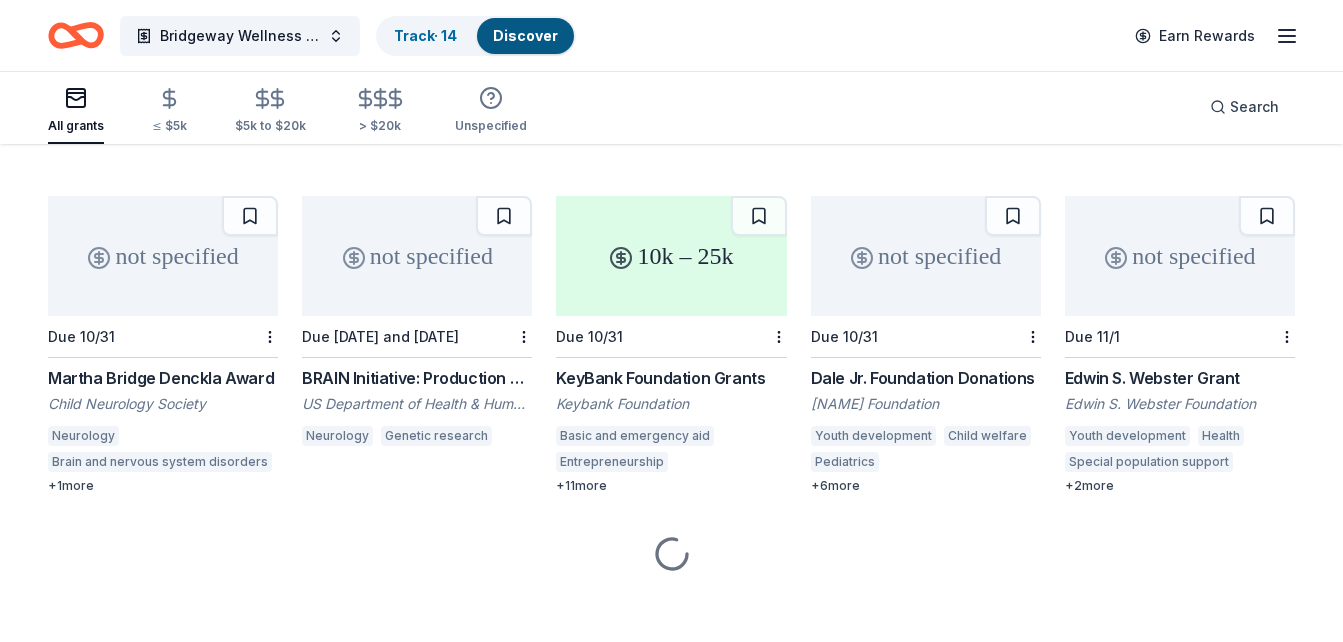 scroll, scrollTop: 7310, scrollLeft: 0, axis: vertical 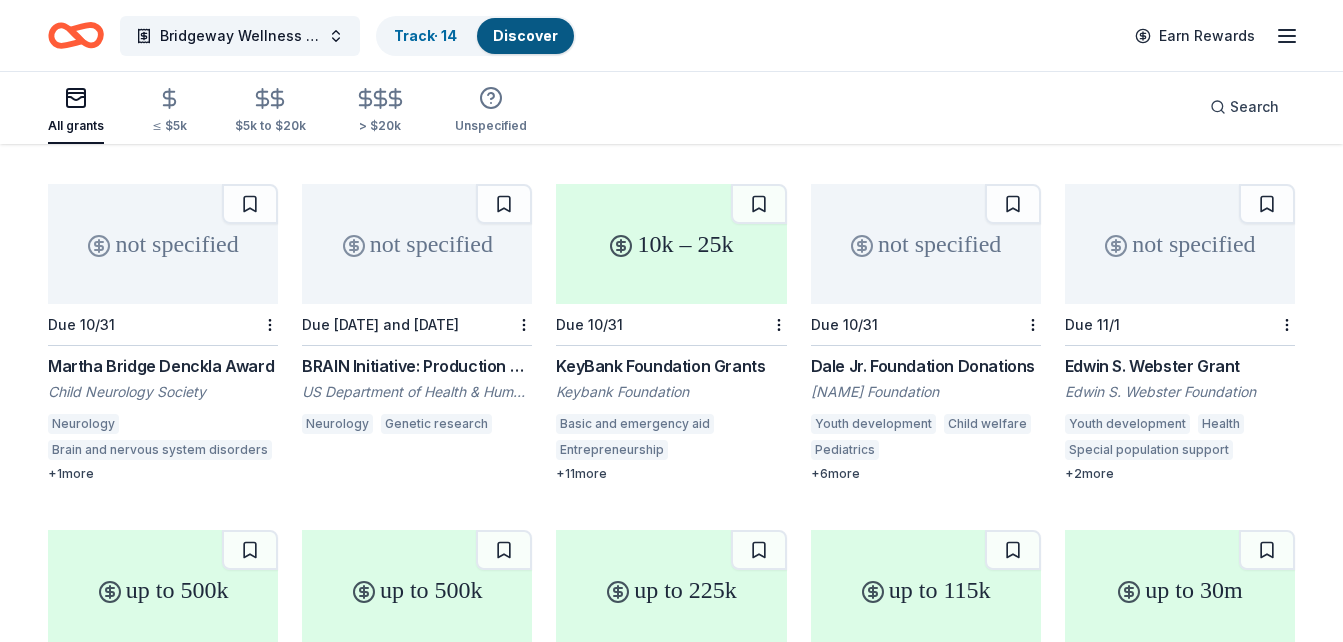 click on "KeyBank Foundation Grants" at bounding box center [671, 366] 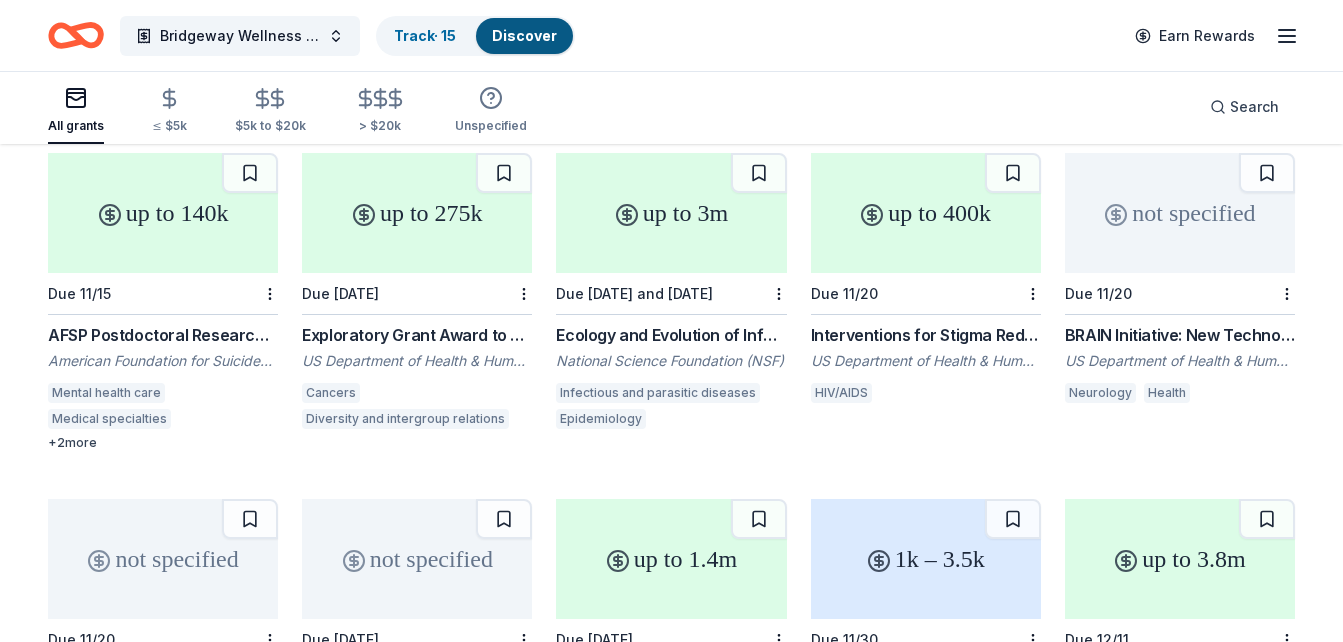 scroll, scrollTop: 8390, scrollLeft: 0, axis: vertical 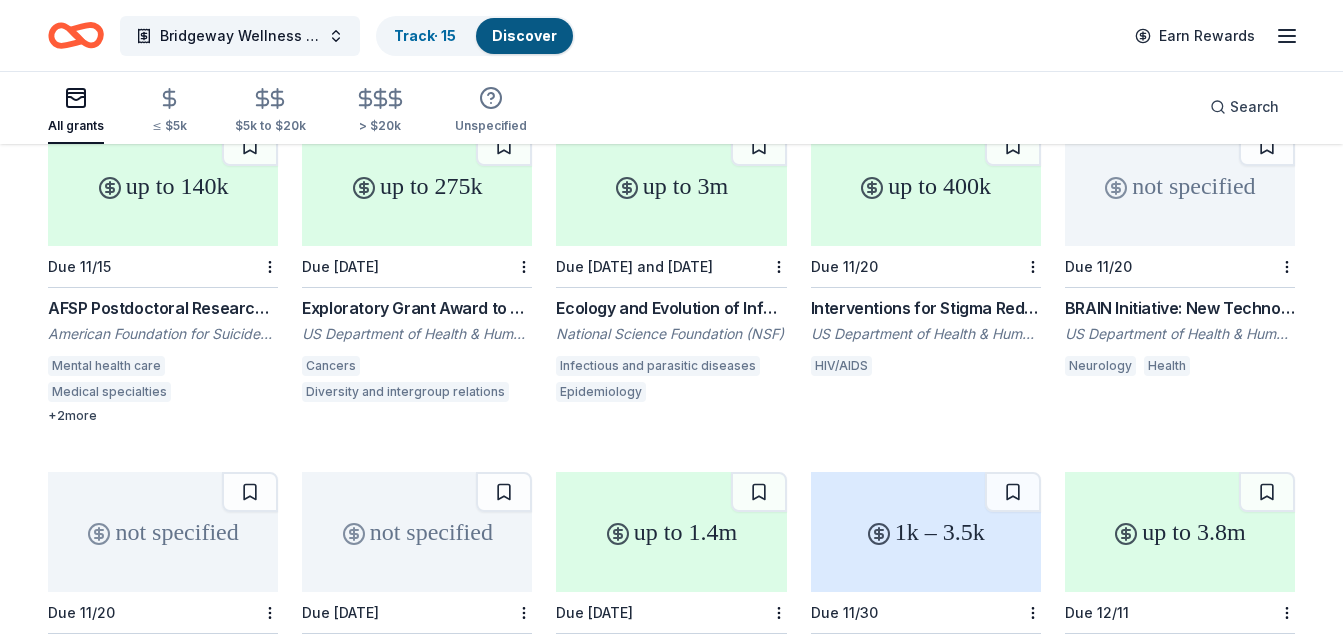 click on "Interventions for Stigma Reduction to Improve HIV/AIDS Prevention, Treatment and Care in Low- and Middle- Income Countries (R01 - Clinical Trial Optional) (348051)" at bounding box center [926, 308] 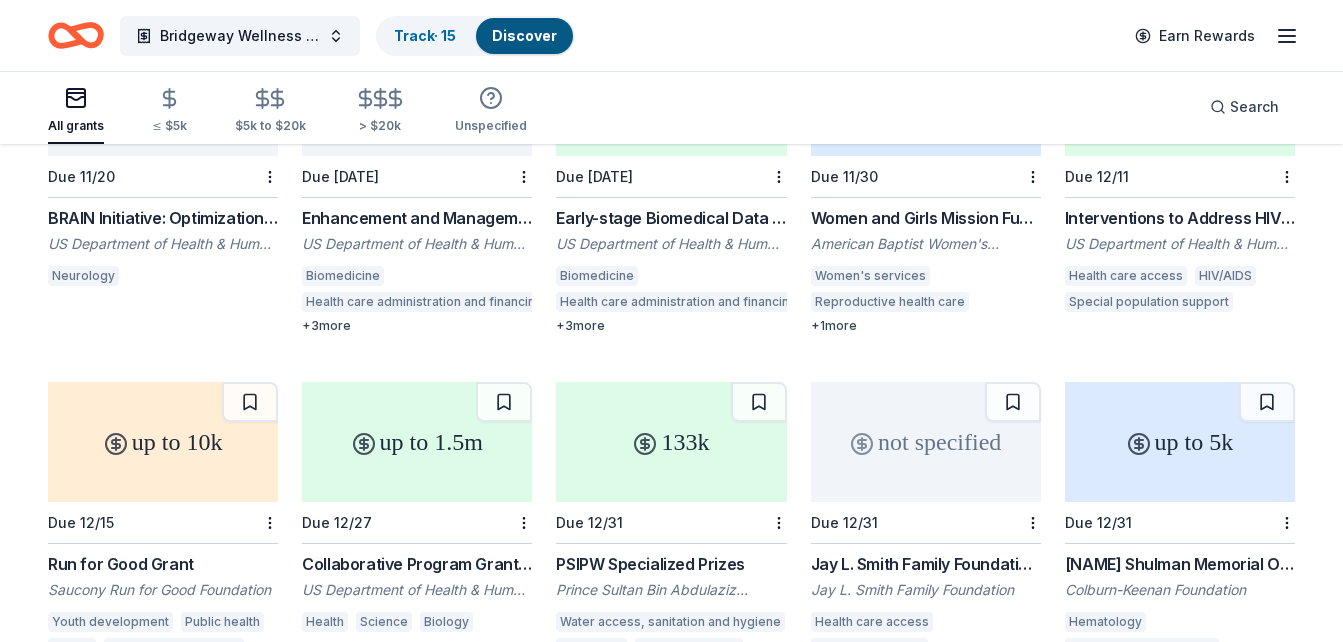 scroll, scrollTop: 8878, scrollLeft: 0, axis: vertical 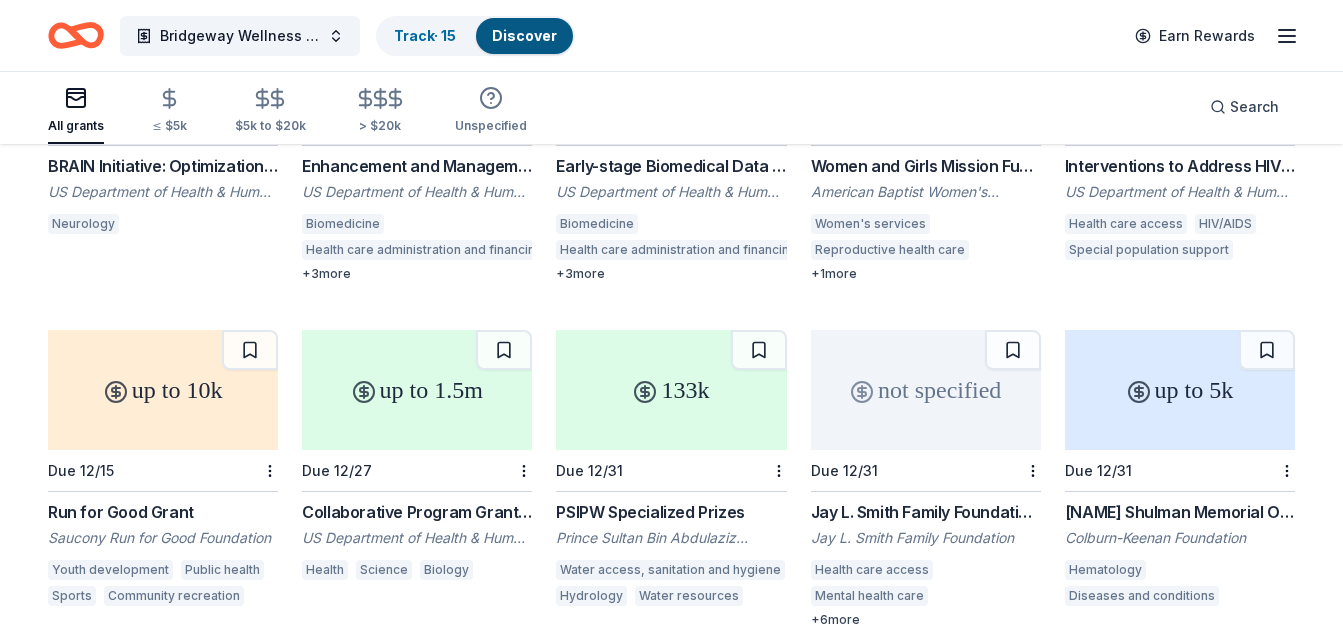 click on "Interventions to Address HIV-Related Comorbidities among Highly Affected Populations Experiencing Health Disparities (R01 - Clinical Trial Required)" at bounding box center [1180, 166] 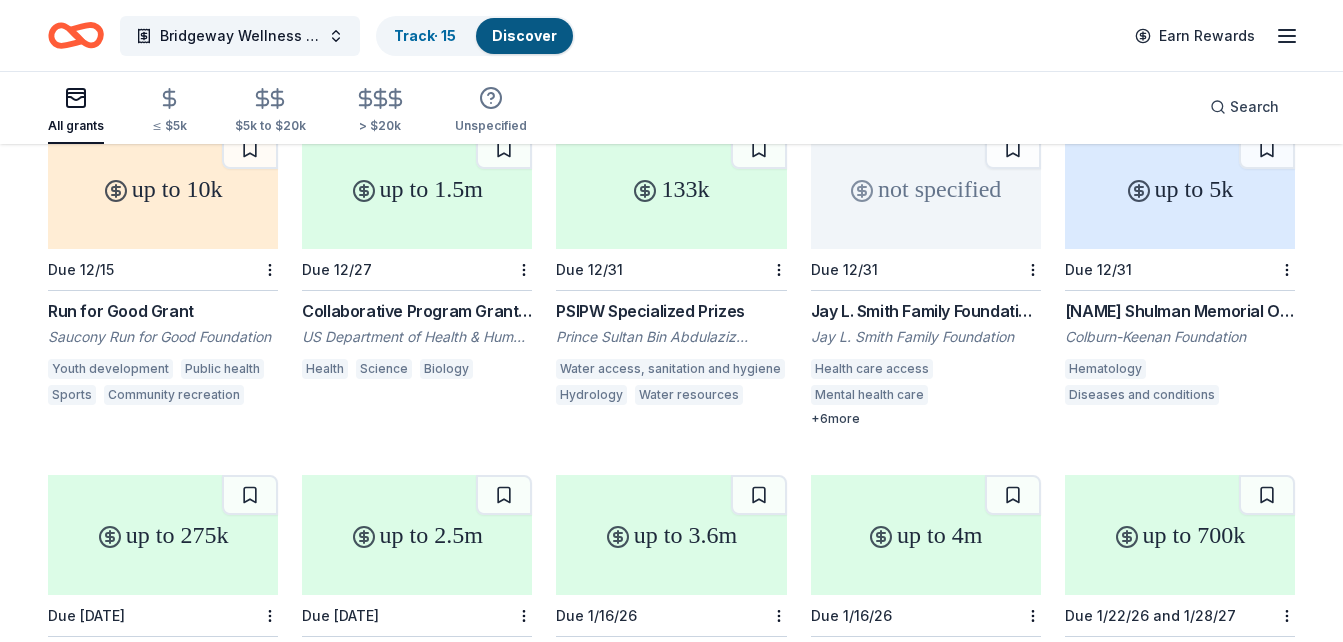 scroll, scrollTop: 9113, scrollLeft: 0, axis: vertical 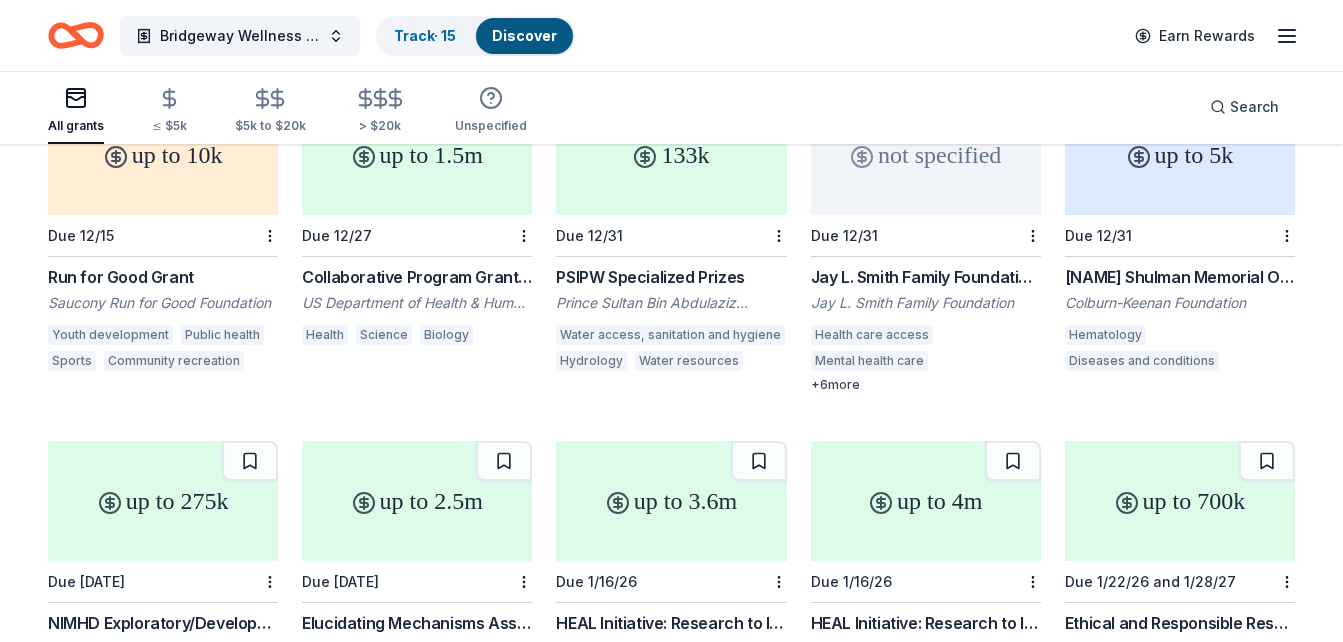 click on "Jay L. Smith Family Foundation Grants" at bounding box center (926, 277) 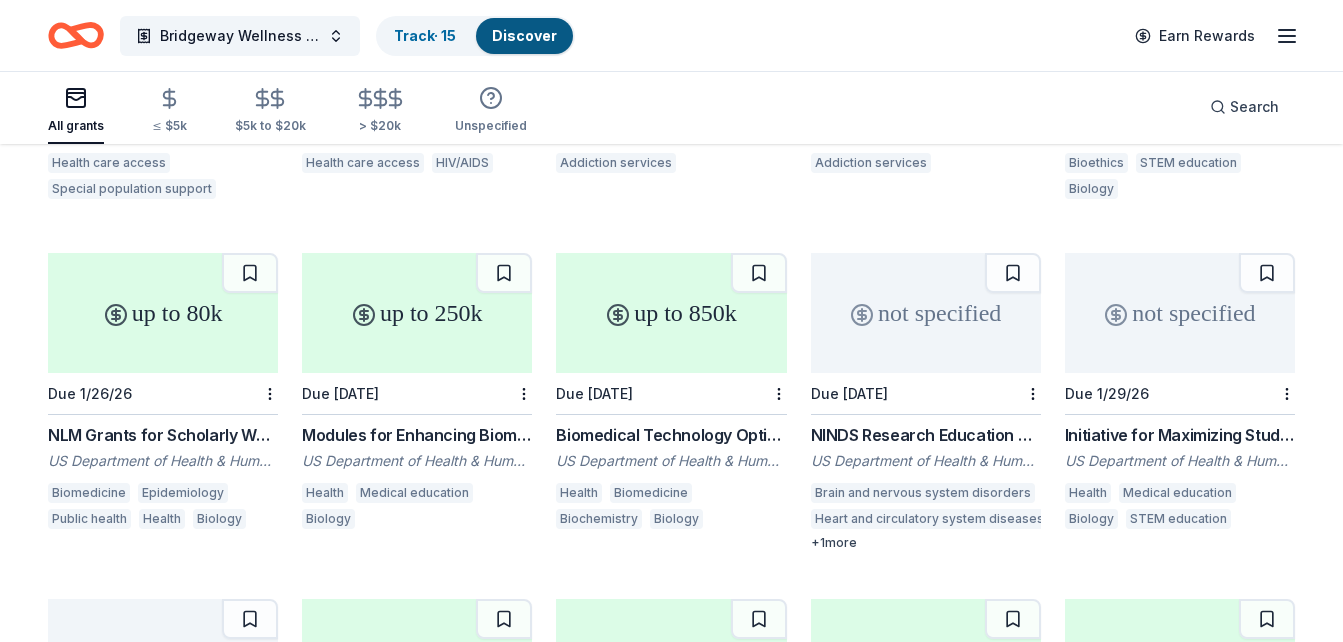 scroll, scrollTop: 9633, scrollLeft: 0, axis: vertical 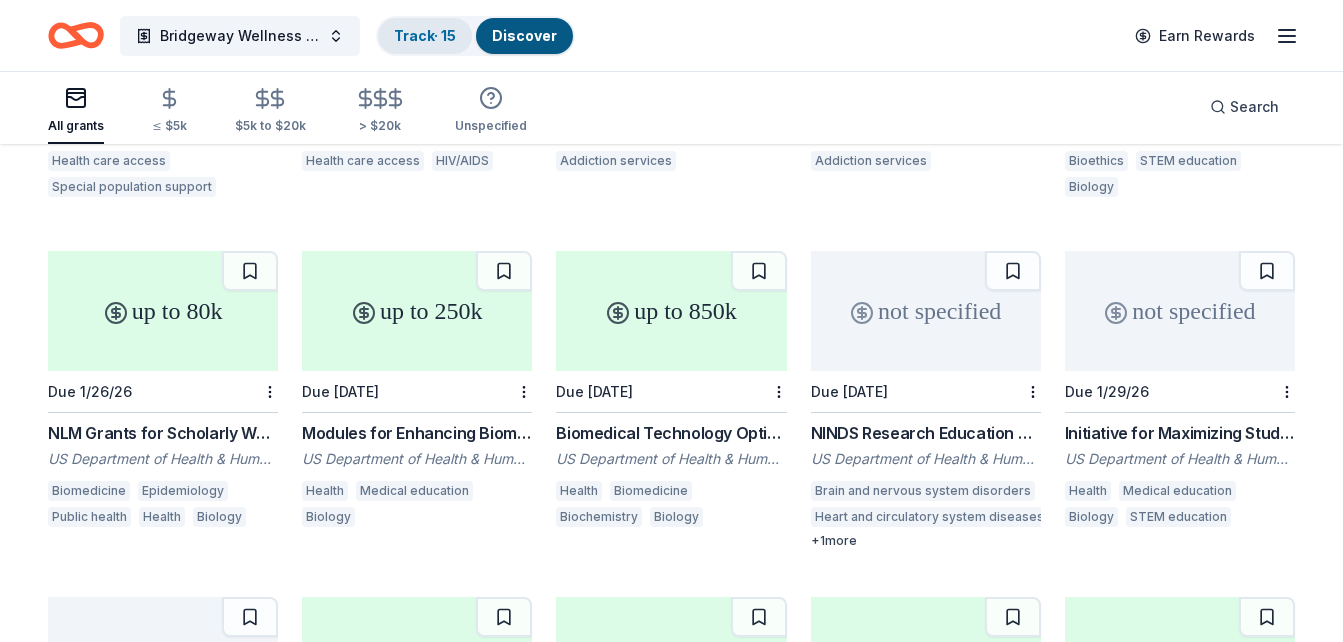 click on "Track  · 15" at bounding box center [425, 35] 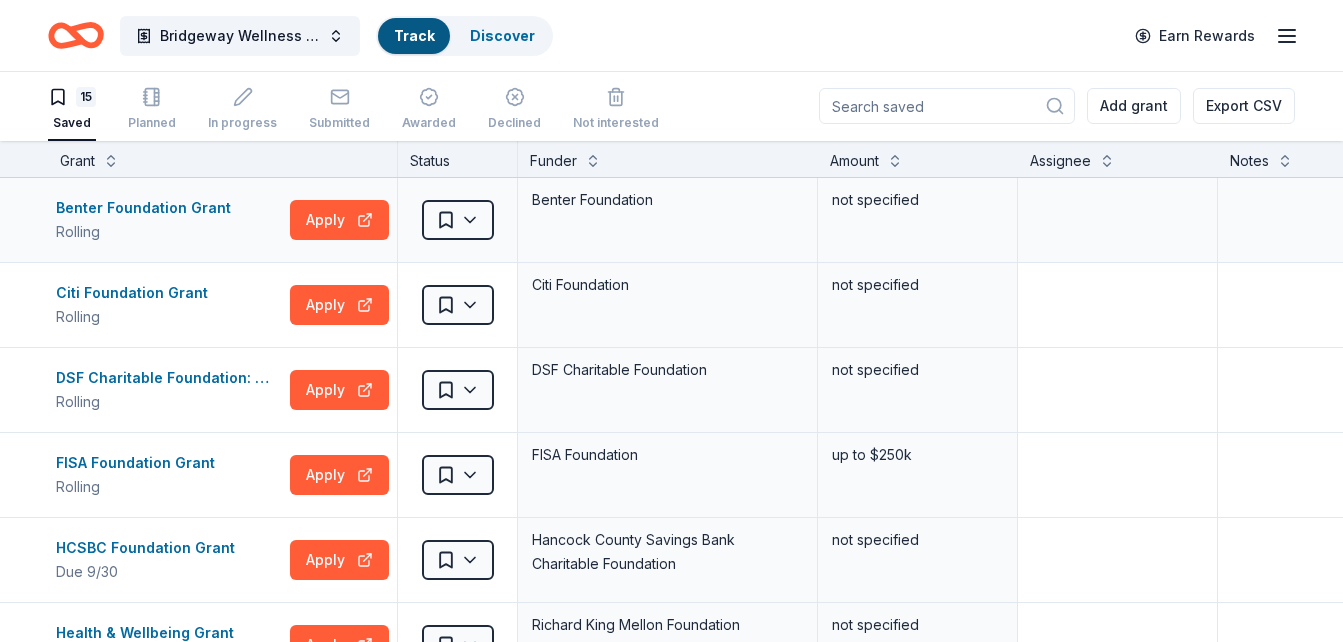 scroll, scrollTop: 1, scrollLeft: 0, axis: vertical 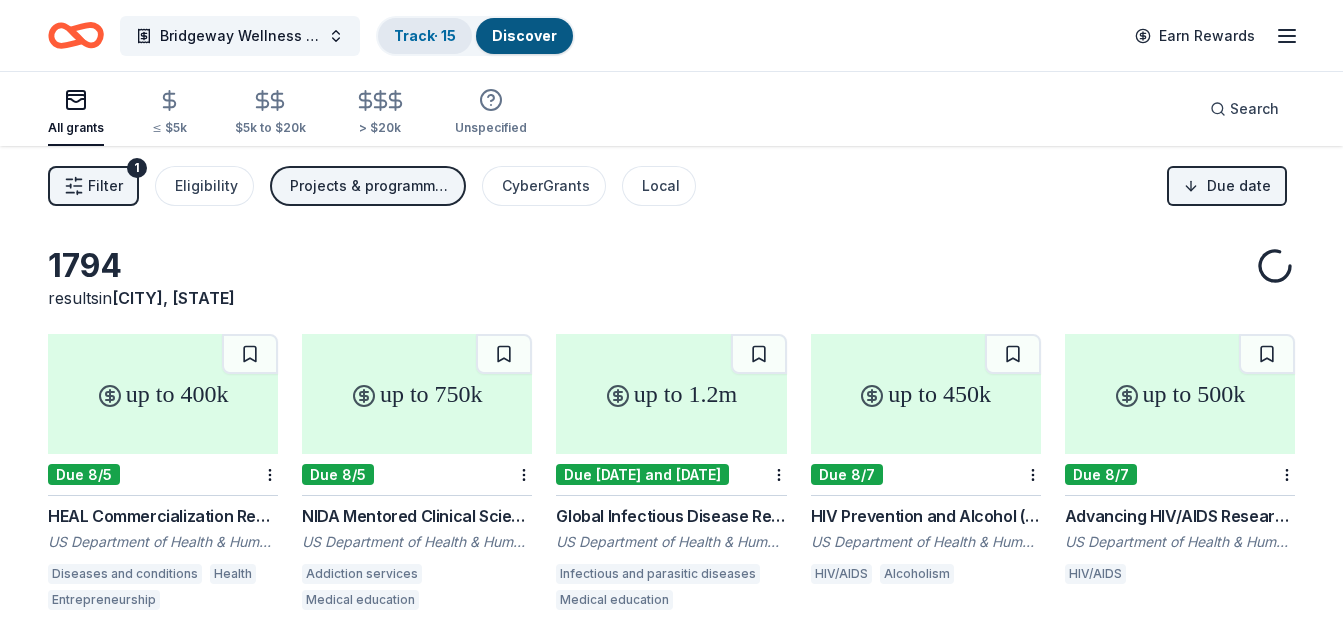 click on "Track  · 15" at bounding box center [425, 35] 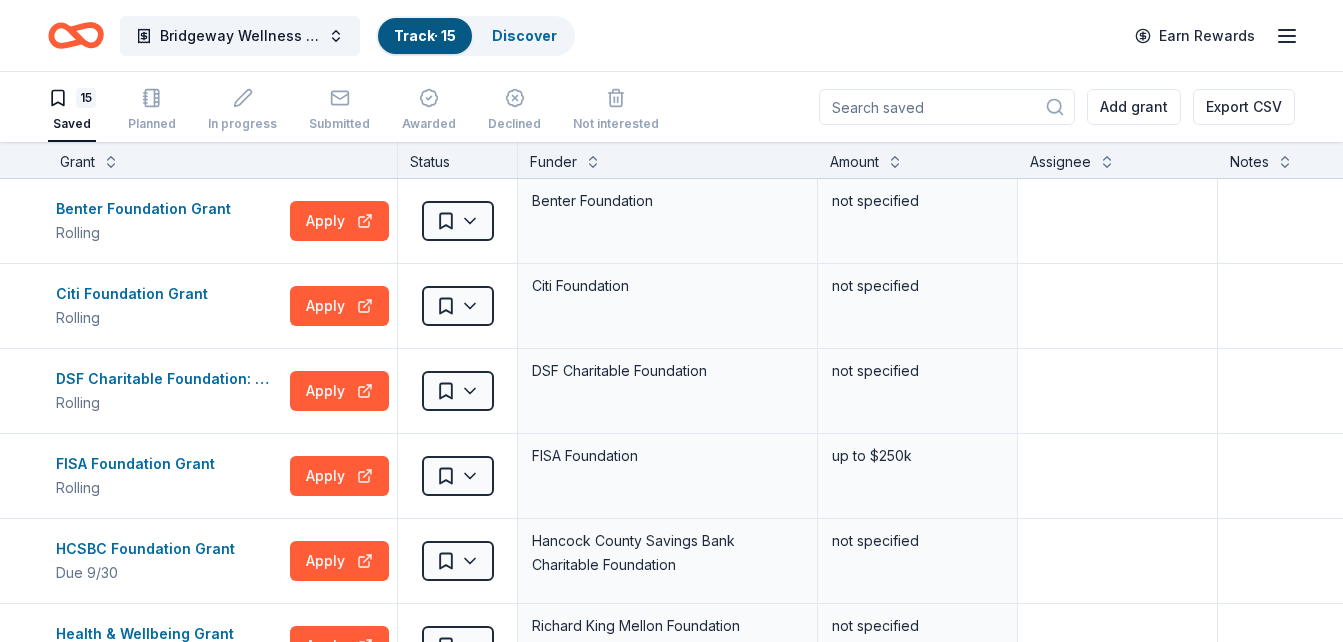 scroll, scrollTop: 1, scrollLeft: 0, axis: vertical 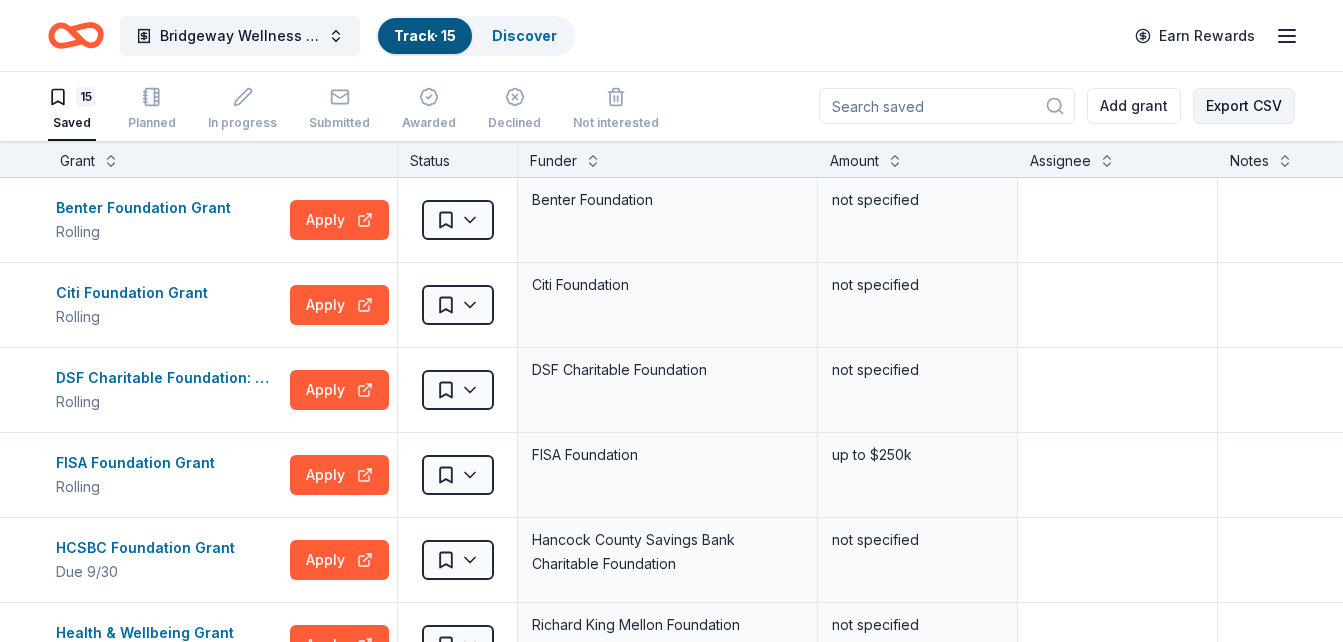 click on "Export CSV" at bounding box center [1244, 106] 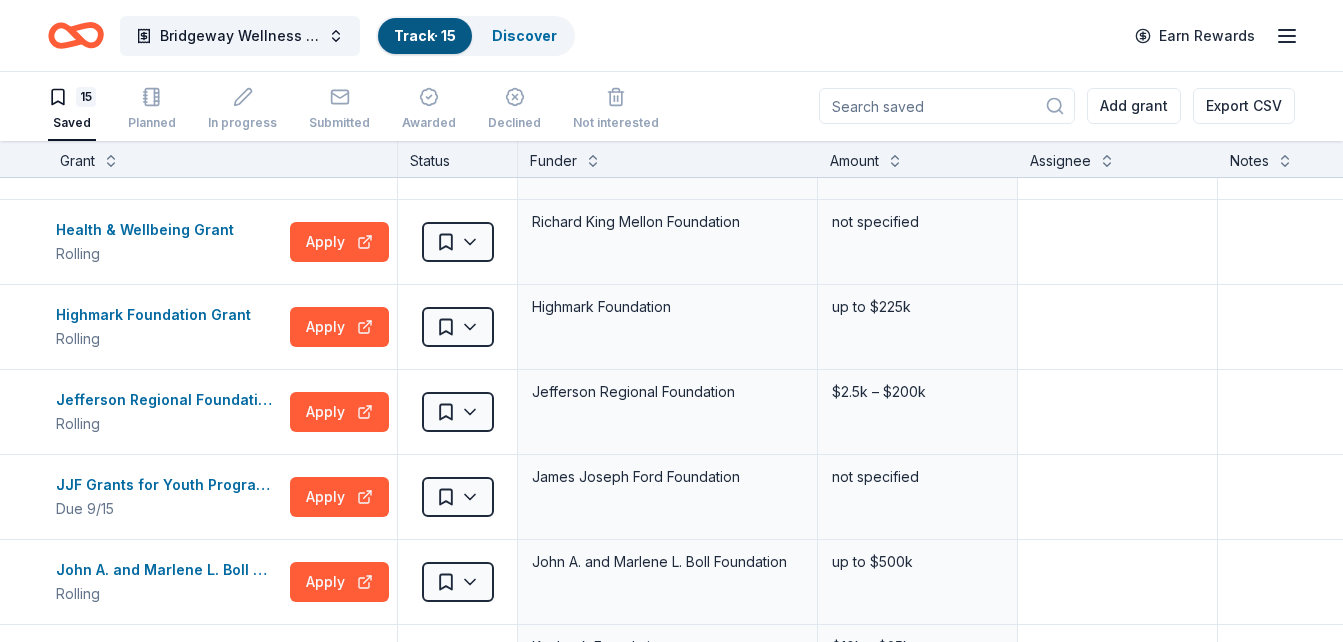 scroll, scrollTop: 422, scrollLeft: 0, axis: vertical 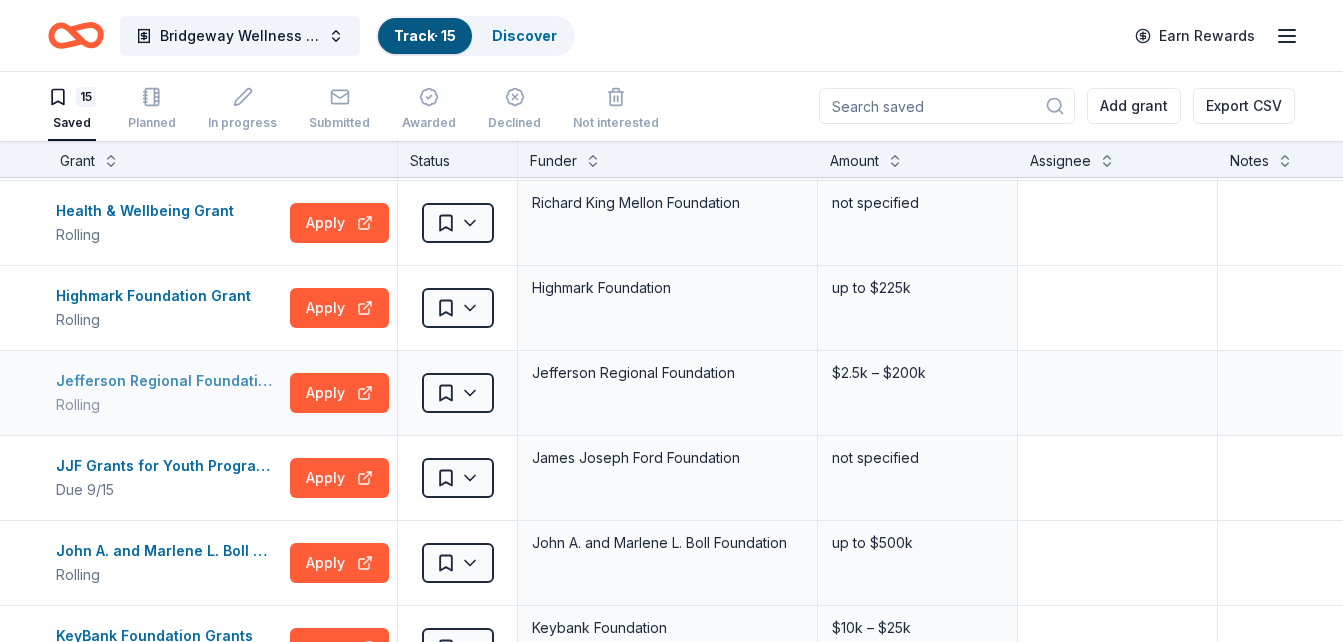 click on "Jefferson Regional Foundation Grants" at bounding box center (169, 381) 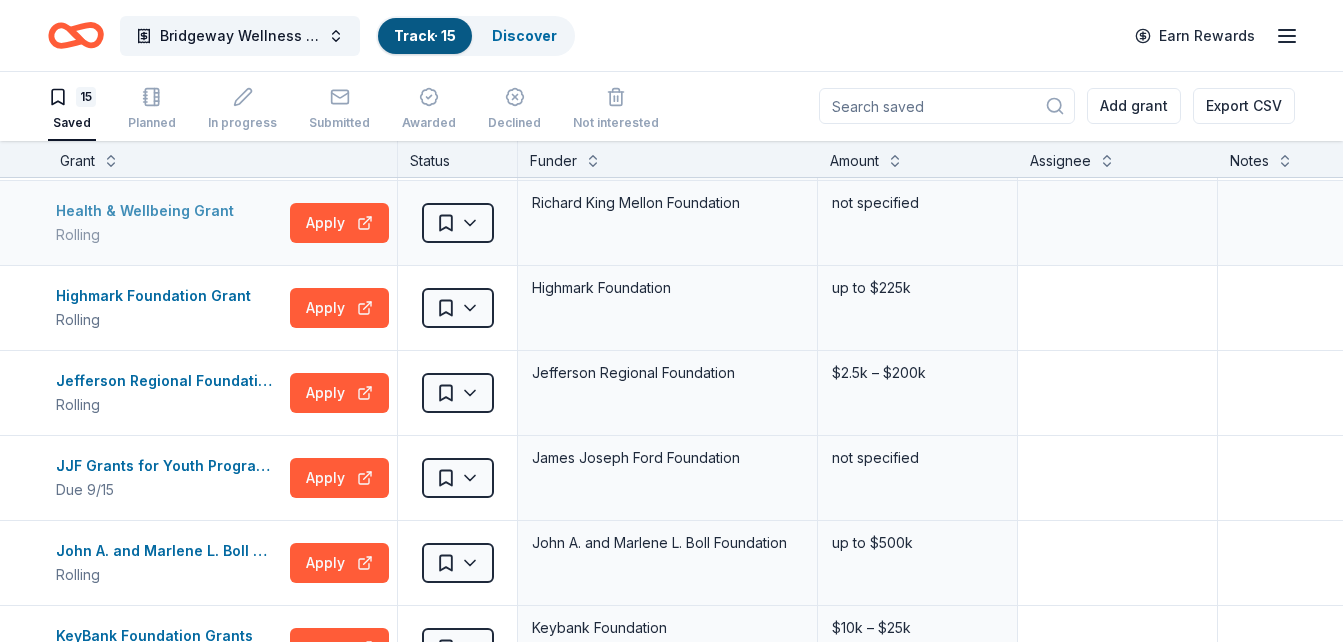 click on "Health & Wellbeing Grant" at bounding box center (149, 211) 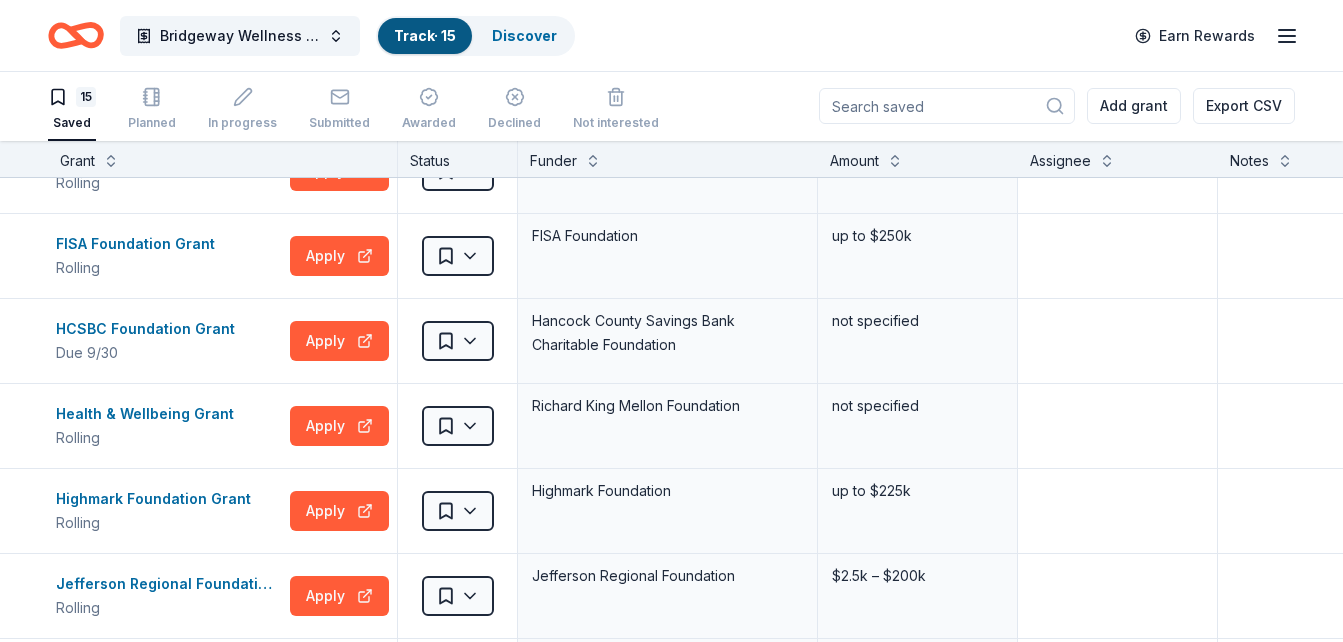 scroll, scrollTop: 215, scrollLeft: 0, axis: vertical 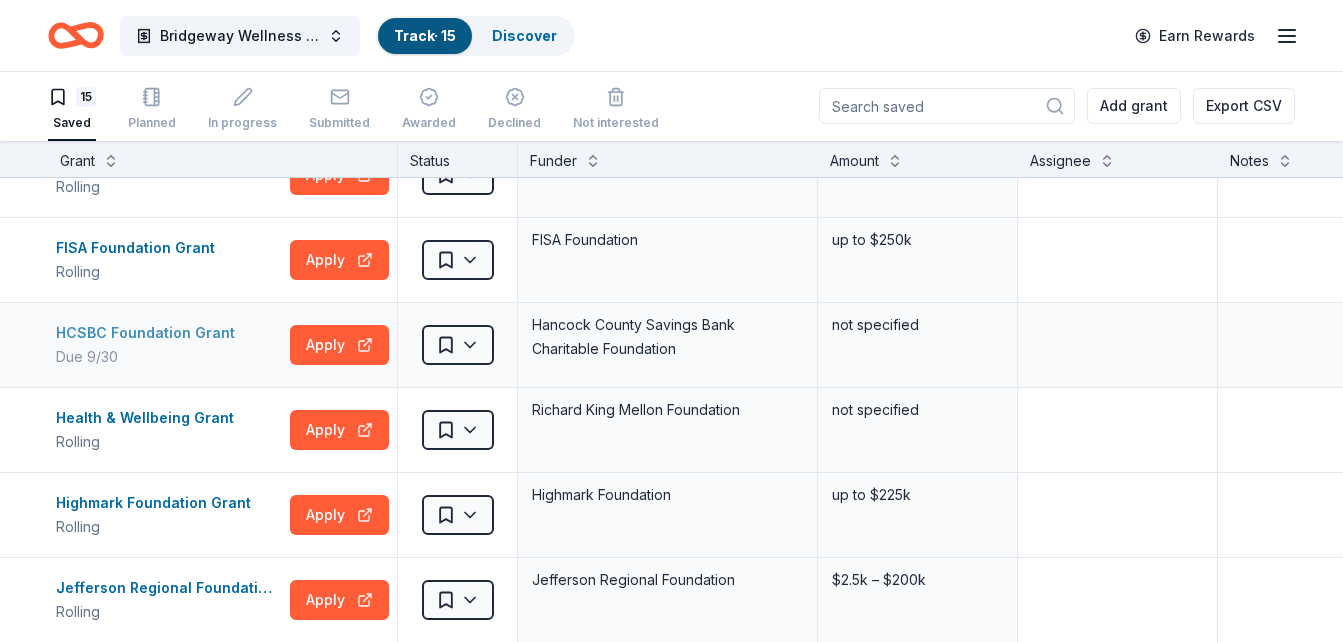 click on "HCSBC Foundation Grant" at bounding box center [149, 333] 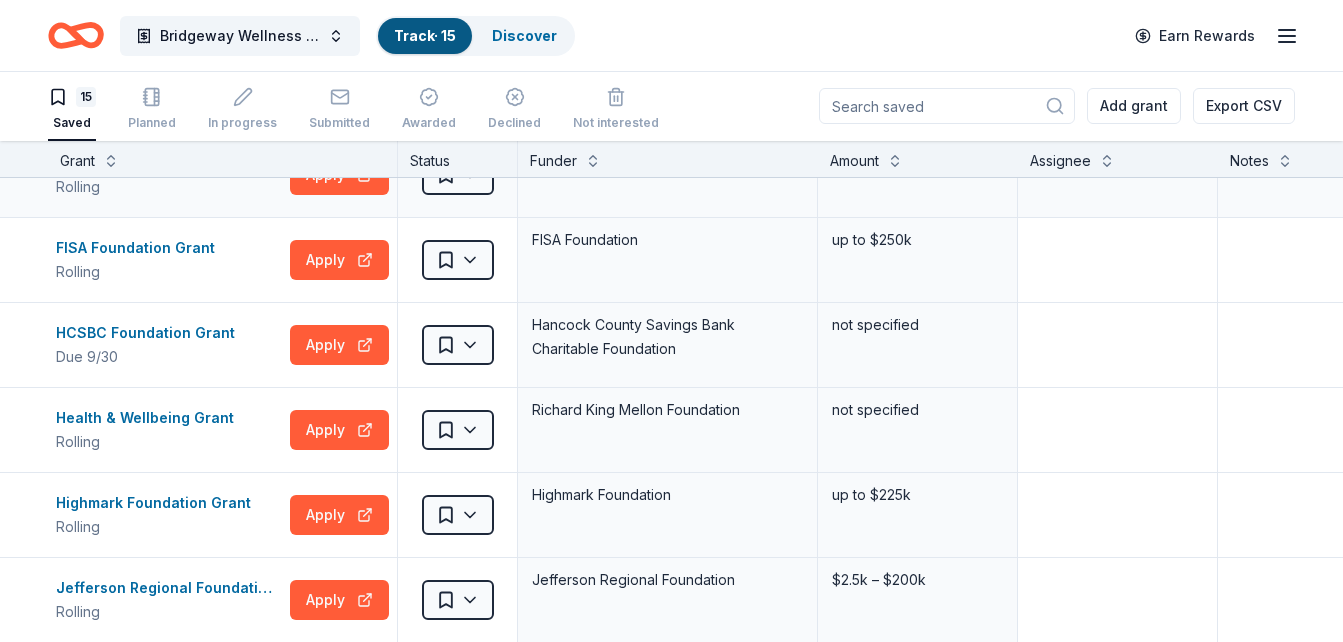type 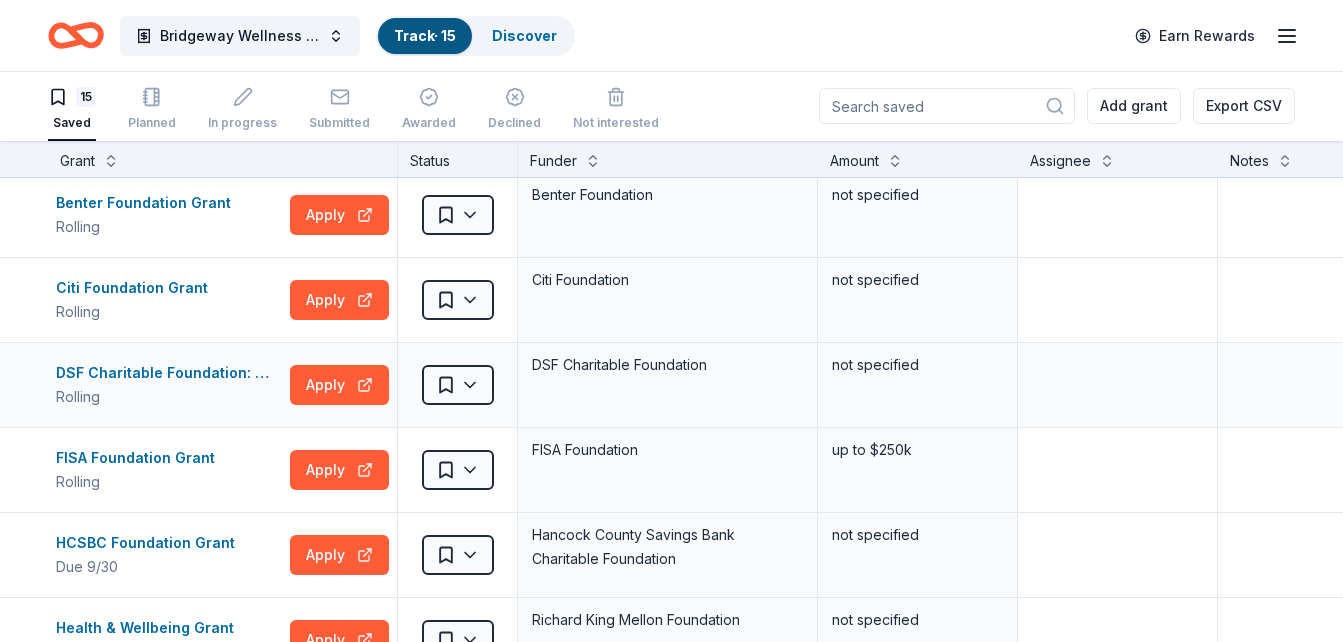 scroll, scrollTop: 0, scrollLeft: 0, axis: both 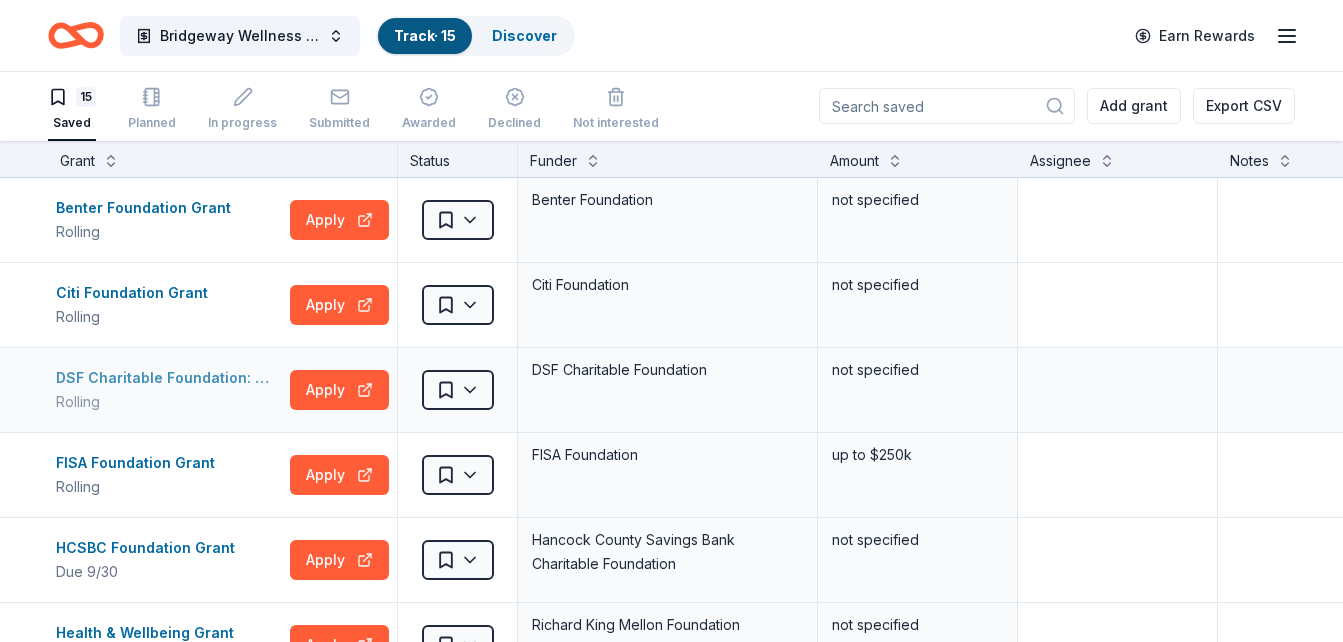 click on "DSF Charitable Foundation: Human Services Grant" at bounding box center [169, 378] 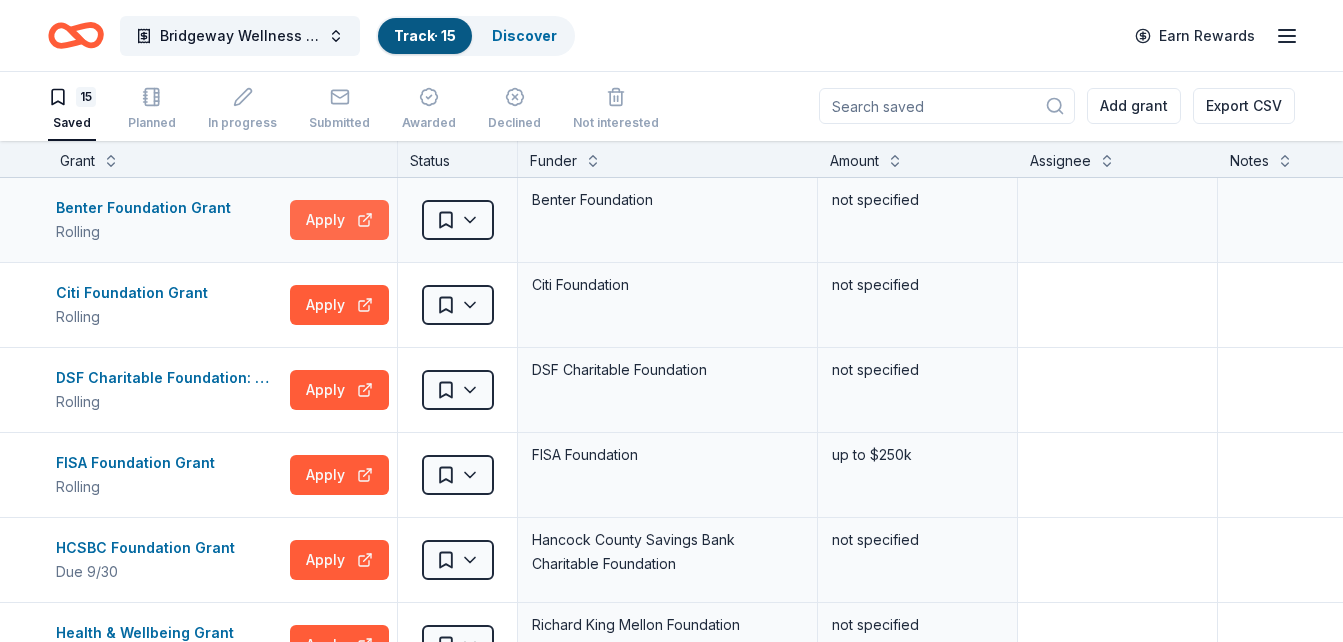 click on "Apply" at bounding box center (339, 220) 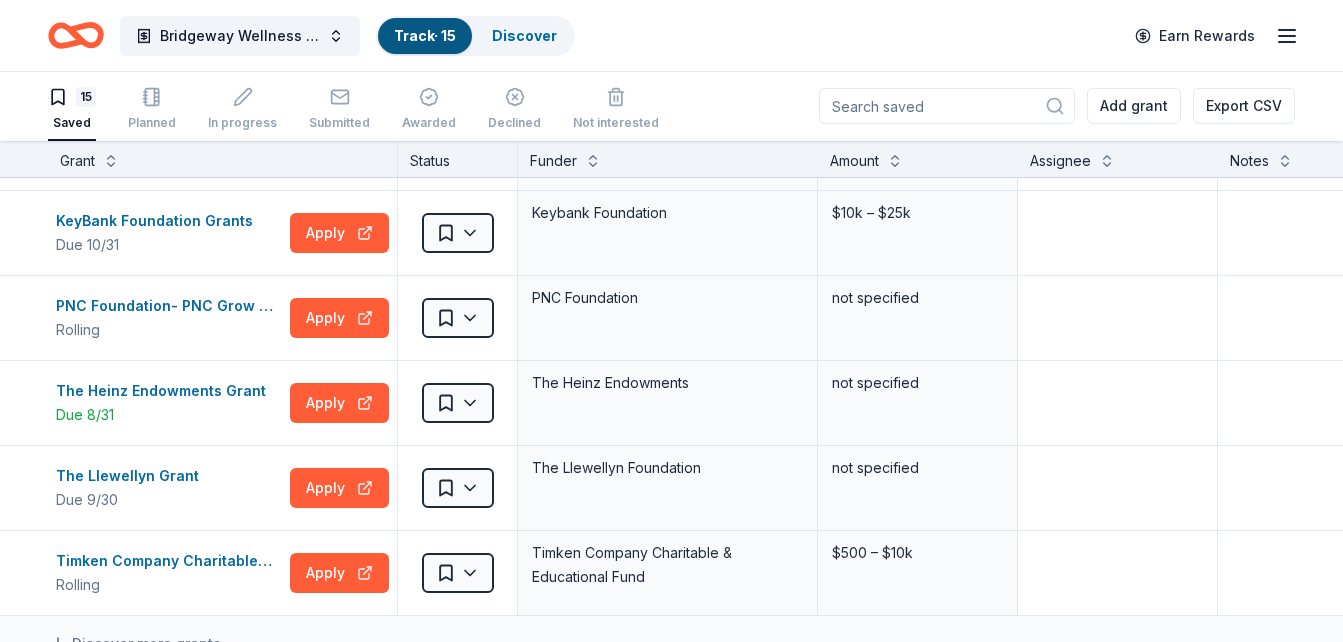 scroll, scrollTop: 895, scrollLeft: 0, axis: vertical 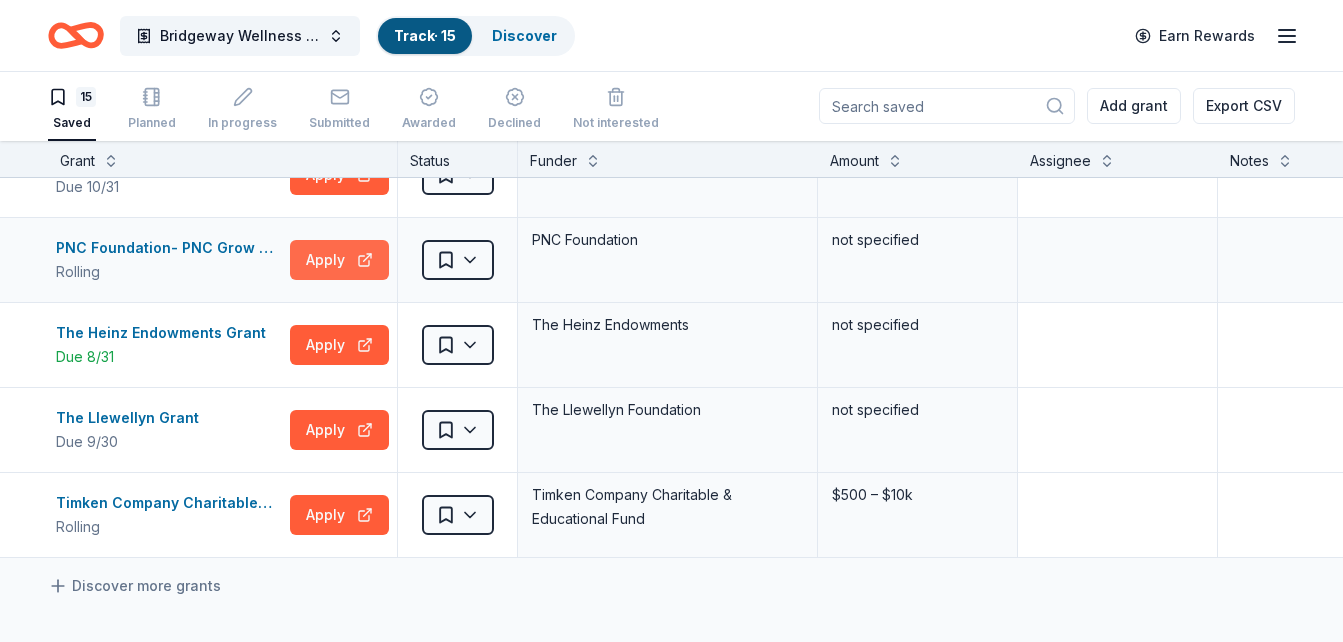 click on "Apply" at bounding box center (339, 260) 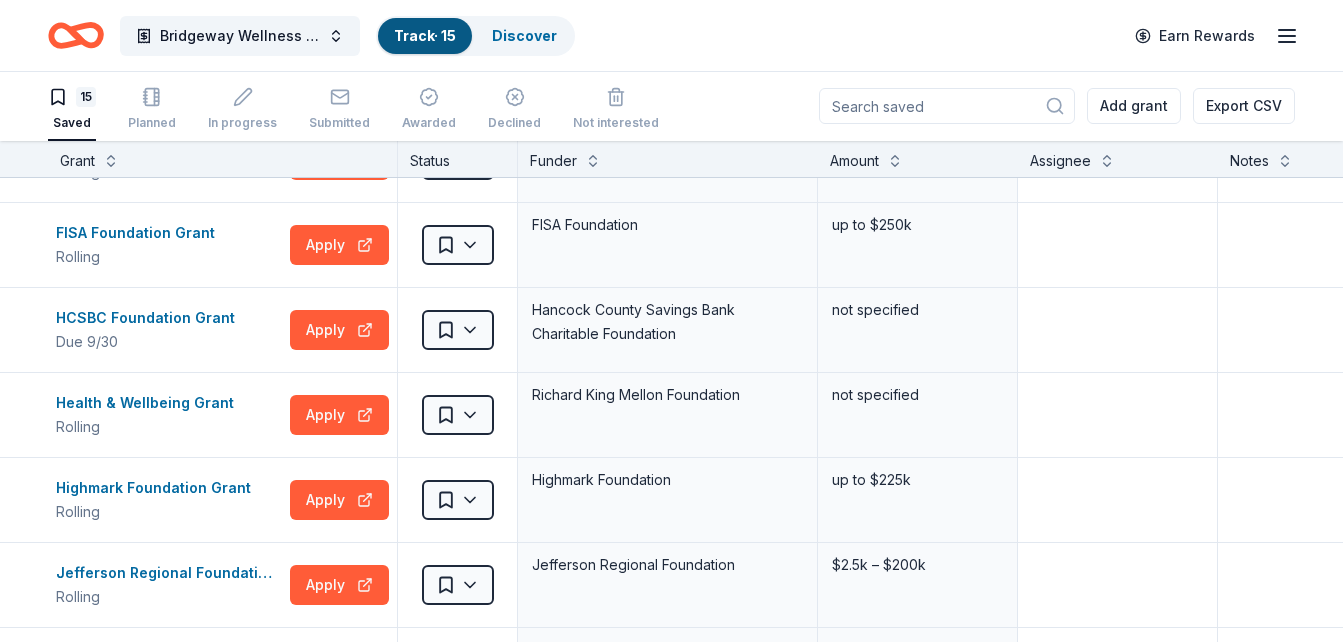 scroll, scrollTop: 131, scrollLeft: 0, axis: vertical 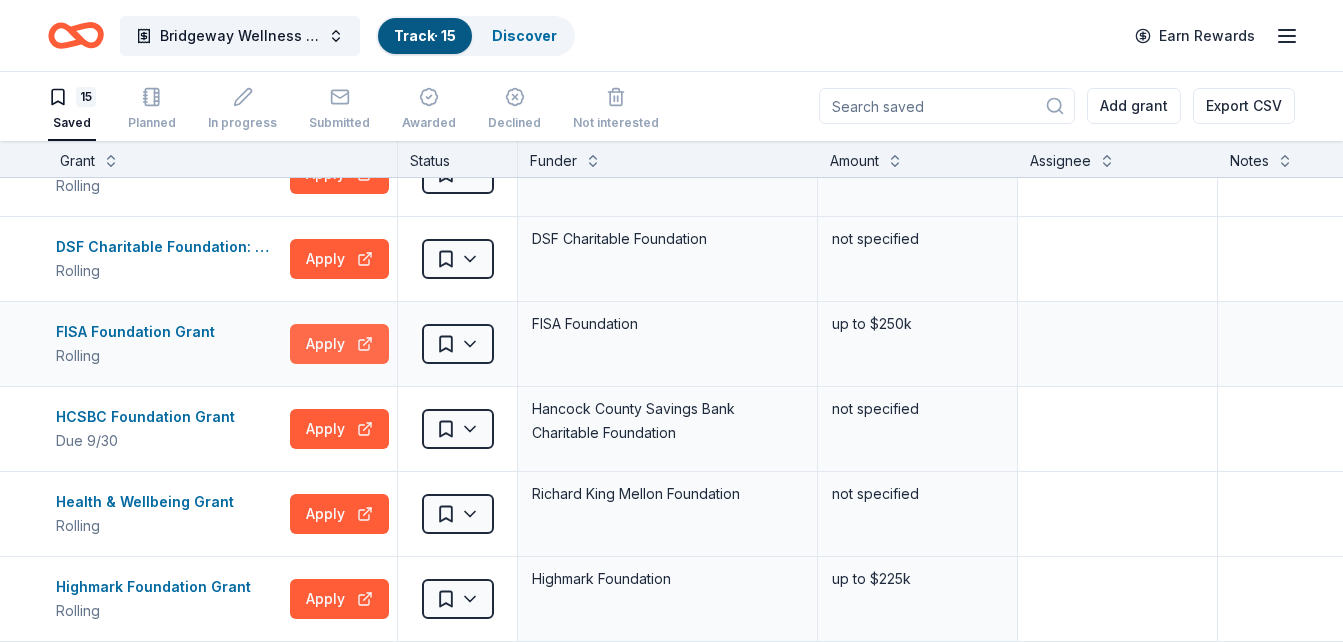 click on "Apply" at bounding box center (339, 344) 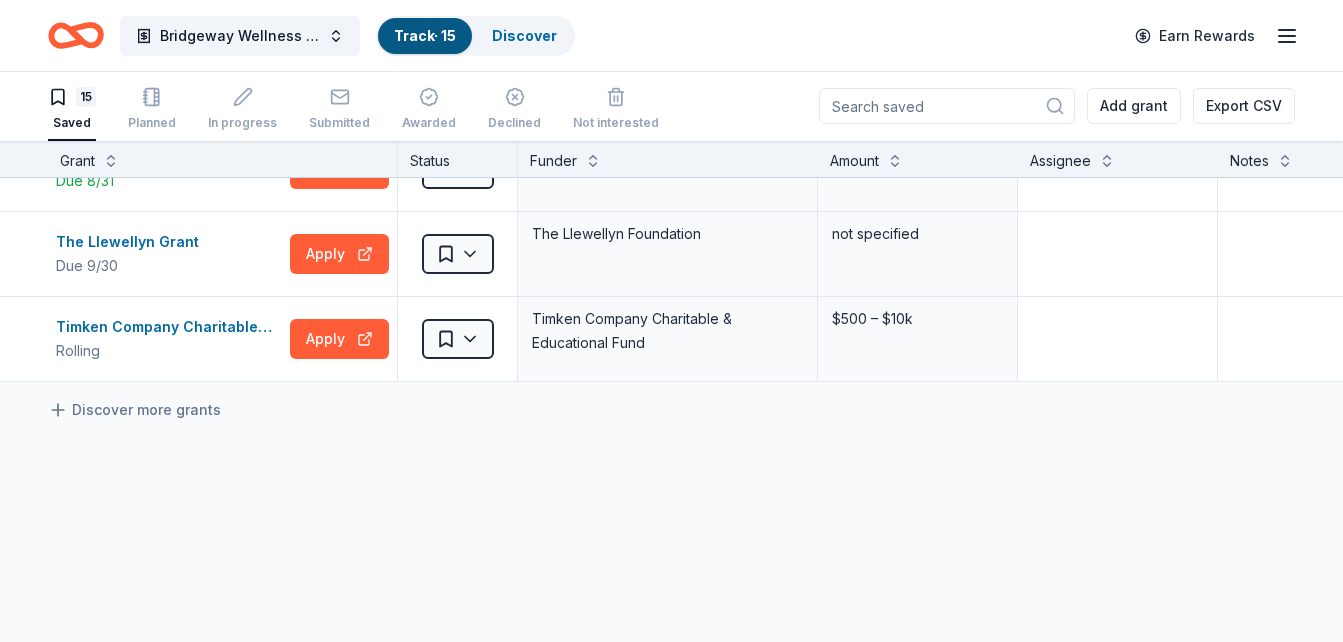 scroll, scrollTop: 1091, scrollLeft: 0, axis: vertical 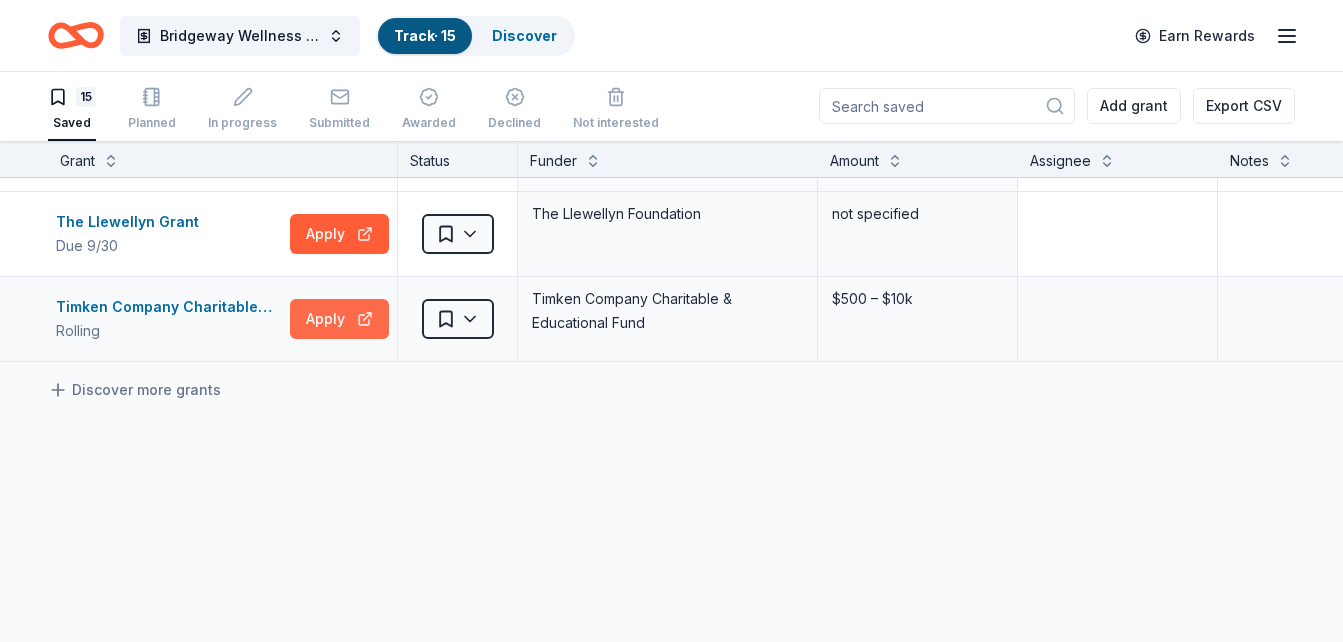 click on "Apply" at bounding box center (339, 319) 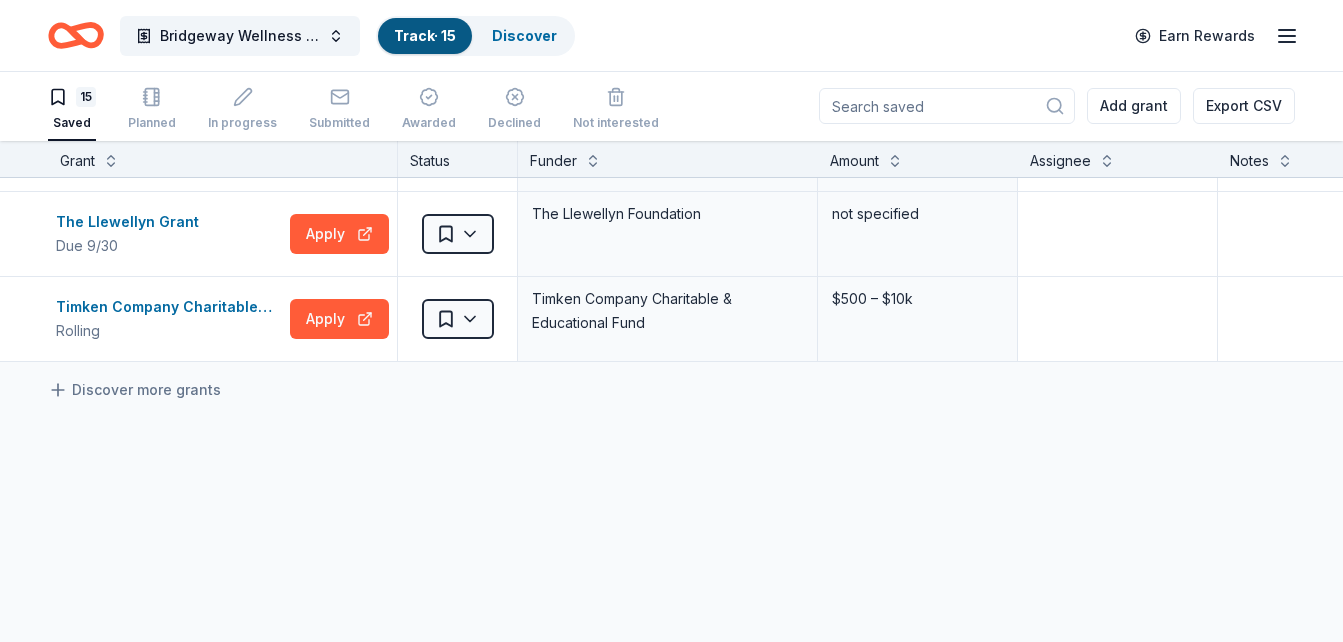 type 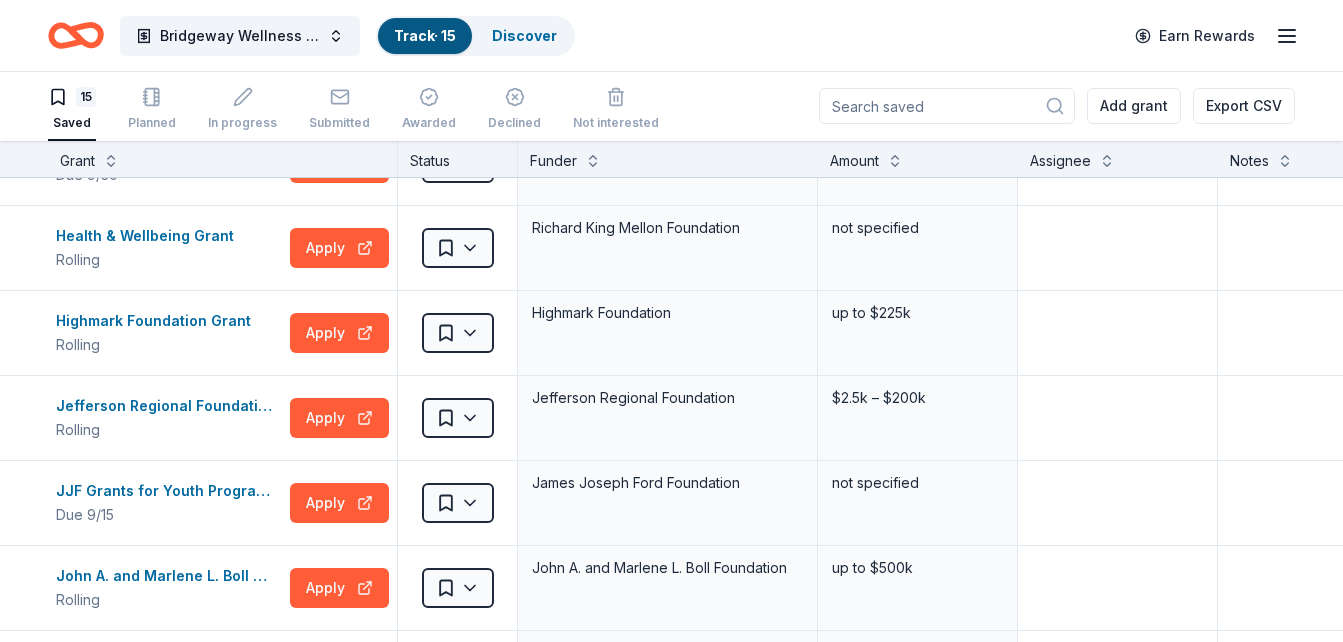 scroll, scrollTop: 371, scrollLeft: 0, axis: vertical 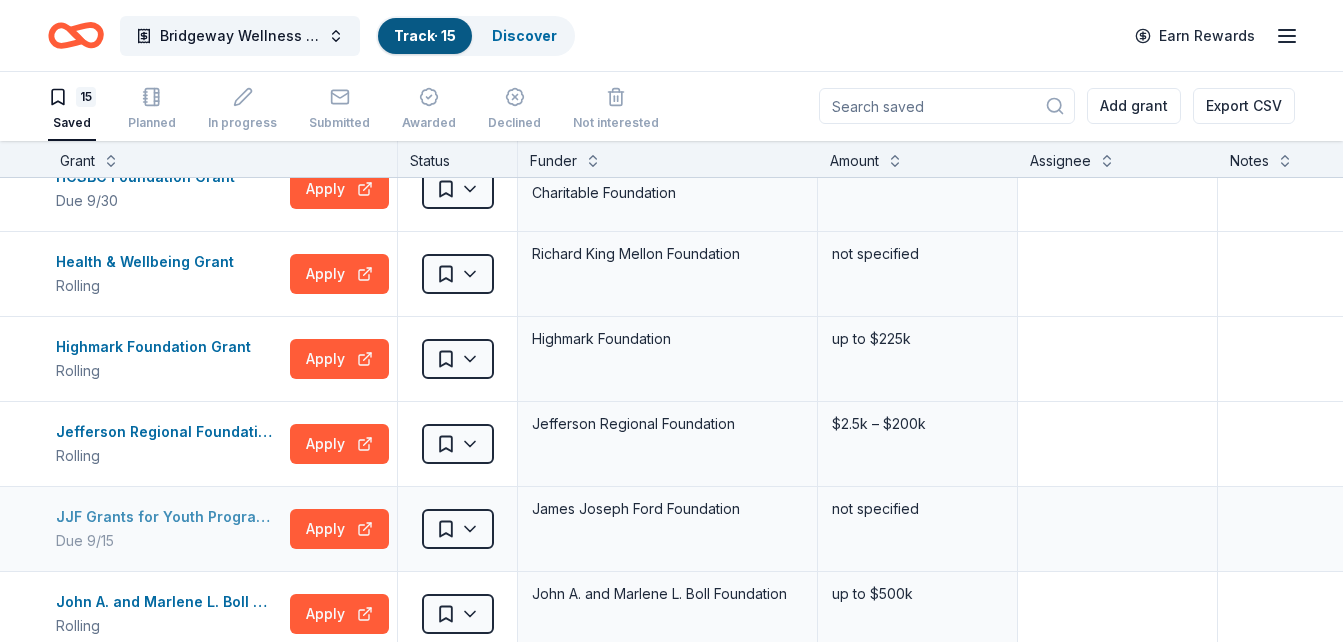 click on "JJF Grants for Youth Programs" at bounding box center (169, 517) 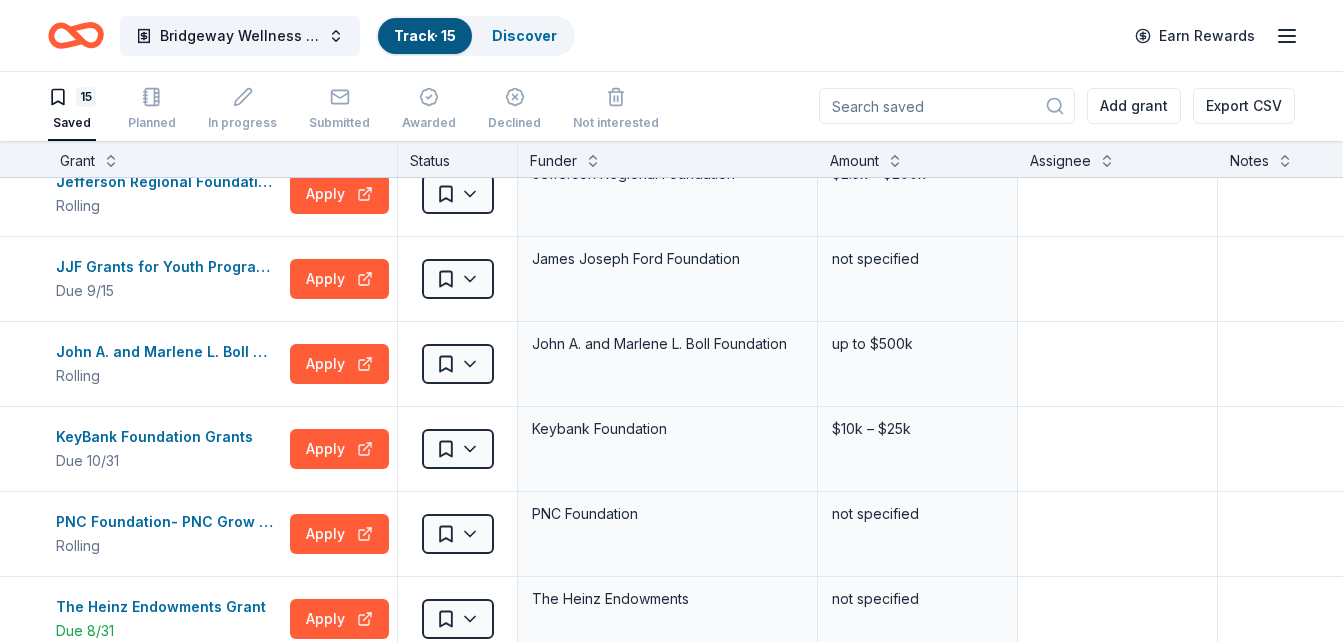 scroll, scrollTop: 624, scrollLeft: 0, axis: vertical 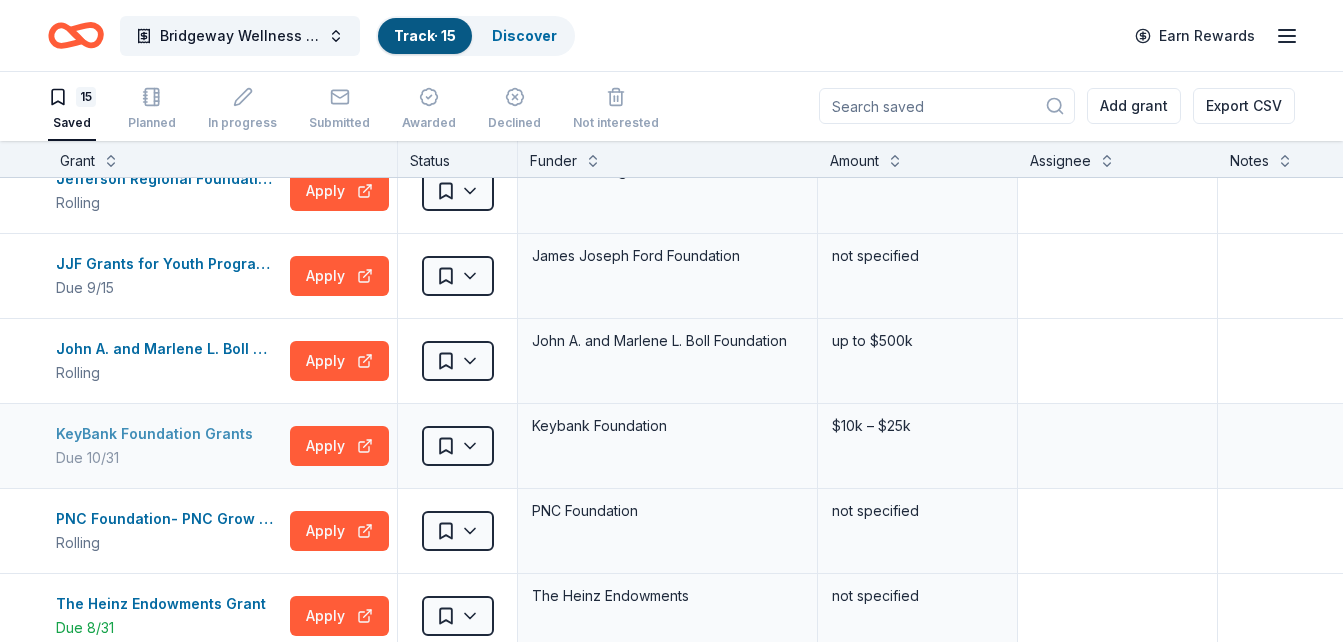 click on "KeyBank Foundation Grants" at bounding box center (158, 434) 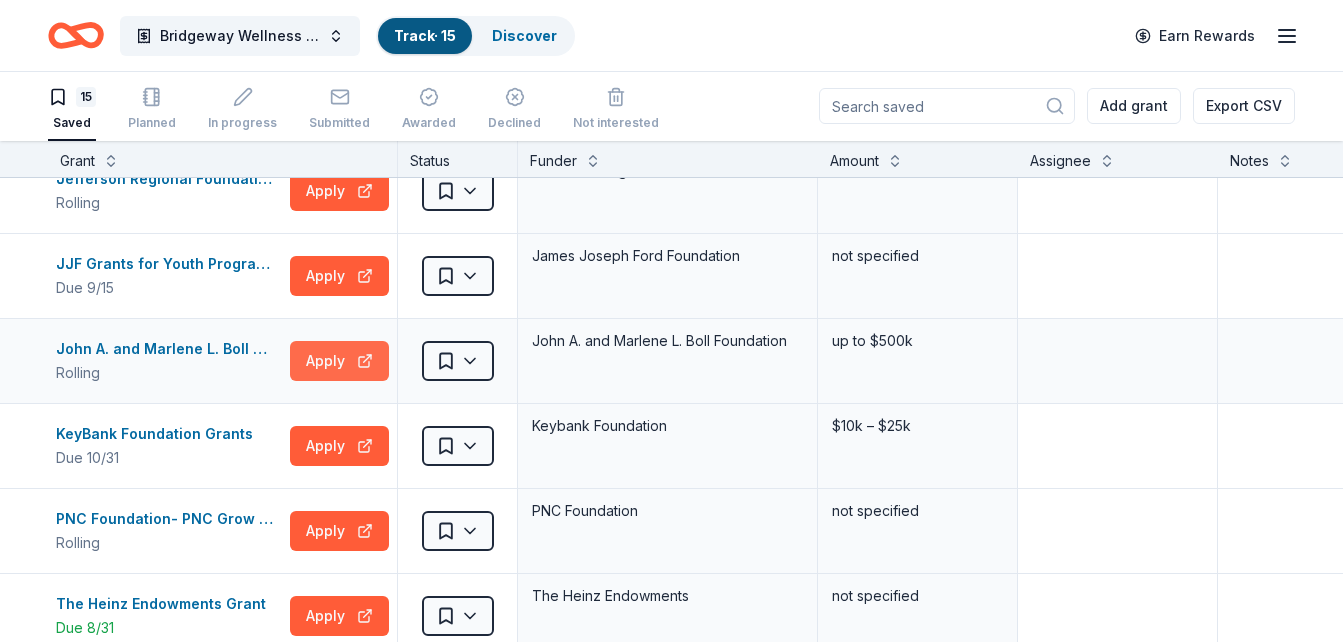 type 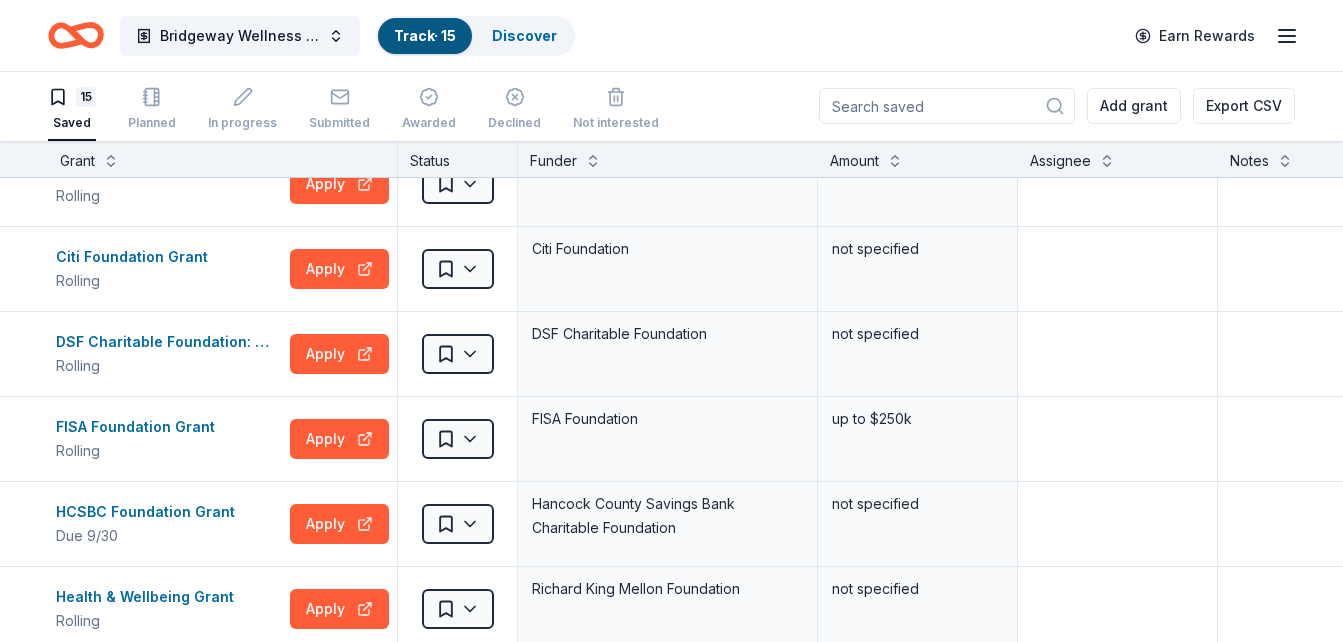scroll, scrollTop: 0, scrollLeft: 0, axis: both 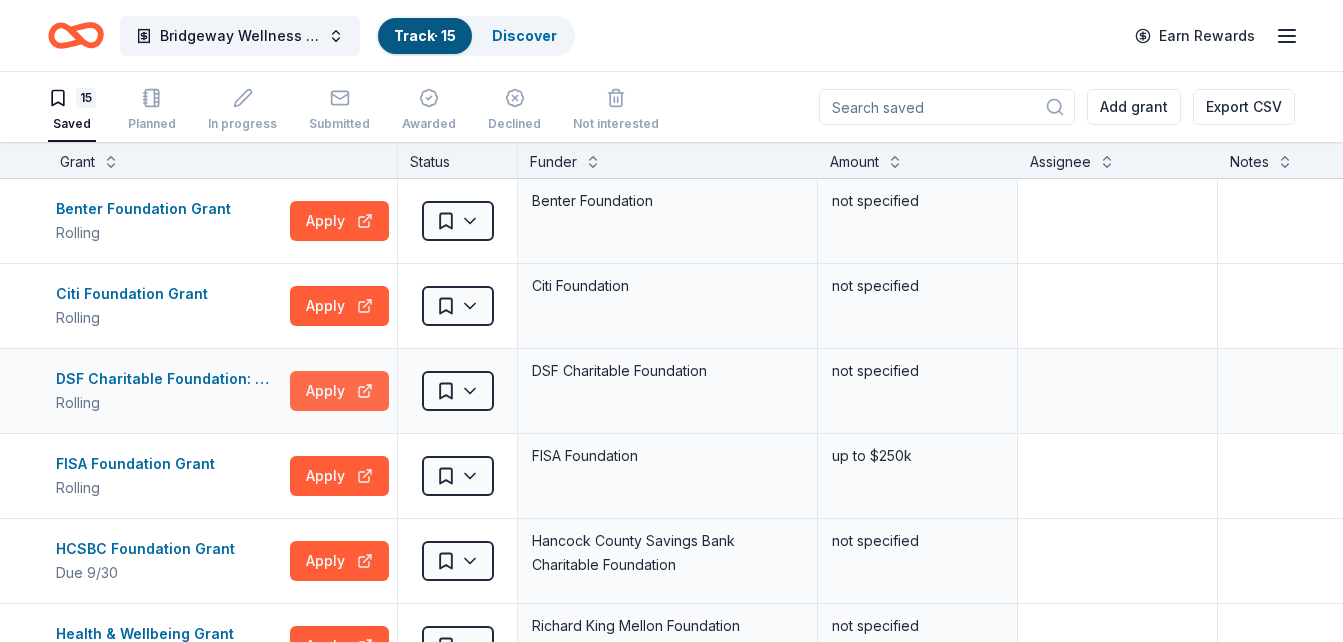 click on "Apply" at bounding box center [339, 391] 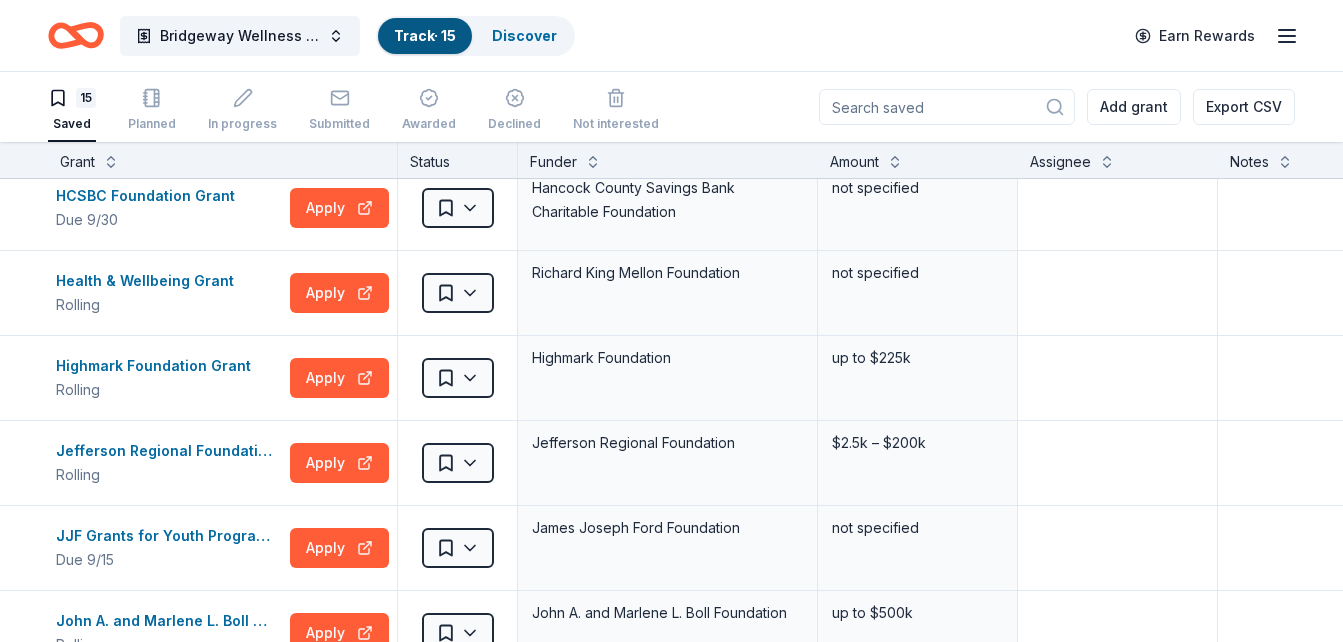 scroll, scrollTop: 357, scrollLeft: 0, axis: vertical 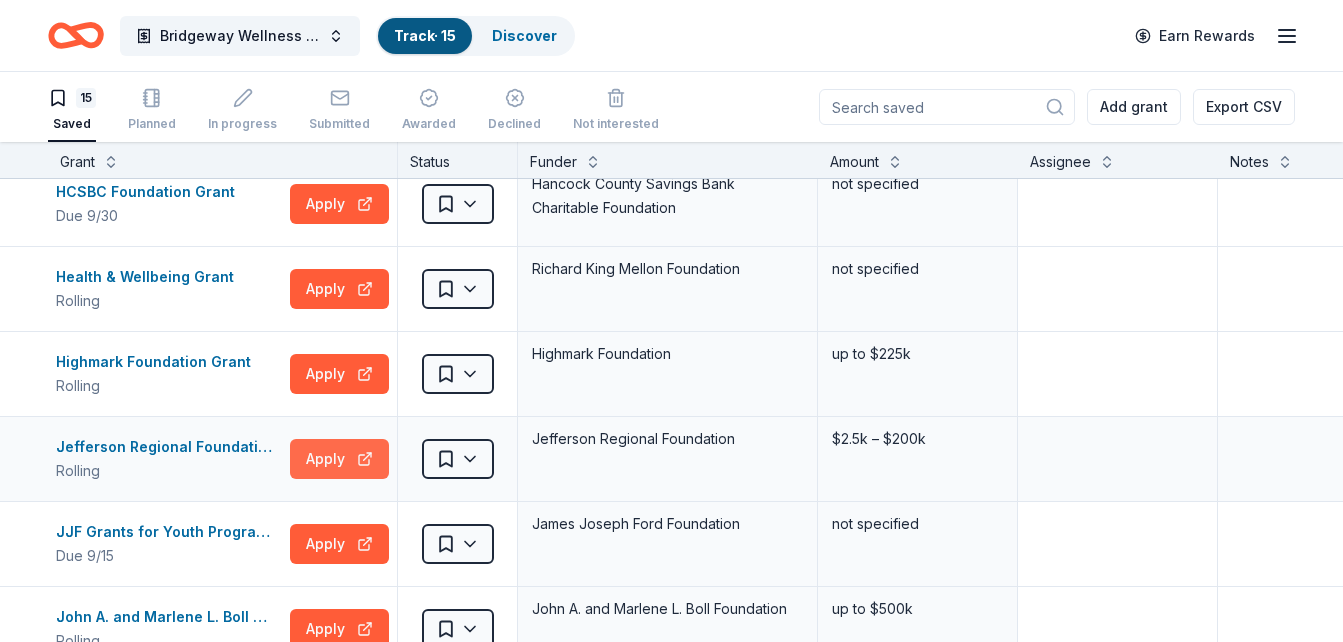 click on "Apply" at bounding box center [339, 459] 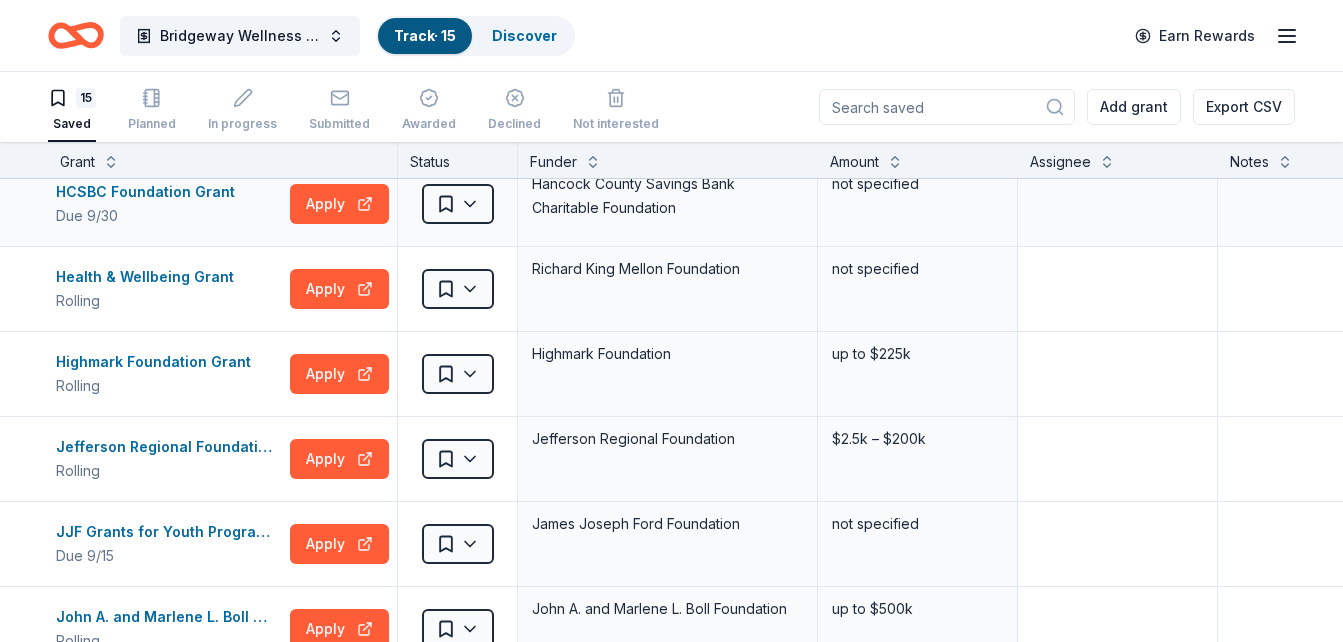 type 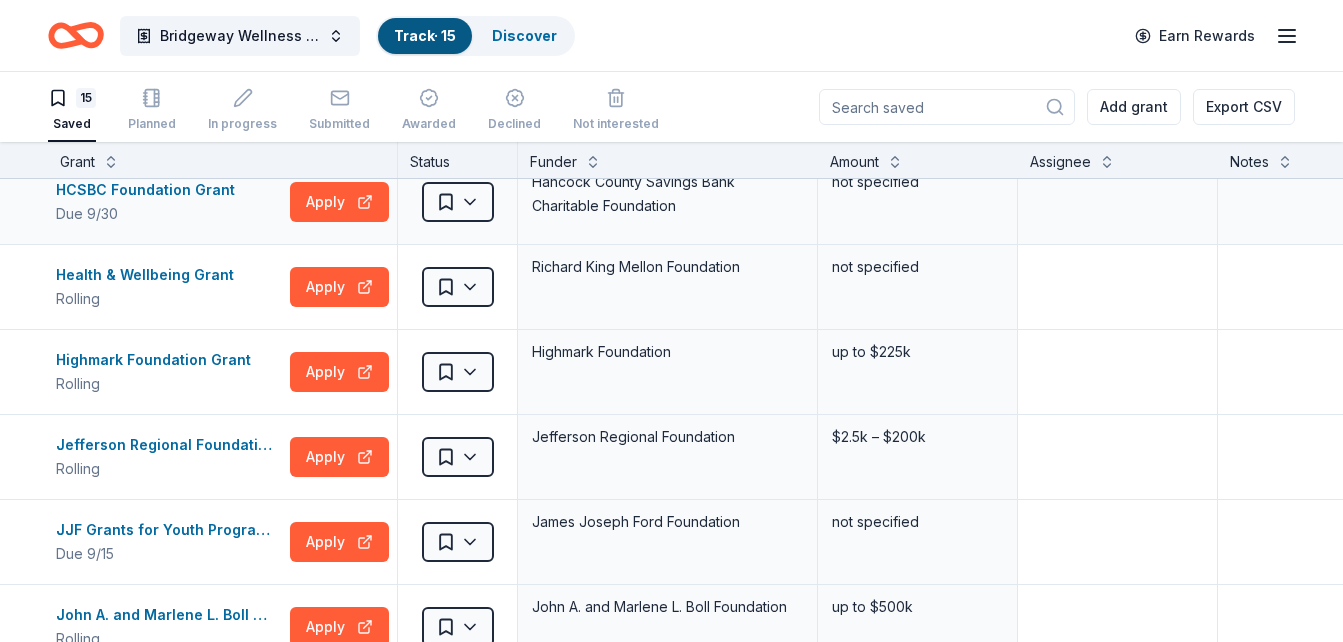 scroll, scrollTop: 357, scrollLeft: 0, axis: vertical 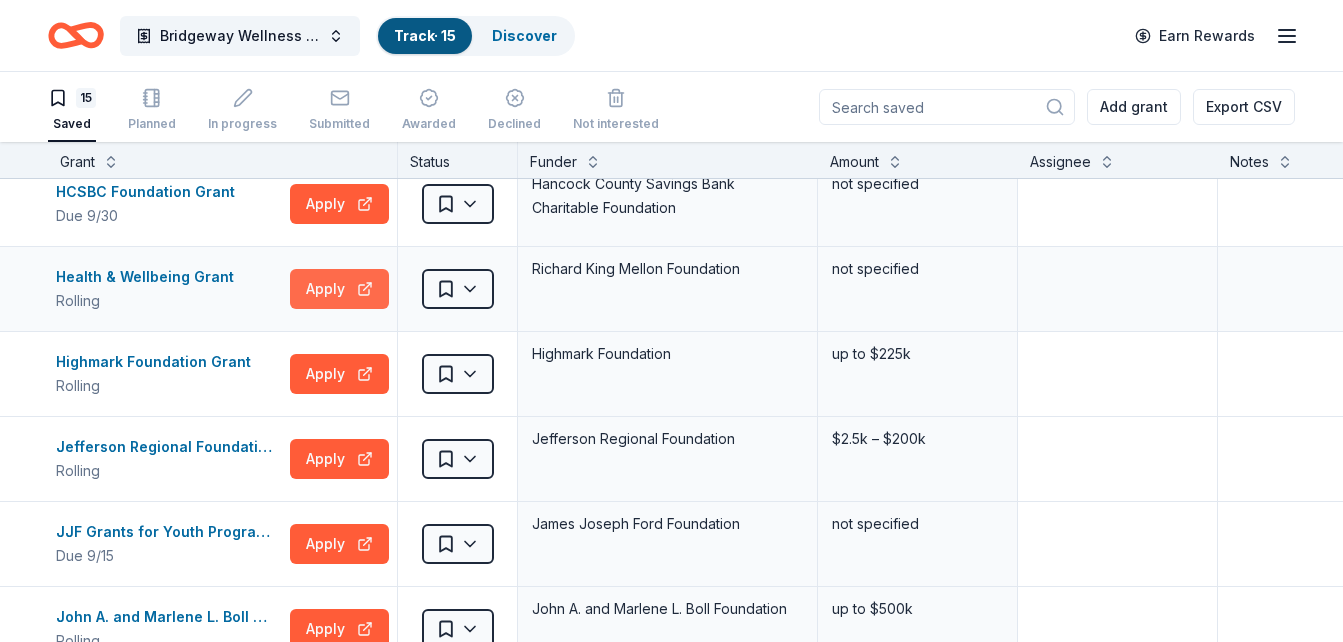 click on "Apply" at bounding box center [339, 289] 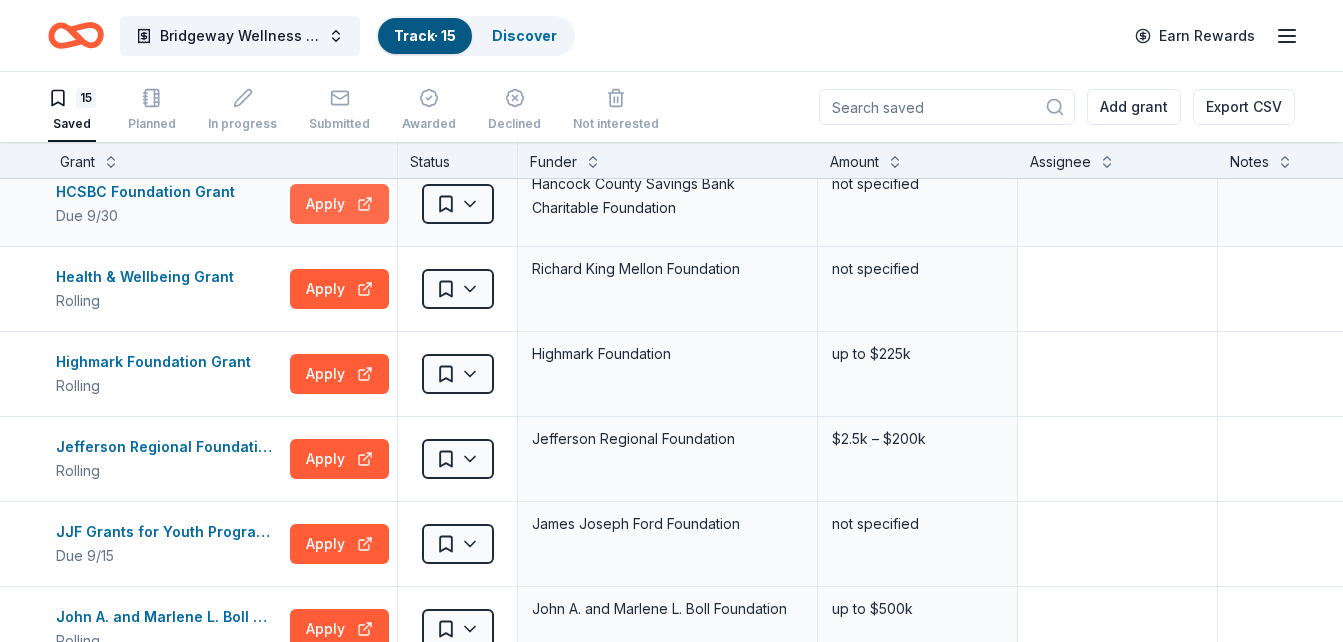 click on "Apply" at bounding box center [339, 204] 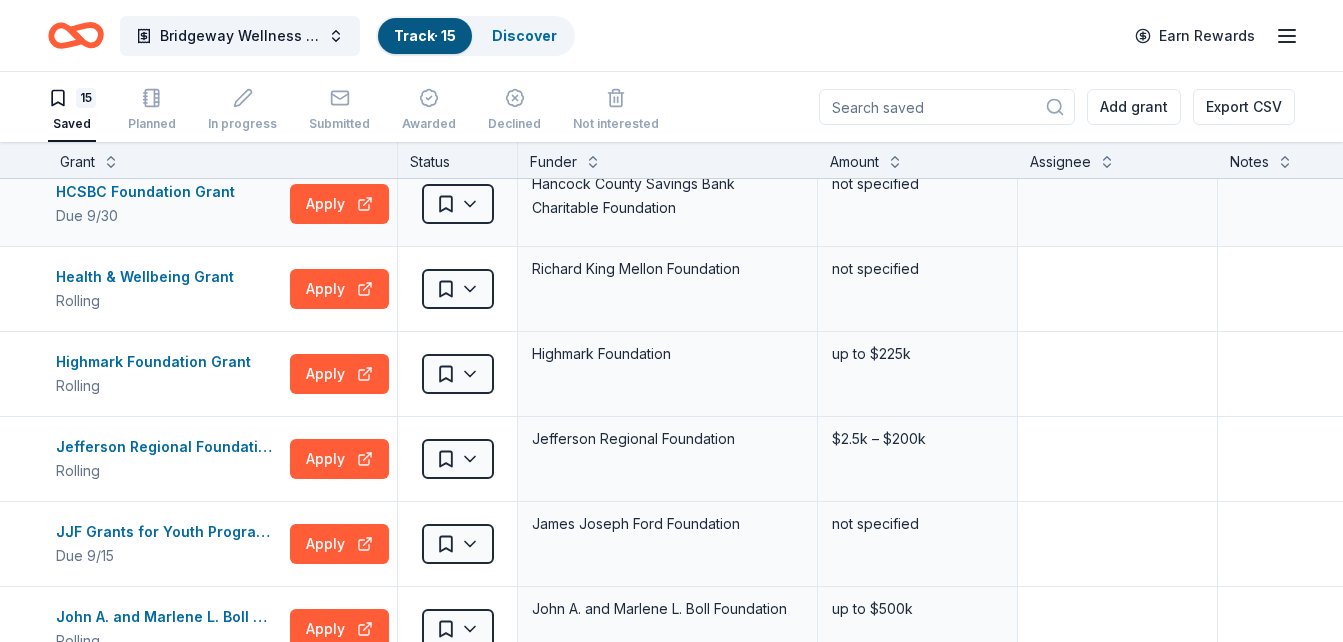 type 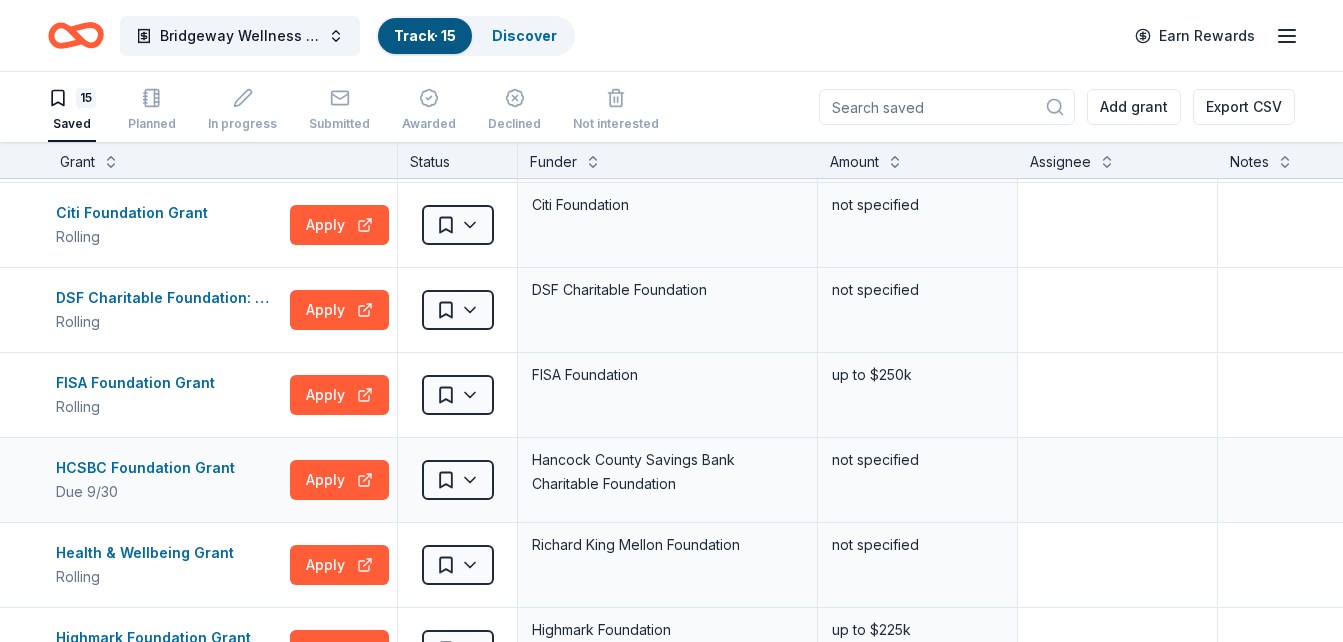 scroll, scrollTop: 77, scrollLeft: 0, axis: vertical 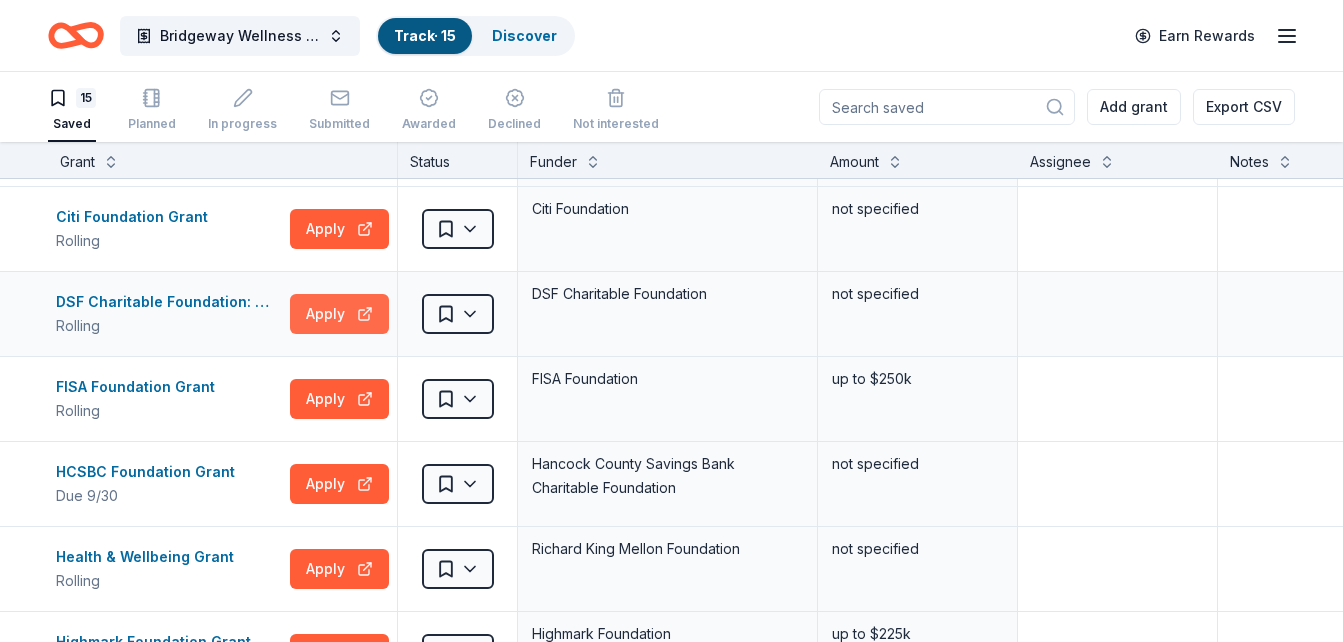 click on "Apply" at bounding box center (339, 314) 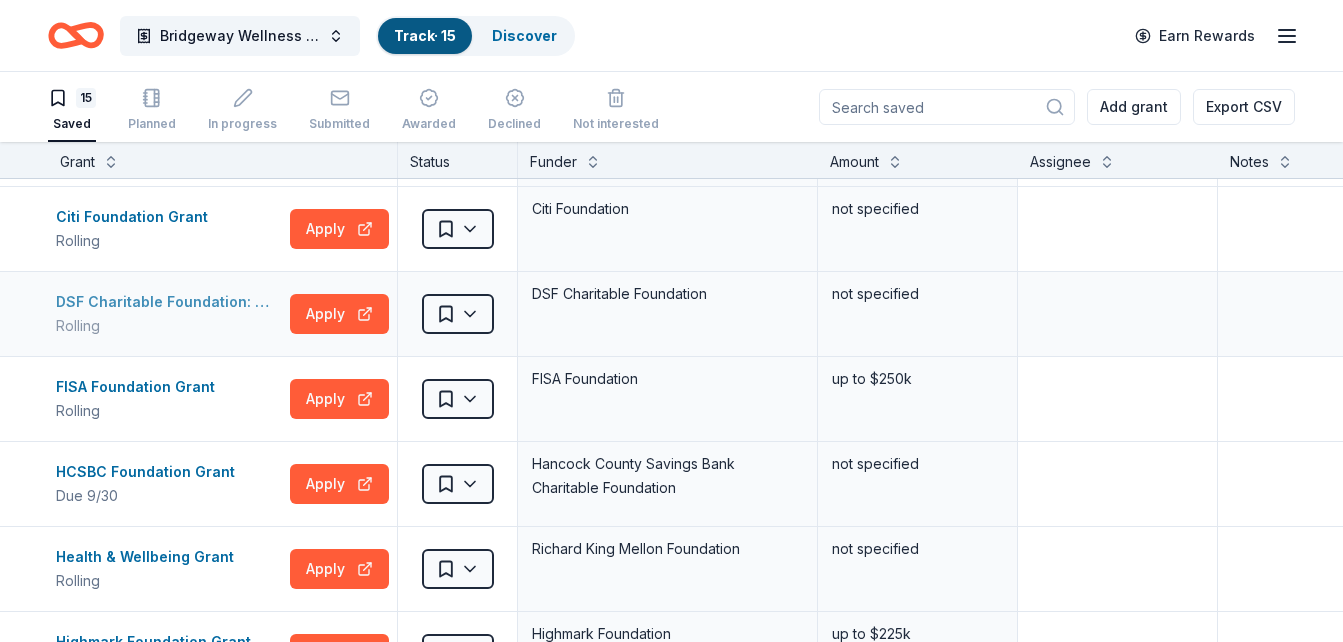 click on "Rolling" at bounding box center [169, 326] 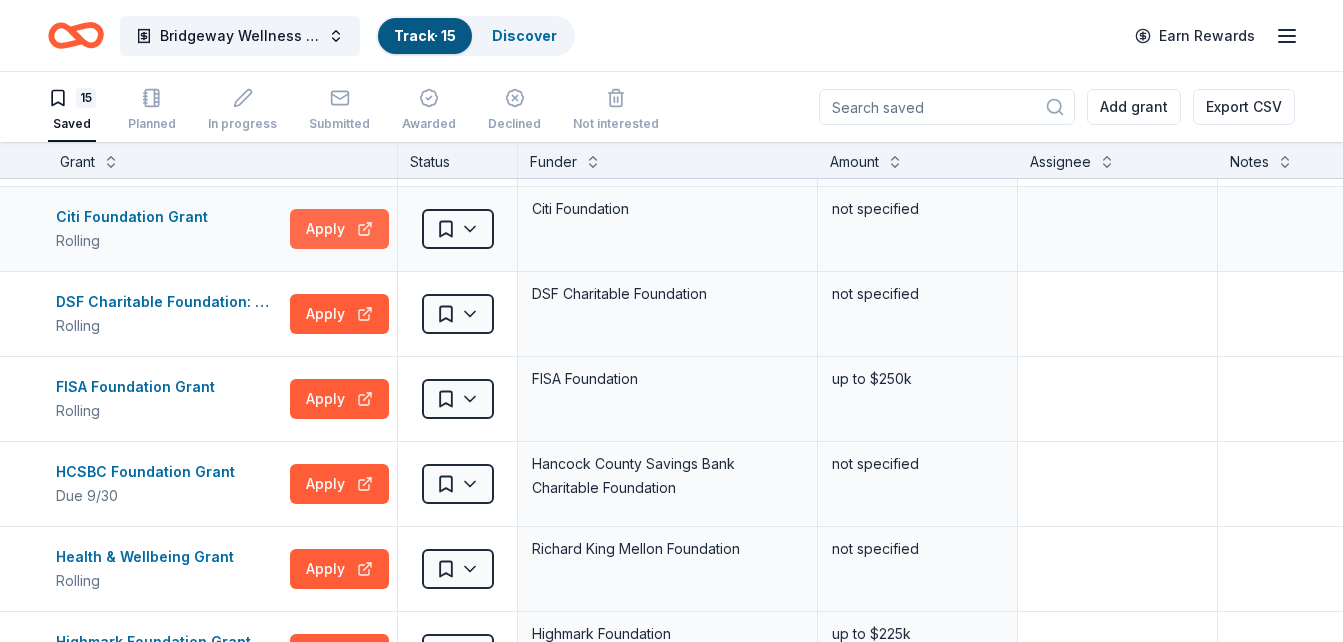 type 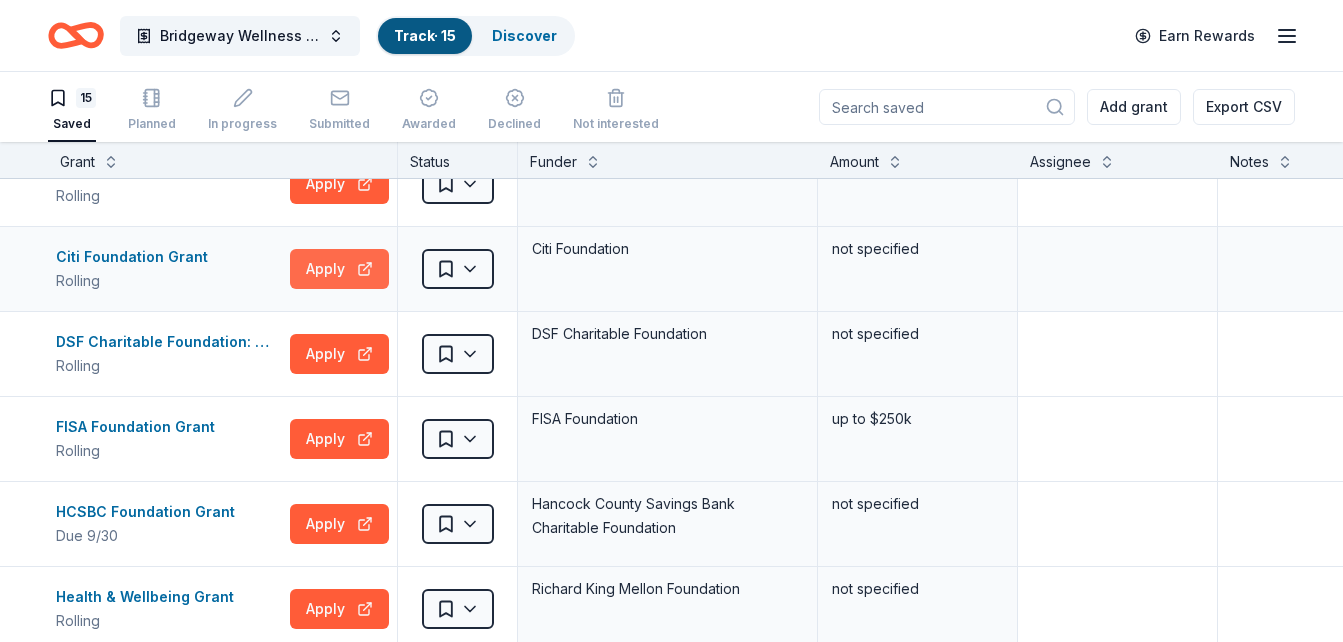scroll, scrollTop: 0, scrollLeft: 0, axis: both 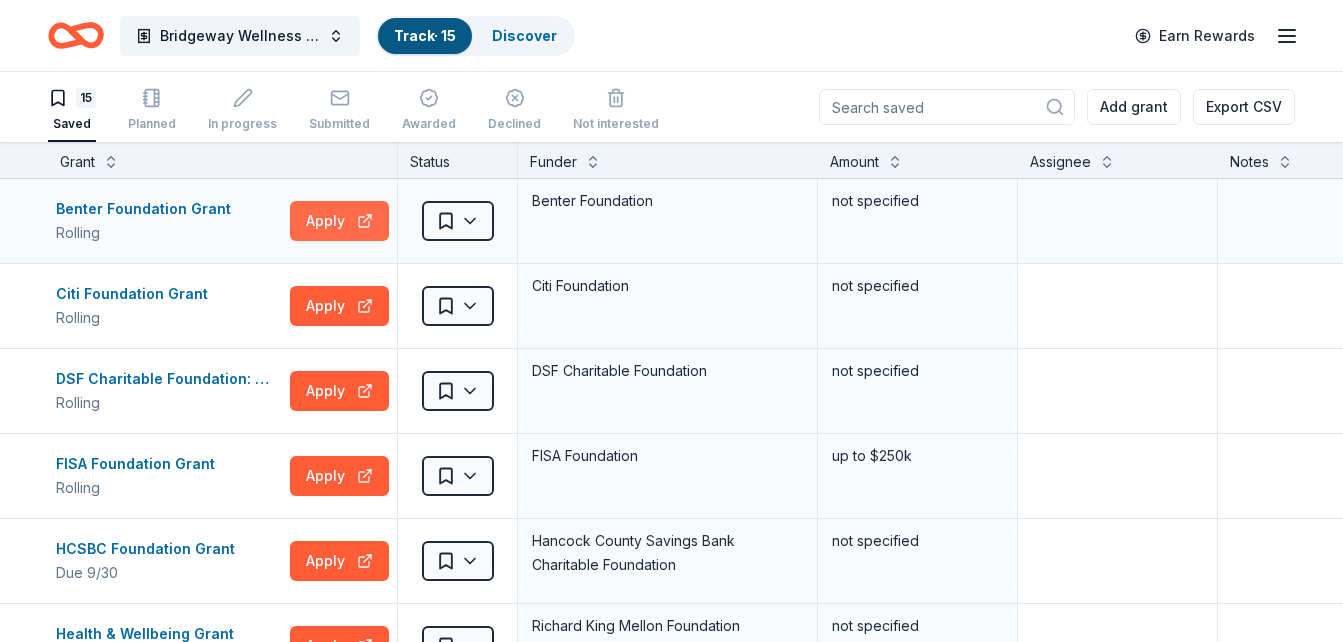 click on "Apply" at bounding box center [339, 221] 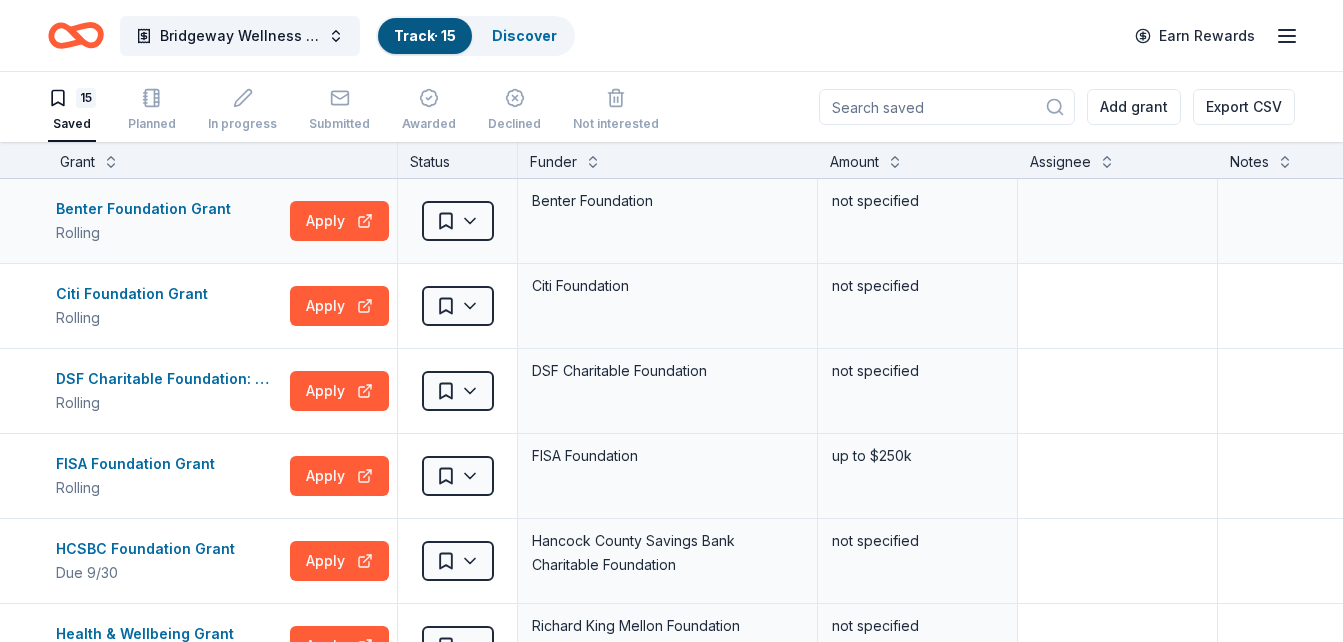type 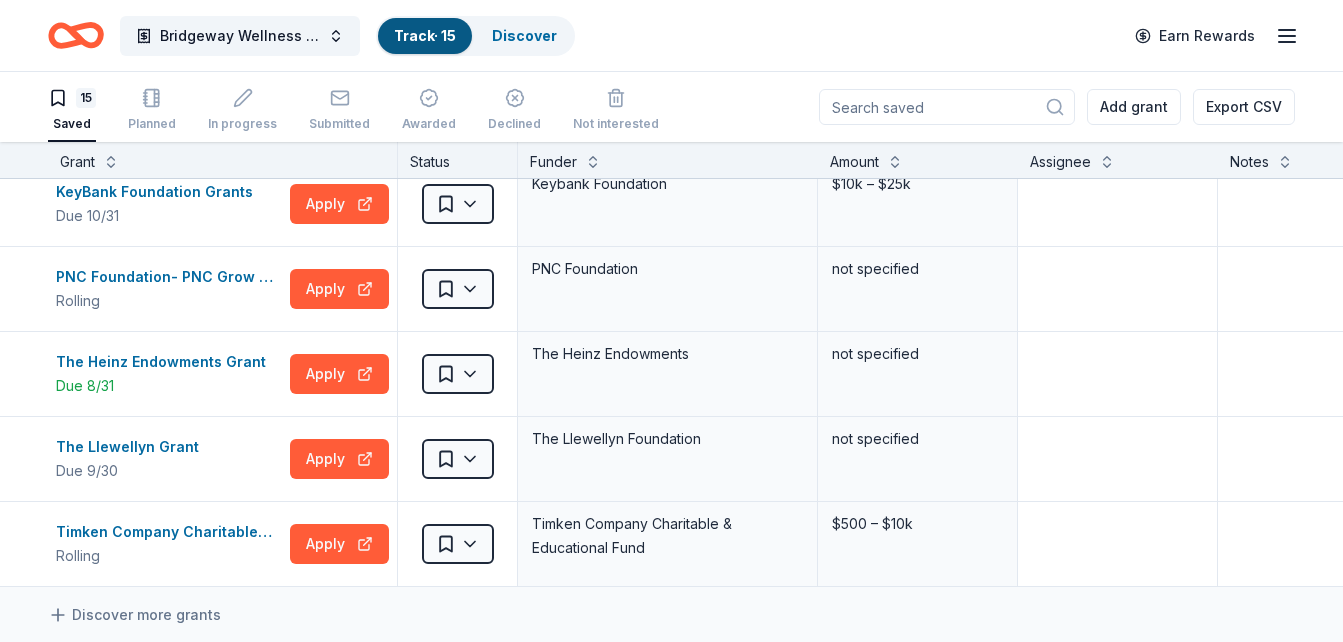 scroll, scrollTop: 920, scrollLeft: 0, axis: vertical 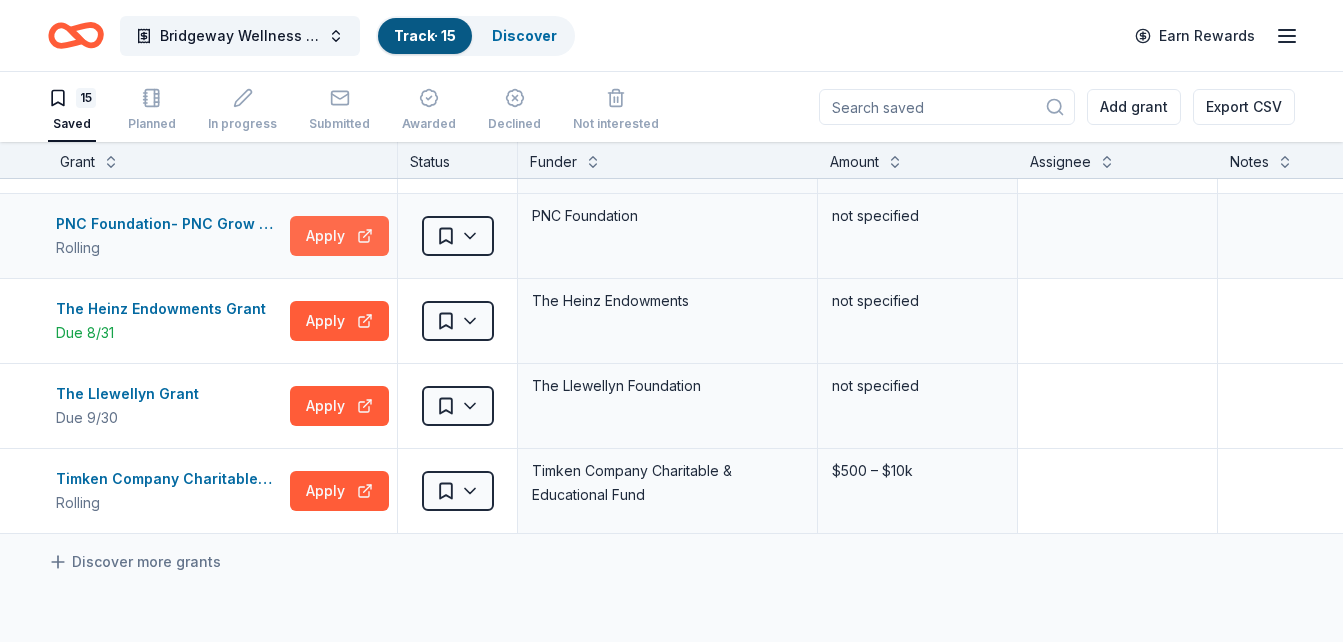 click on "Apply" at bounding box center (339, 236) 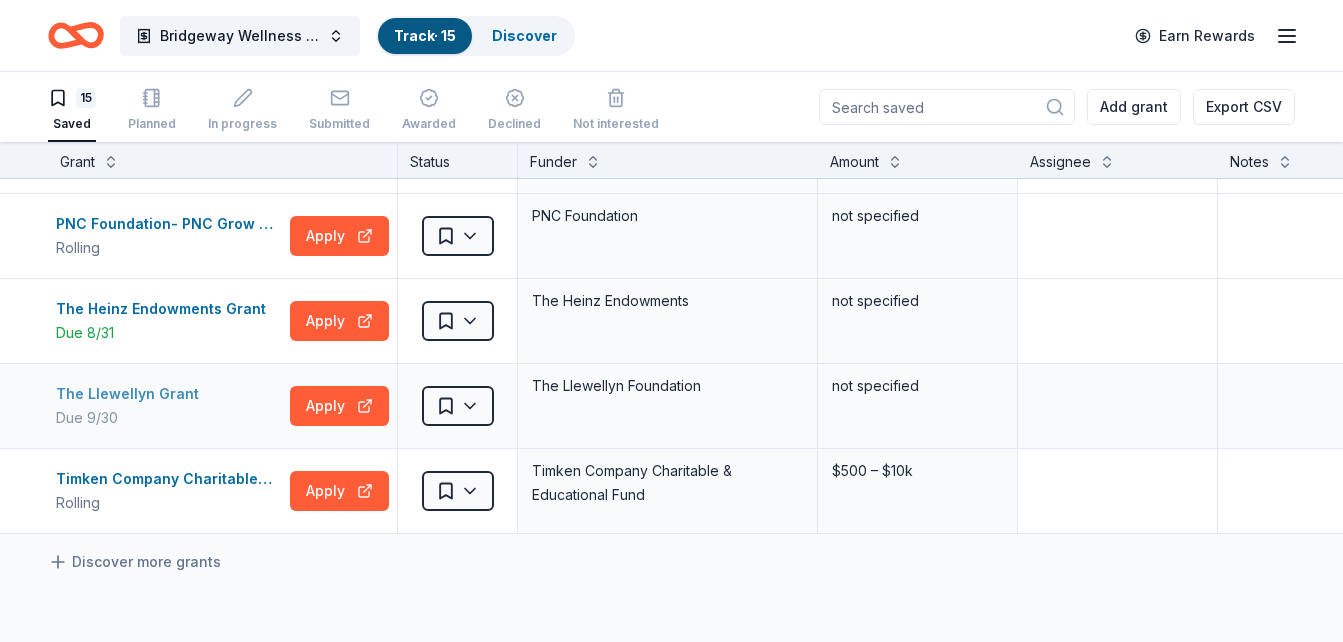 type 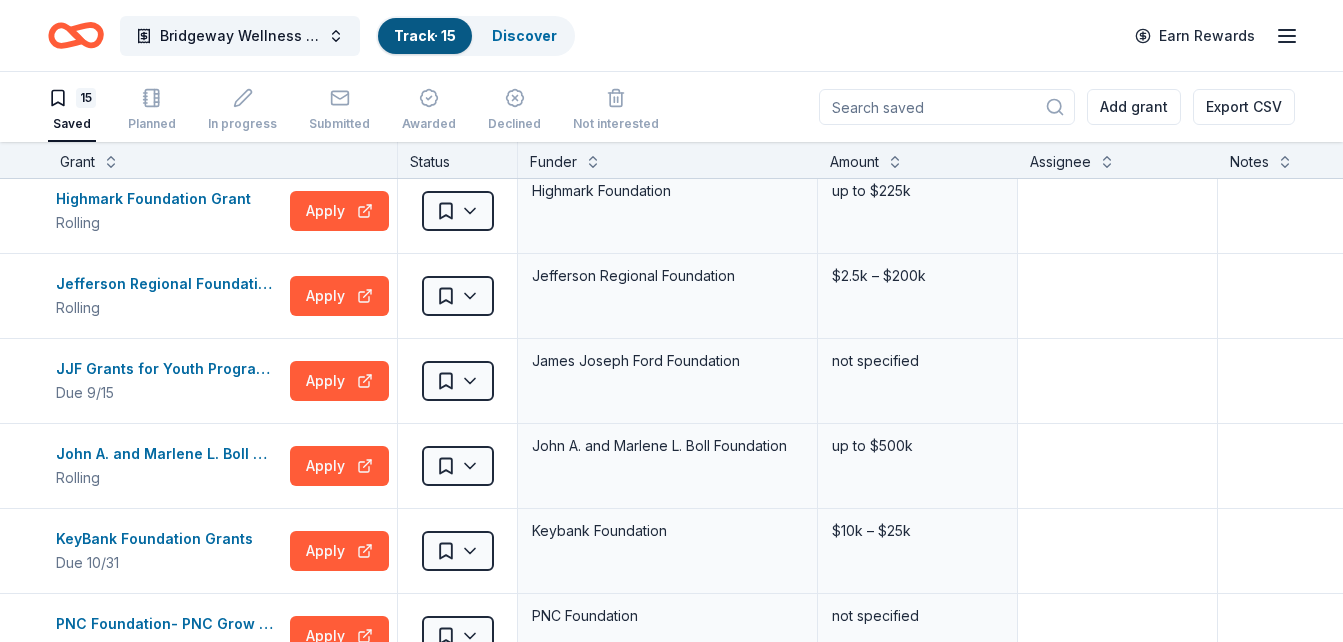 scroll, scrollTop: 480, scrollLeft: 0, axis: vertical 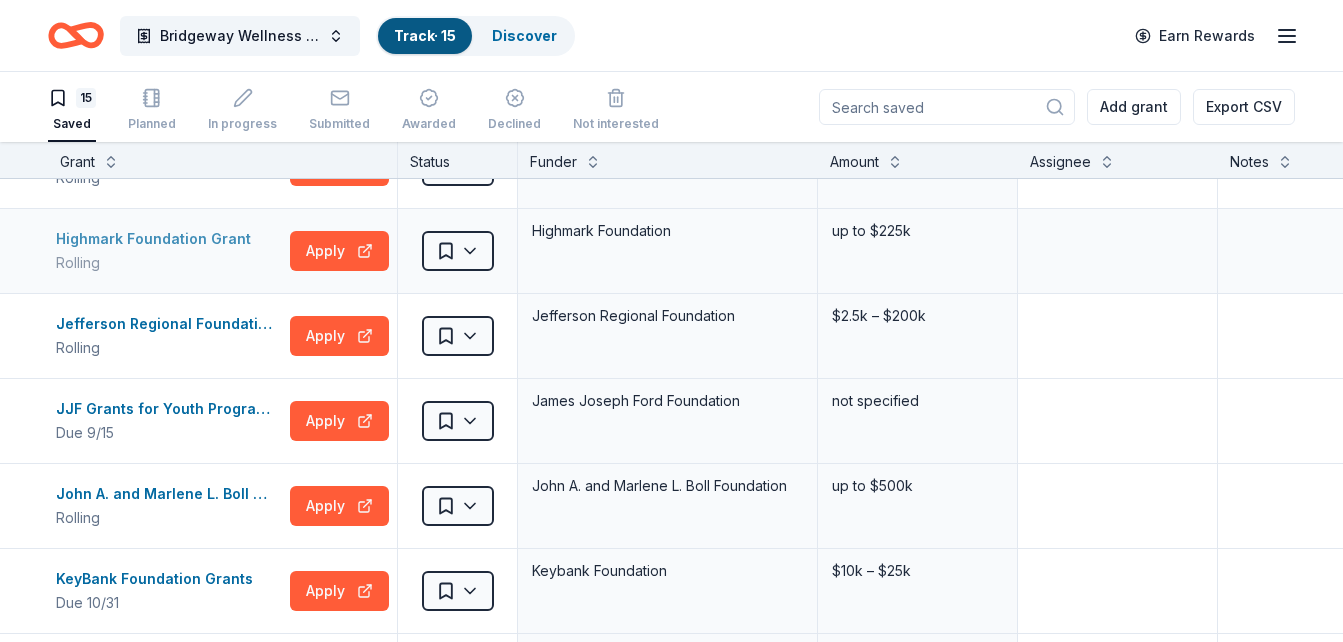 click on "Highmark Foundation Grant" at bounding box center (157, 239) 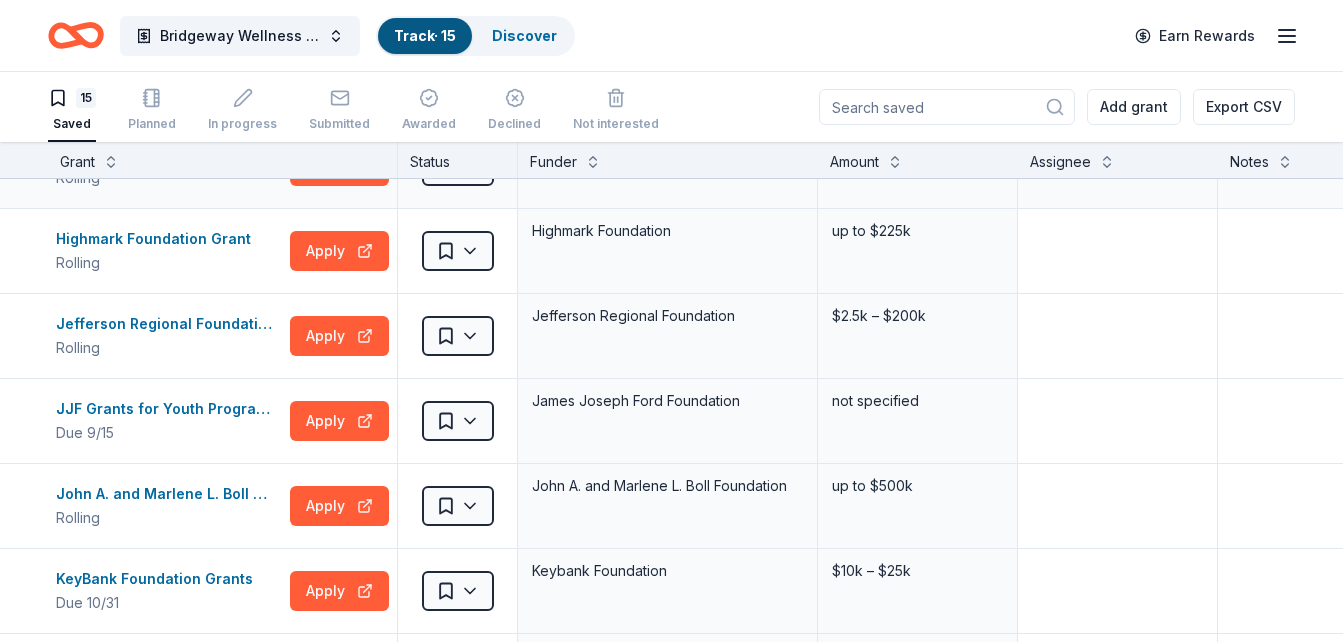 type 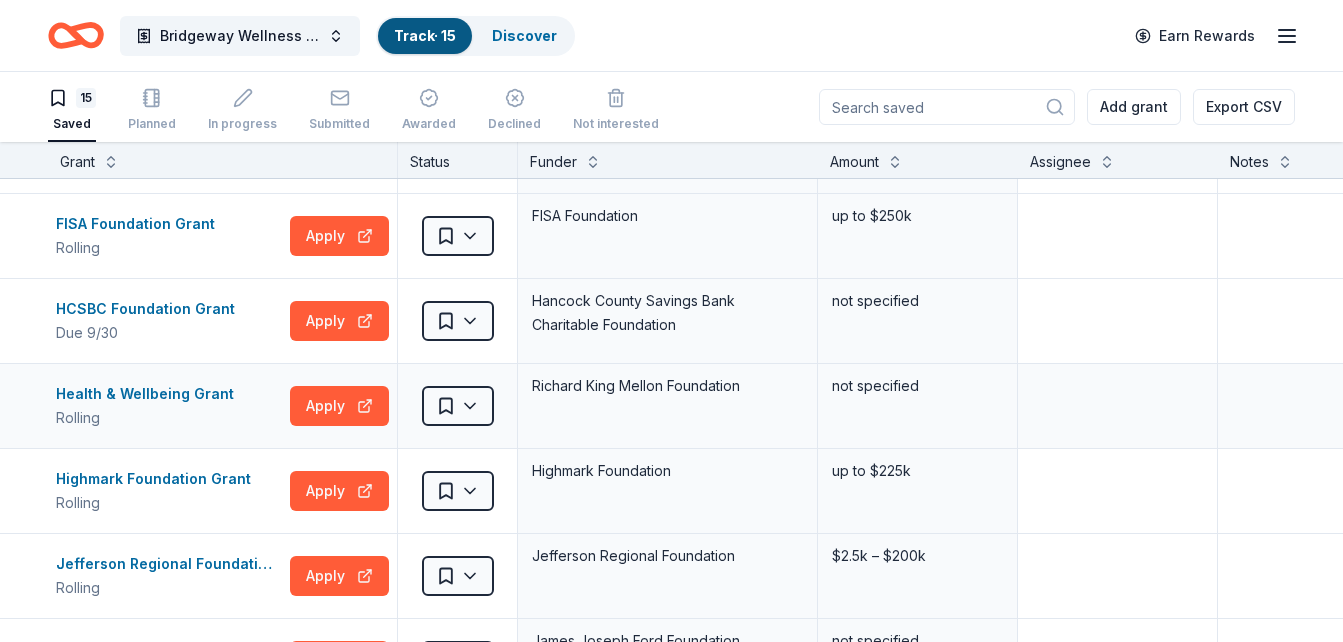 scroll, scrollTop: 200, scrollLeft: 0, axis: vertical 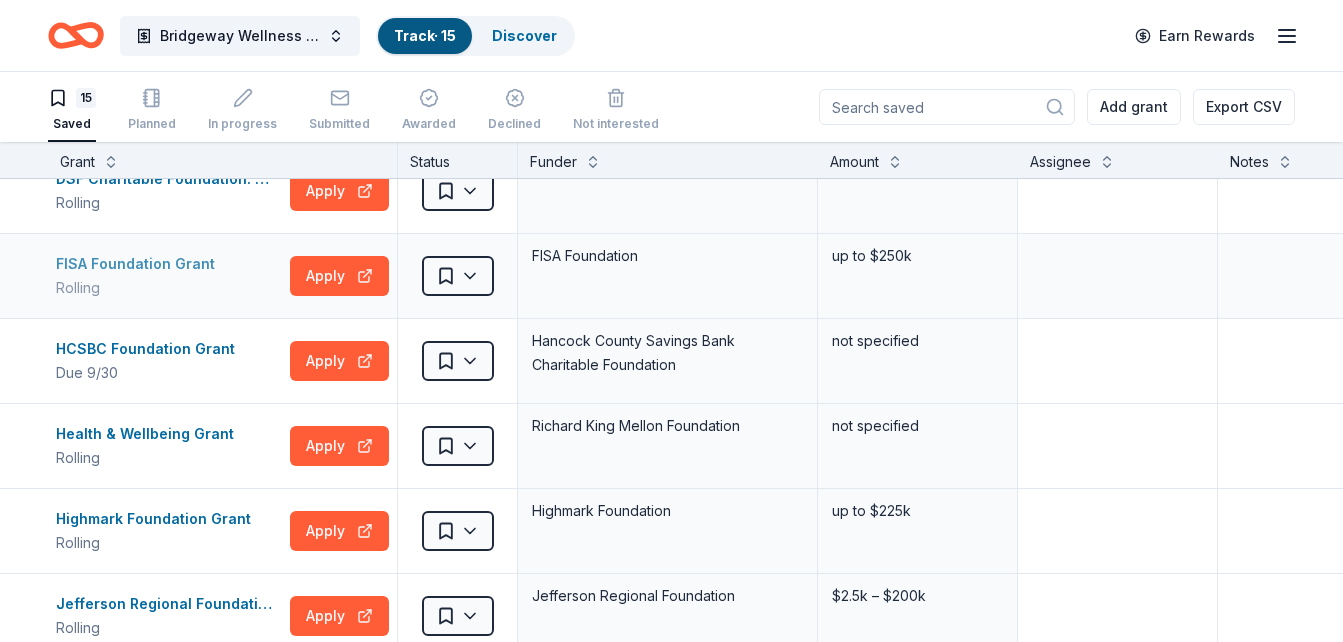 click on "FISA Foundation Grant" at bounding box center (139, 264) 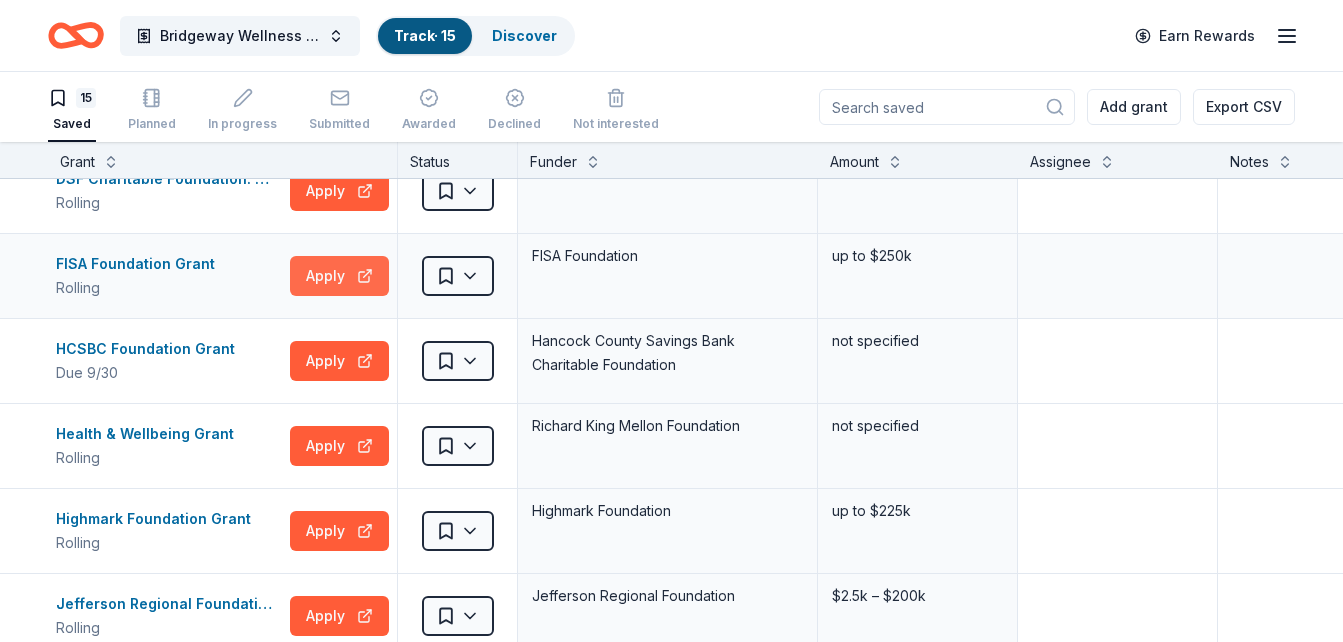 click on "Apply" at bounding box center (339, 276) 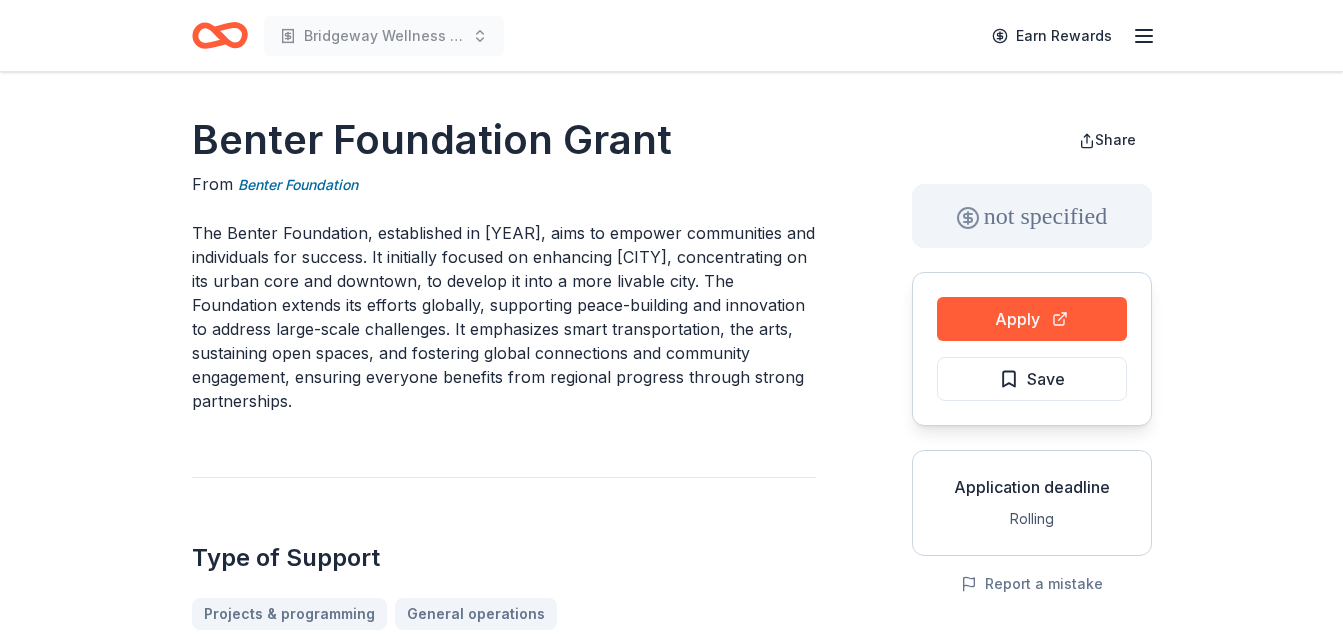 scroll, scrollTop: 0, scrollLeft: 0, axis: both 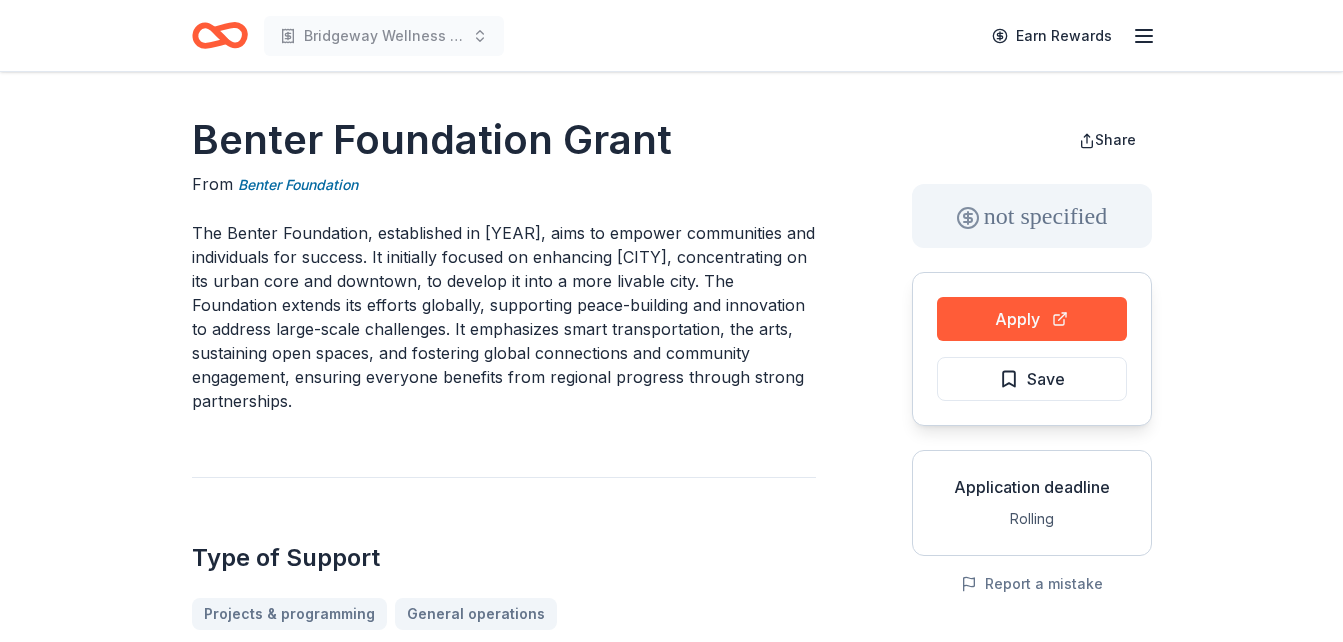 click on "The Benter Foundation, established in [YEAR], aims to empower communities and individuals for success. It initially focused on enhancing [CITY], concentrating on its urban core and downtown, to develop it into a more livable city. The Foundation extends its efforts globally, supporting peace-building and innovation to address large-scale challenges. It emphasizes smart transportation, the arts, sustaining open spaces, and fostering global connections and community engagement, ensuring everyone benefits from regional progress through strong partnerships." at bounding box center (504, 317) 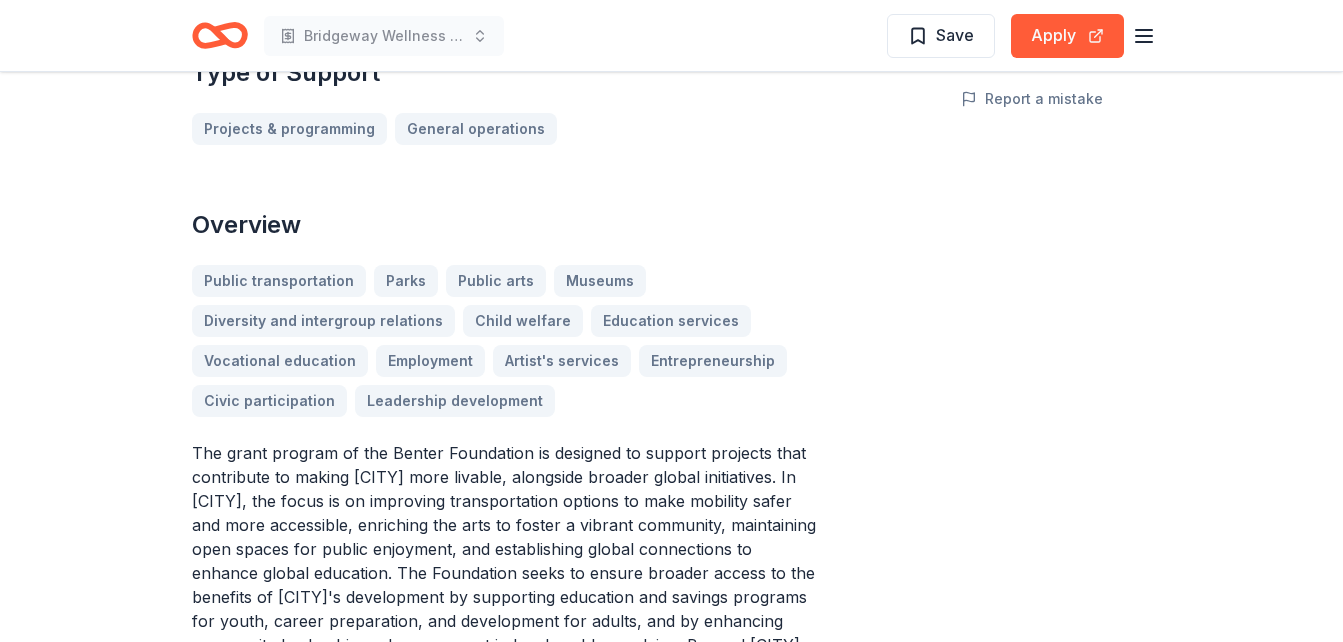 scroll, scrollTop: 520, scrollLeft: 0, axis: vertical 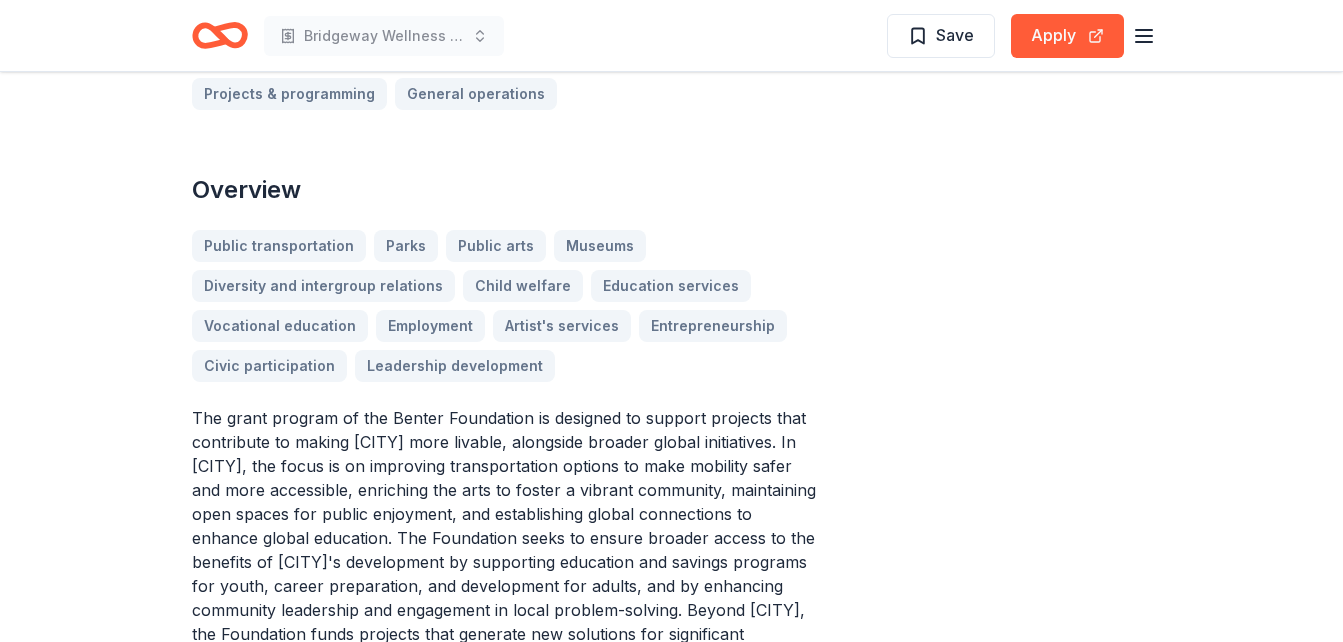 click on "The grant program of the Benter Foundation is designed to support projects that contribute to making [CITY] more livable, alongside broader global initiatives. In [CITY], the focus is on improving transportation options to make mobility safer and more accessible, enriching the arts to foster a vibrant community, maintaining open spaces for public enjoyment, and establishing global connections to enhance global education. The Foundation seeks to ensure broader access to the benefits of [CITY]'s development by supporting education and savings programs for youth, career preparation, and development for adults, and by enhancing community leadership and engagement in local problem-solving. Beyond [CITY], the Foundation funds projects that generate new solutions for significant problems and support peace-building efforts worldwide. Grant proposals are by invitation, with the Foundation open to inquiries about promising ideas that align with these priorities." at bounding box center [504, 562] 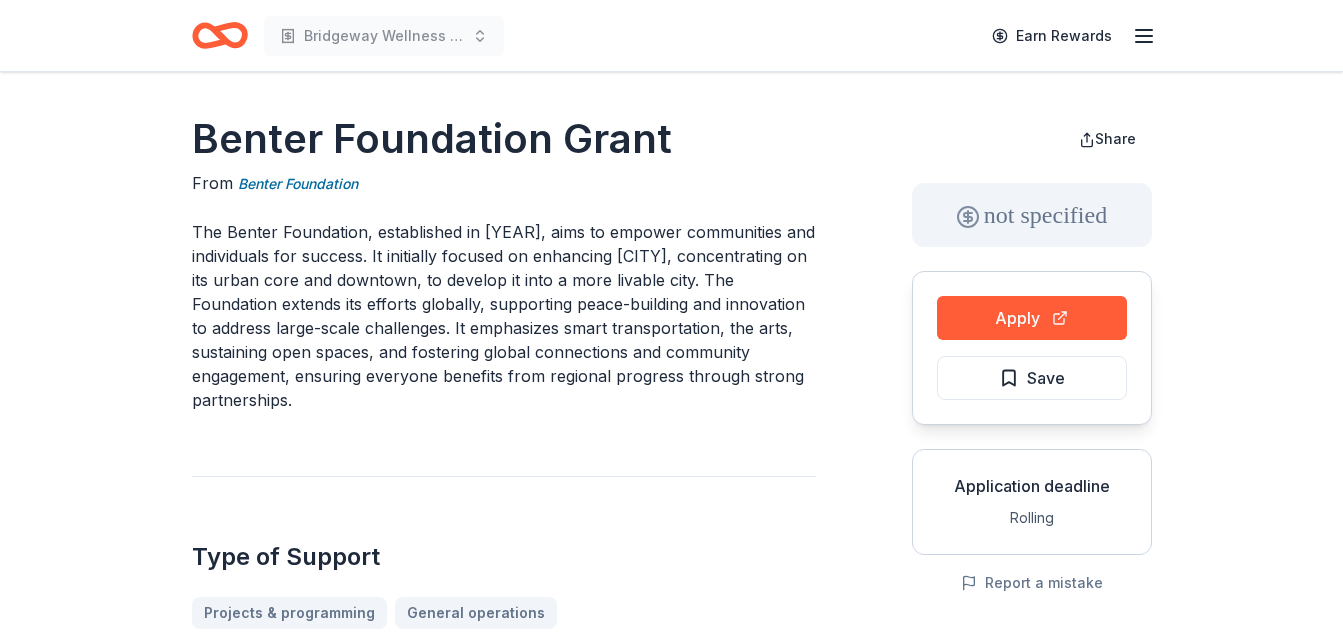 scroll, scrollTop: 0, scrollLeft: 0, axis: both 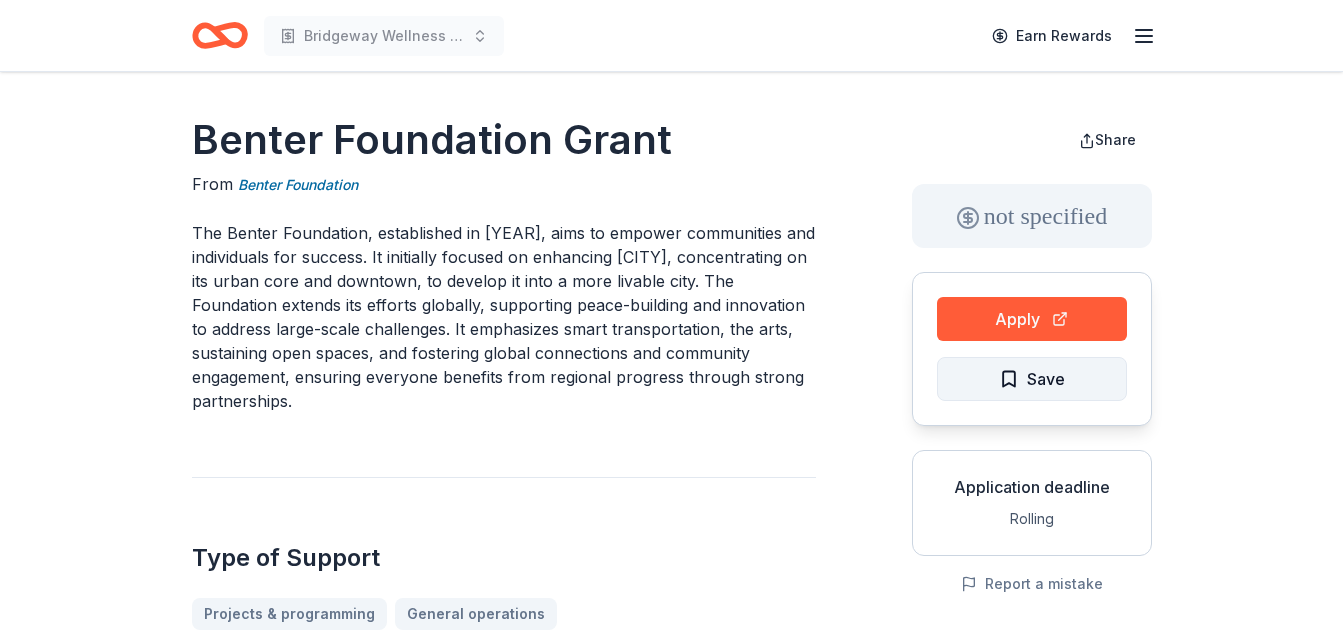 click on "Save" at bounding box center (1046, 379) 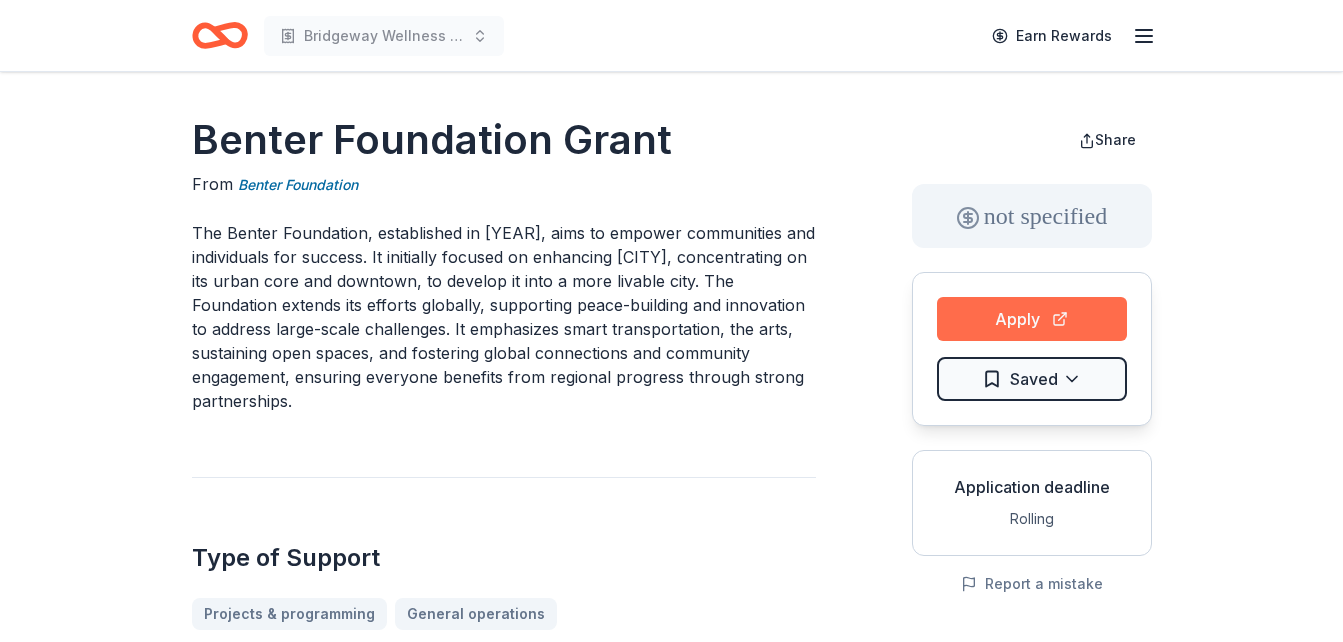 click on "Apply" at bounding box center (1032, 319) 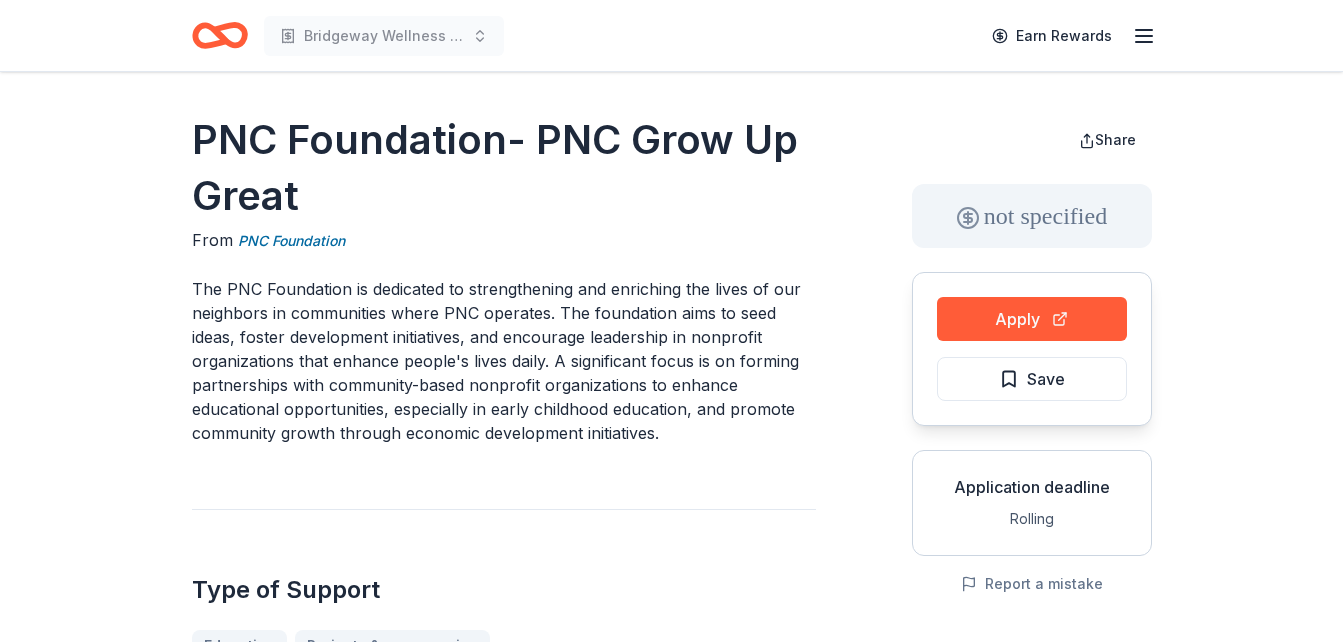 scroll, scrollTop: 0, scrollLeft: 0, axis: both 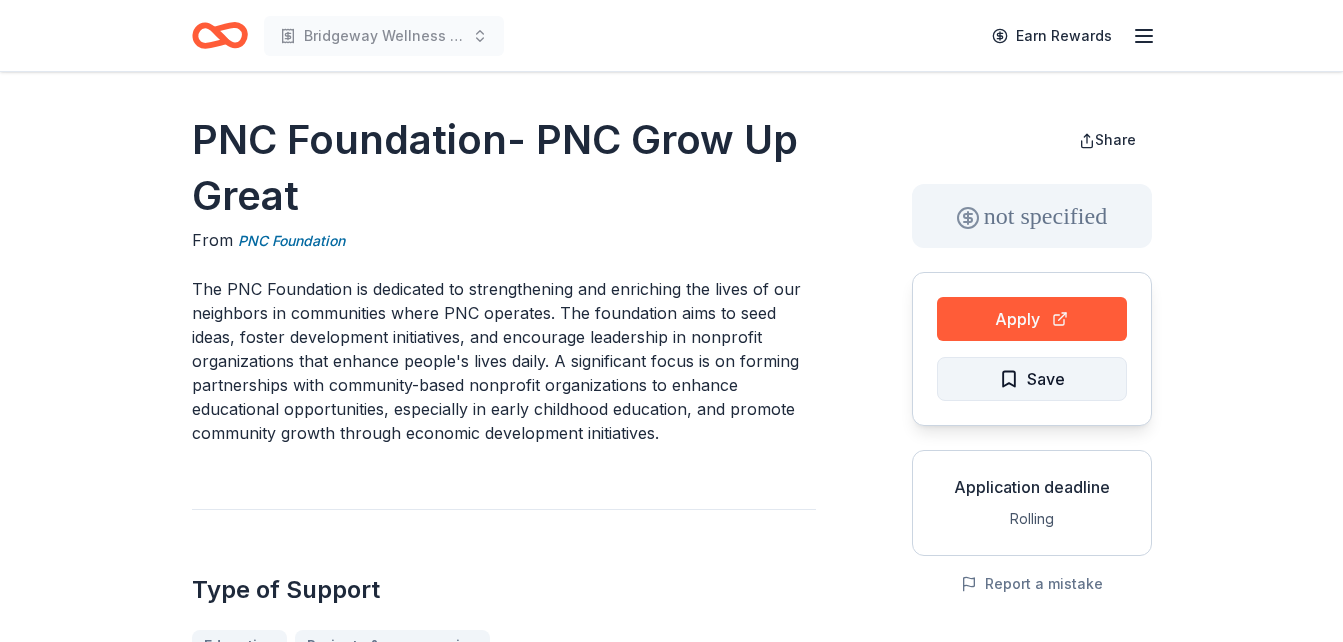 click on "Save" at bounding box center [1032, 379] 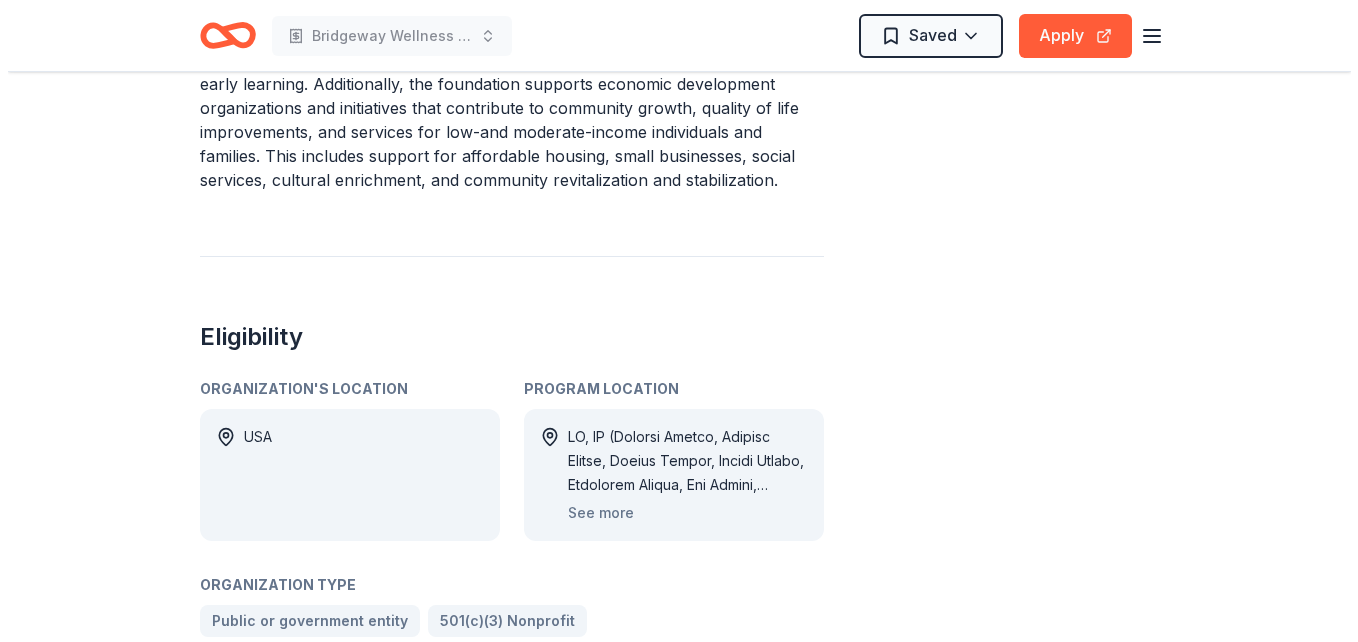 scroll, scrollTop: 1160, scrollLeft: 0, axis: vertical 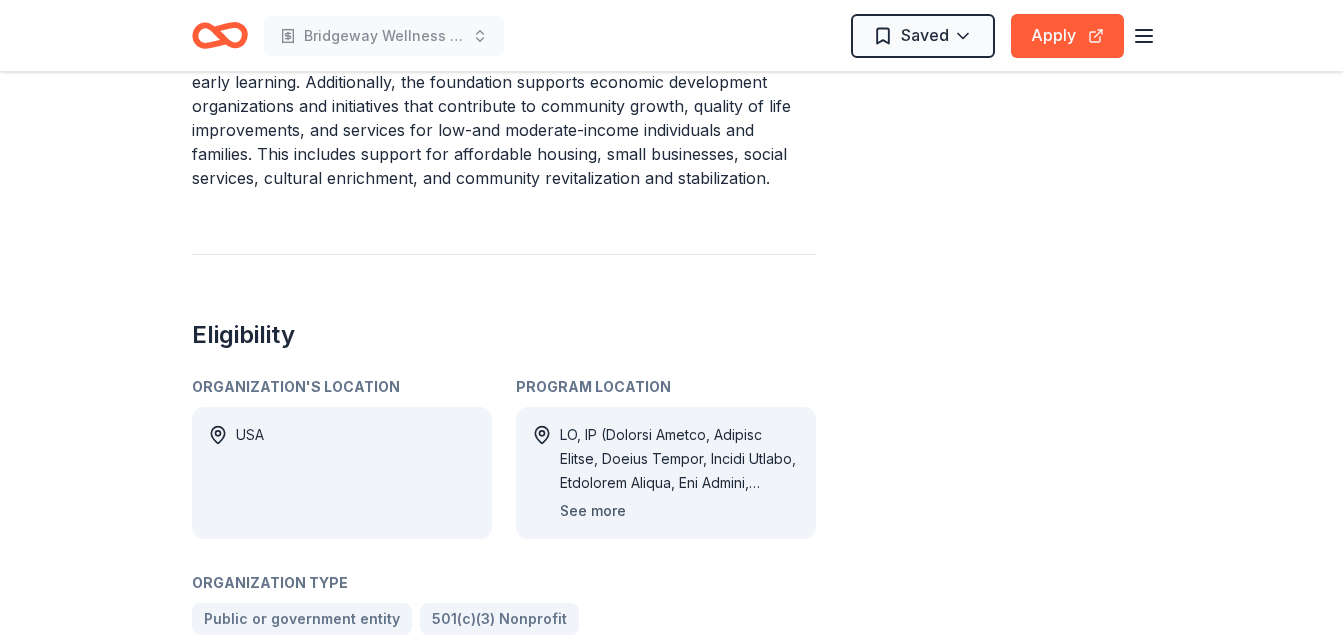 click on "See more" at bounding box center [593, 511] 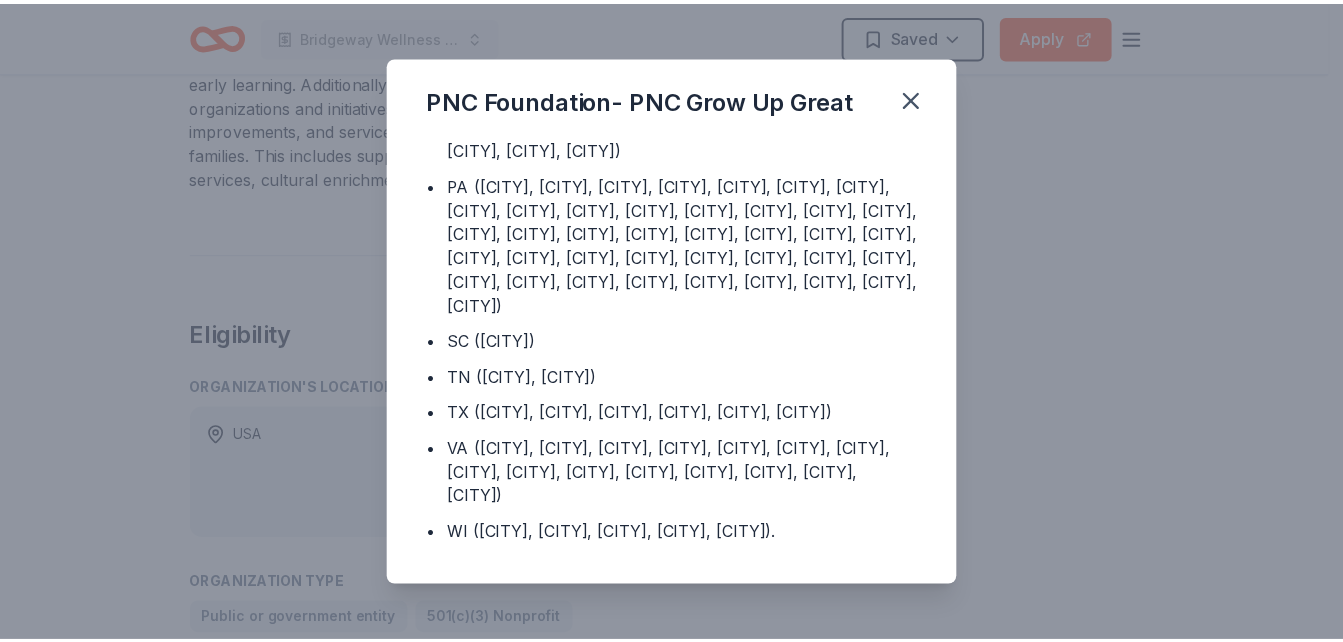 scroll, scrollTop: 2956, scrollLeft: 0, axis: vertical 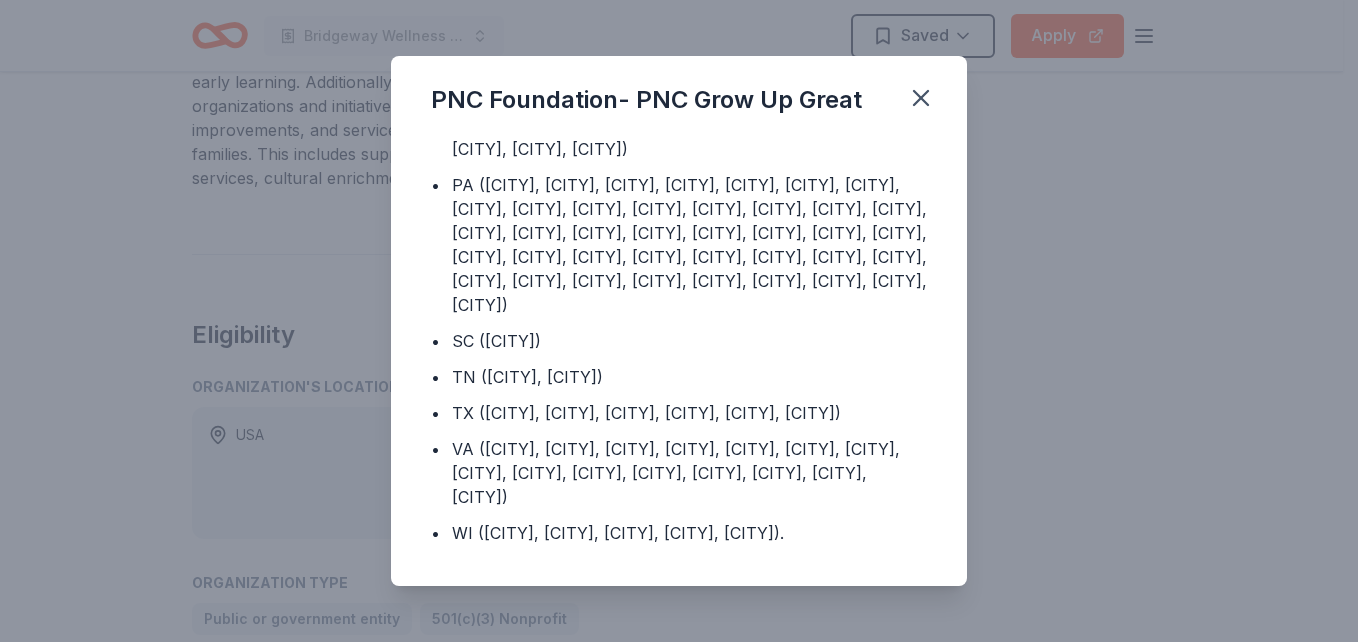 click on "PNC Foundation- PNC Grow Up Great Program Location • DC • AL (Autauga County, Baldwin County, Dallas County, Elmore County, Jefferson County, Lee County, Limestone County, Macon County, Madison County, Mobile County, Montgomery County, Morgan County, Shelby County, St. Clair County, Talladega County, Tallapoosa County, Tuscaloosa County) • DE (Kent County, New Castle County, Sussex County) • FL (Alachua County, Bay County, Brevard County, Broward County, Charlotte County, Collier County, Duval County, Flagler County, Hernando County, Hillsborough County, Indian River County, Lake County, Lee County, Manatee County, Marion County, Martin County, Okeechobee County, Orange County, Osceola County, Palm Beach County, Pasco County, Pinellas County, Sarasota County, Seminole County, St. Lucie County, Volusia County) • • • • KS (Johnson County, Leavenworth County, Miami County, Wyandotte County) • • • • • • • • • • SC (Greenville County) • TN (Loudon County, Williamson County)" at bounding box center (679, 321) 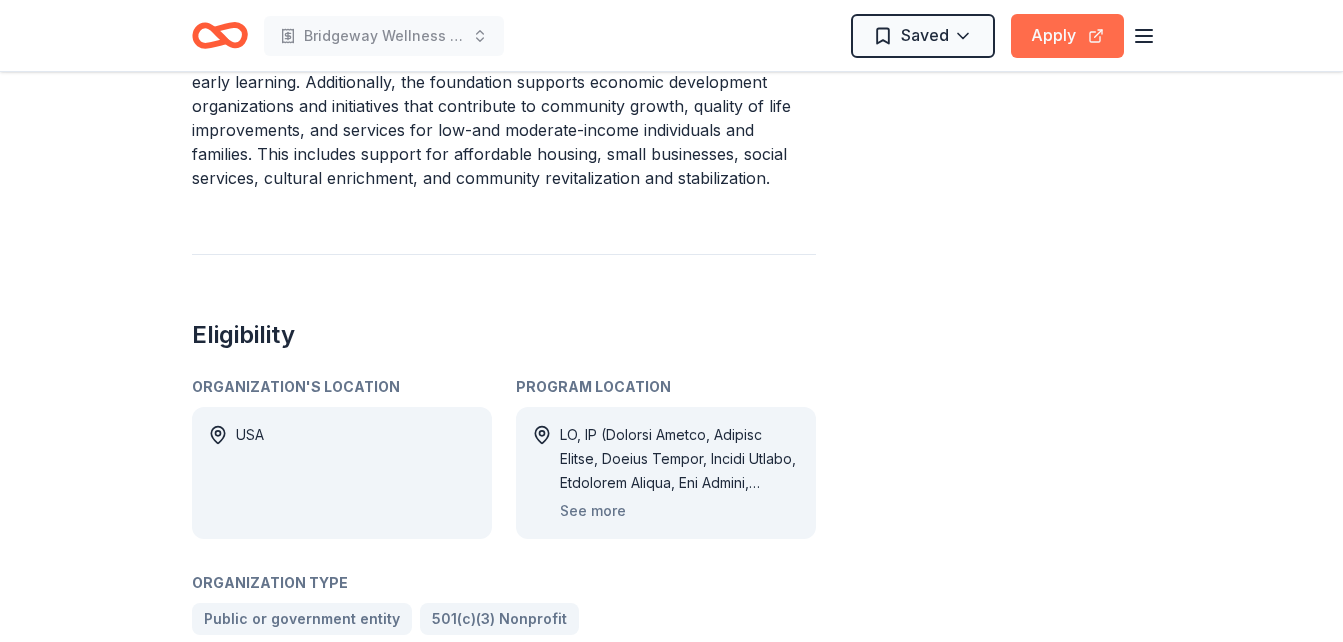 click on "Apply" at bounding box center [1067, 36] 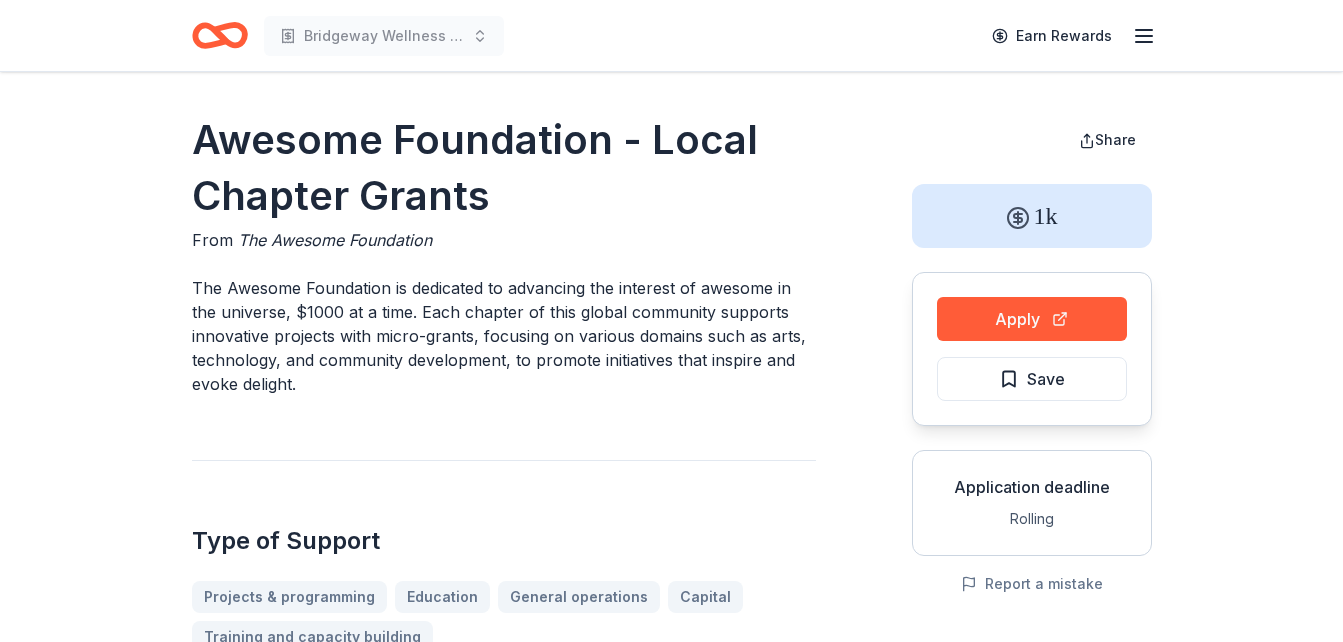 scroll, scrollTop: 0, scrollLeft: 0, axis: both 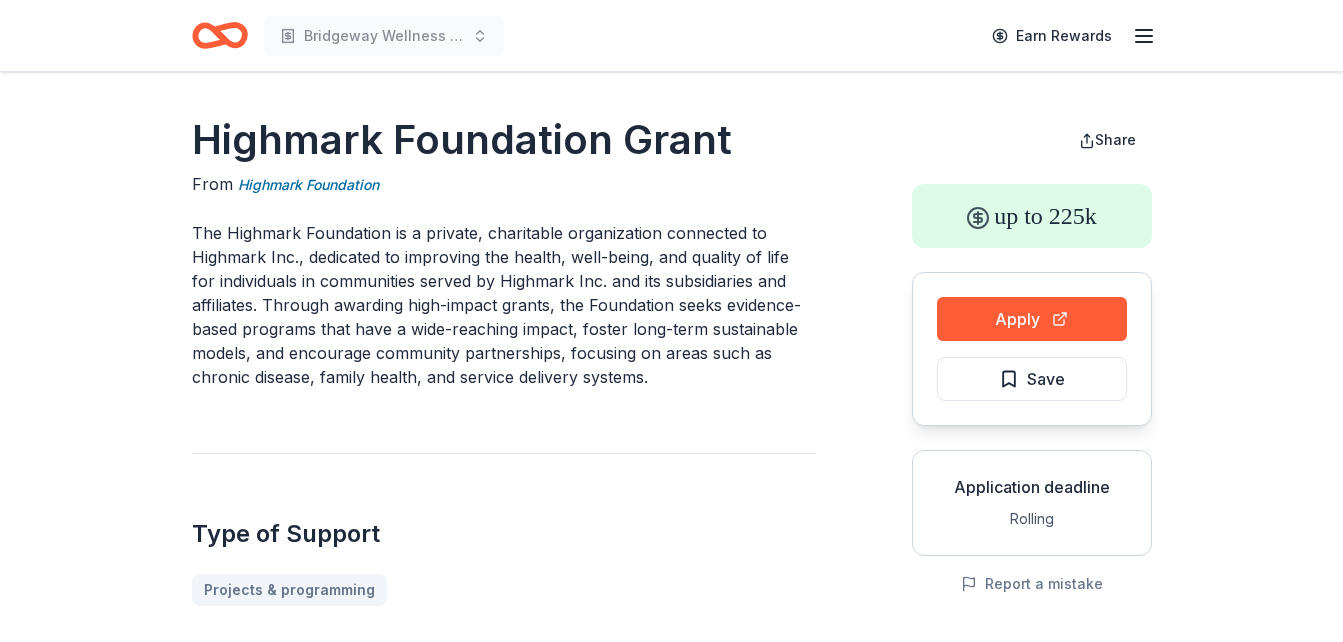 click on "The Highmark Foundation is a private, charitable organization connected to Highmark Inc., dedicated to improving the health, well-being, and quality of life for individuals in communities served by Highmark Inc. and its subsidiaries and affiliates. Through awarding high-impact grants, the Foundation seeks evidence-based programs that have a wide-reaching impact, foster long-term sustainable models, and encourage community partnerships, focusing on areas such as chronic disease, family health, and service delivery systems." at bounding box center [504, 305] 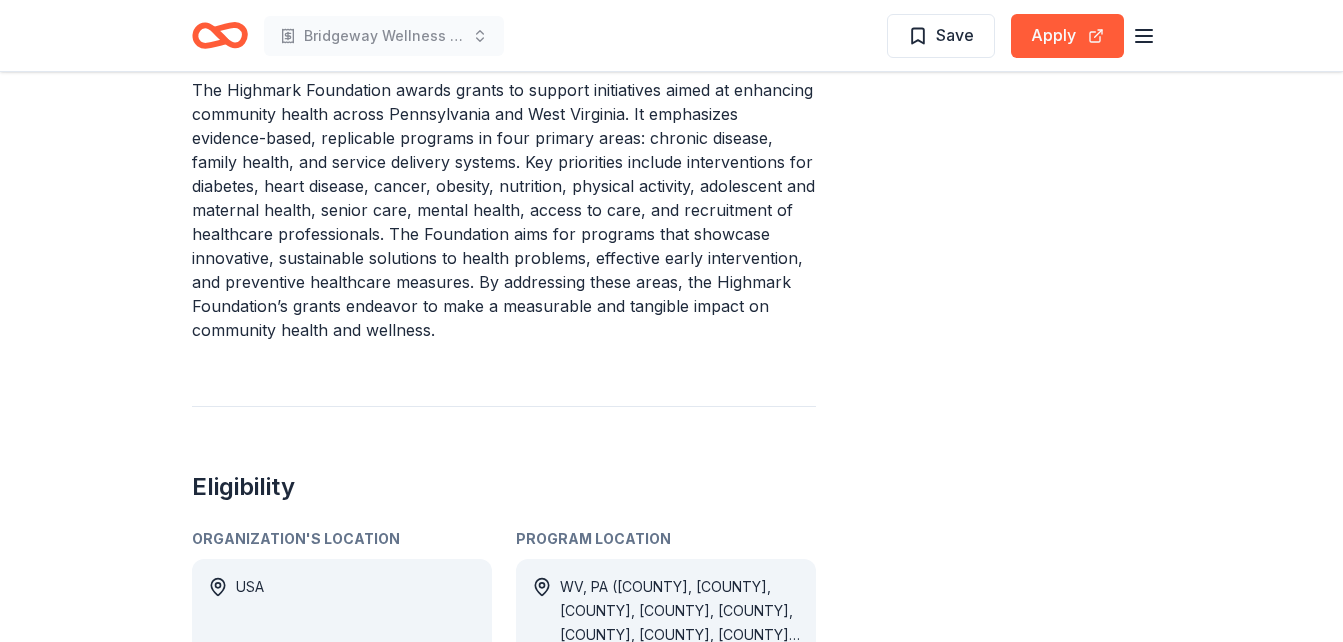 scroll, scrollTop: 880, scrollLeft: 0, axis: vertical 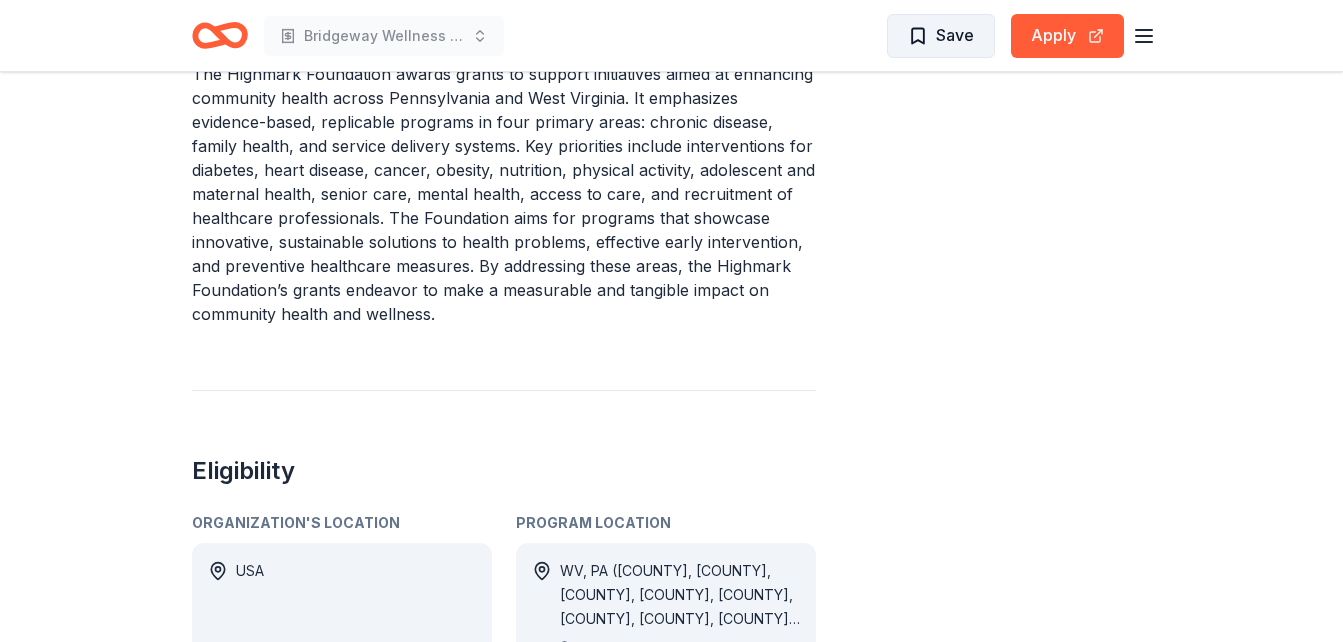 click on "Save" at bounding box center (955, 35) 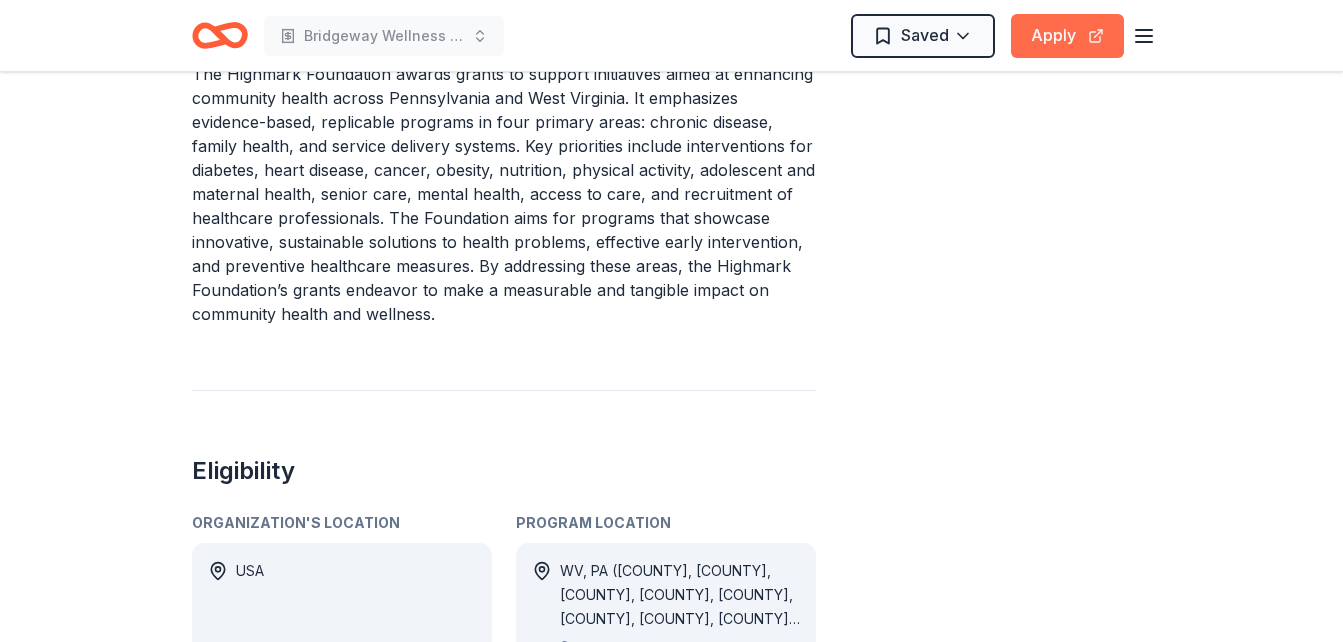 click on "Apply" at bounding box center (1067, 36) 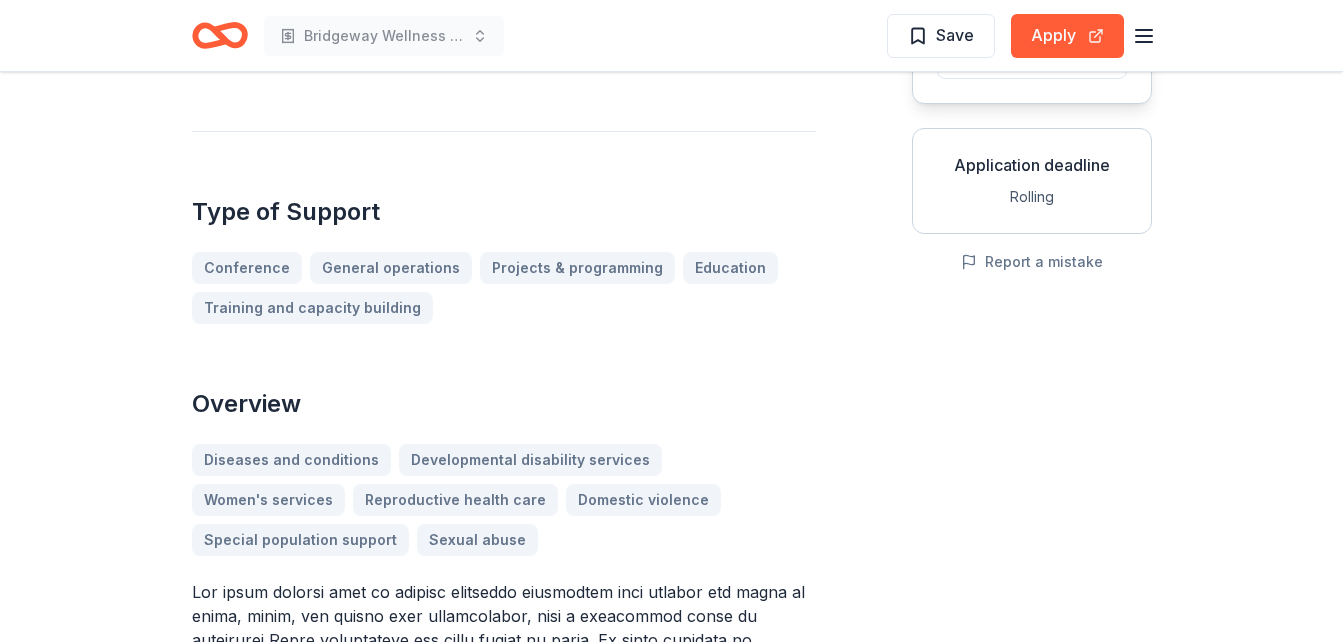 scroll, scrollTop: 320, scrollLeft: 0, axis: vertical 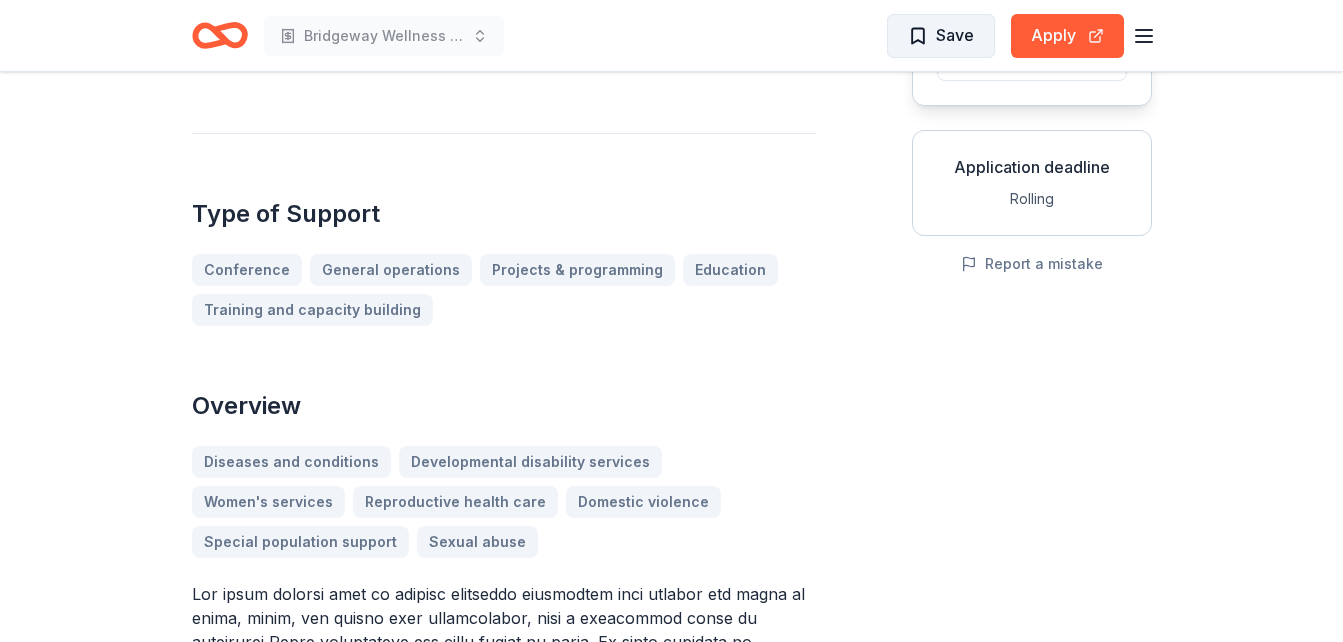 click on "Save" at bounding box center [955, 35] 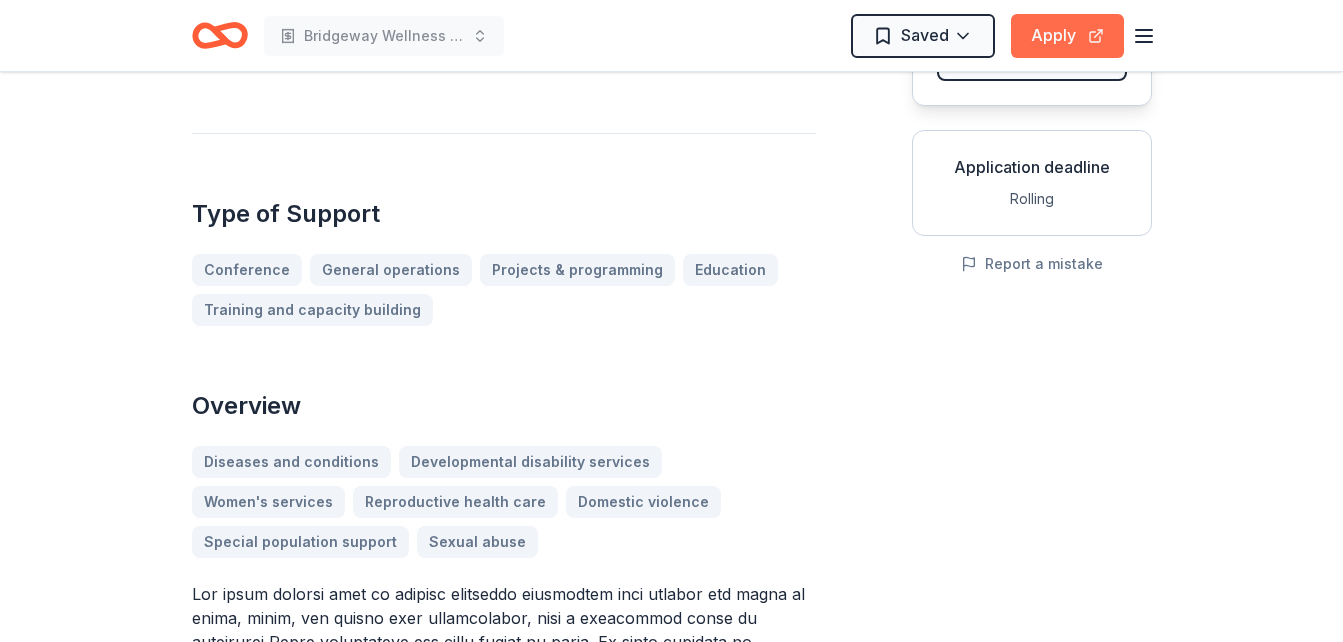 click on "Apply" at bounding box center (1067, 36) 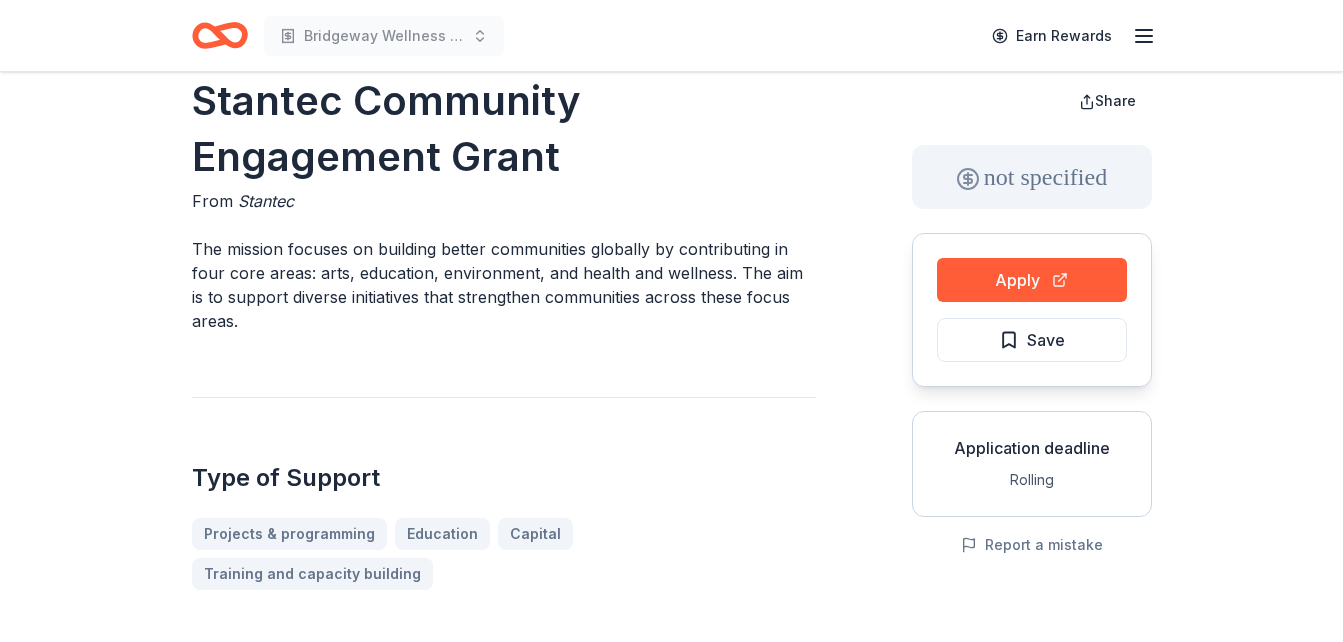 scroll, scrollTop: 0, scrollLeft: 0, axis: both 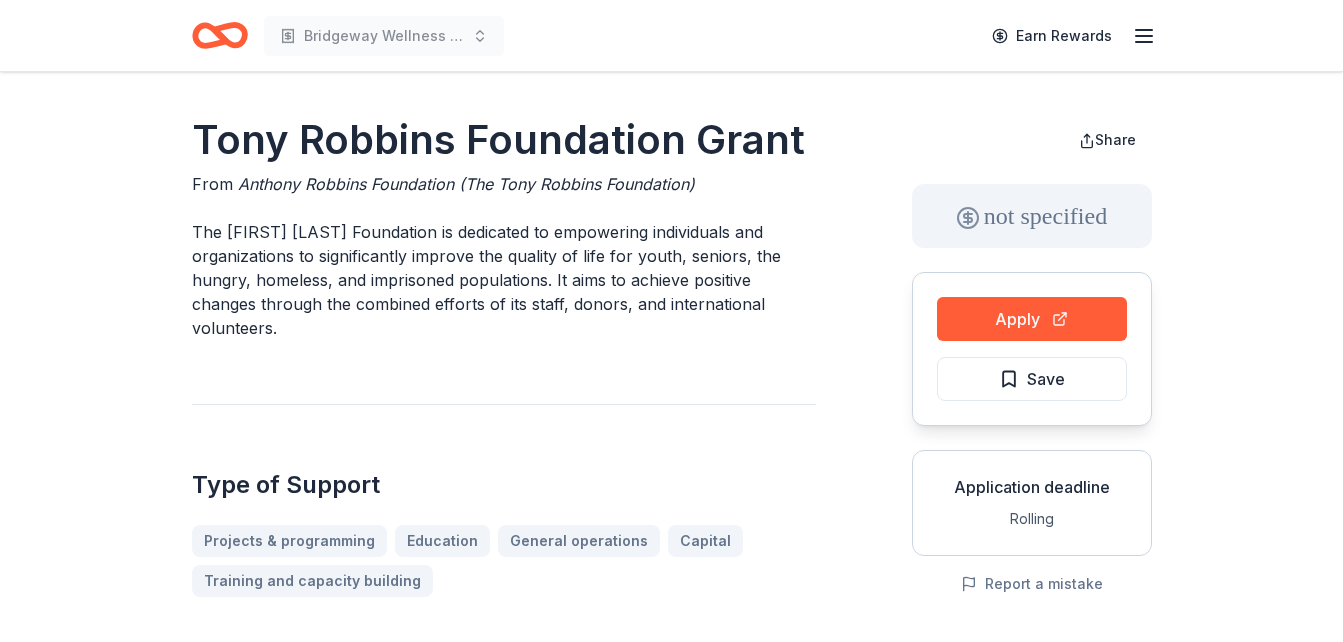 click on "The Tony Robbins Foundation is dedicated to empowering individuals and organizations to significantly improve the quality of life for youth, seniors, the hungry, homeless, and imprisoned populations. It aims to achieve positive changes through the combined efforts of its staff, donors, and international volunteers." at bounding box center [504, 280] 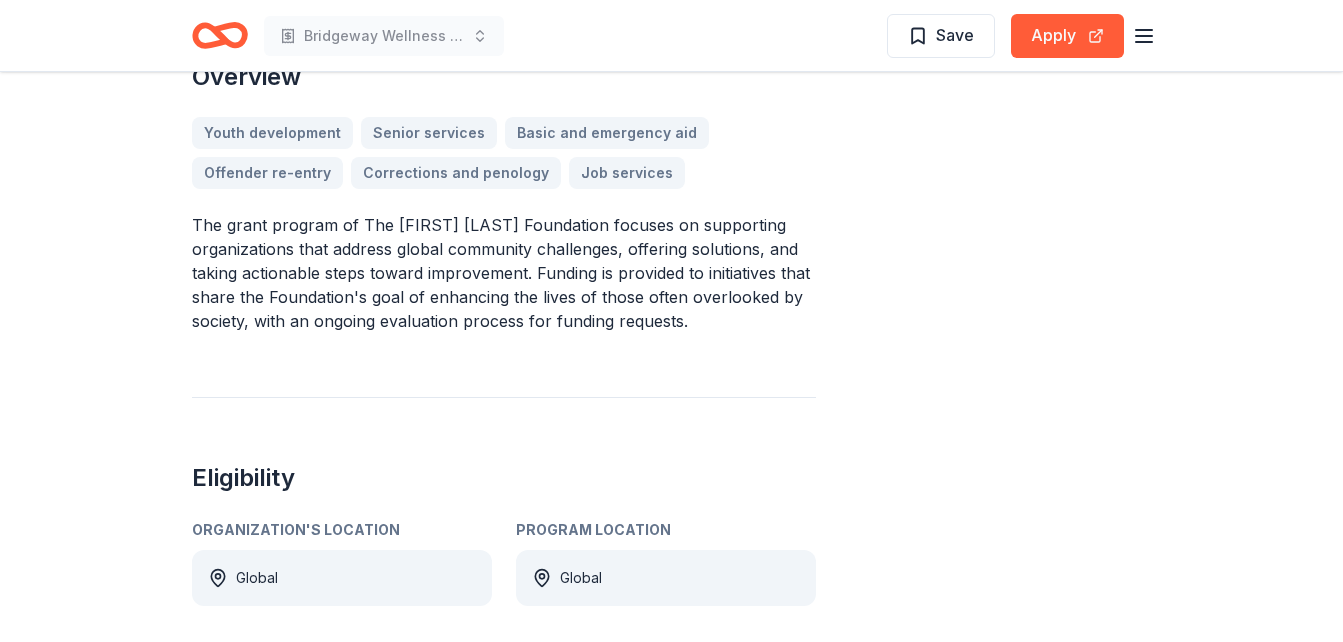 scroll, scrollTop: 640, scrollLeft: 0, axis: vertical 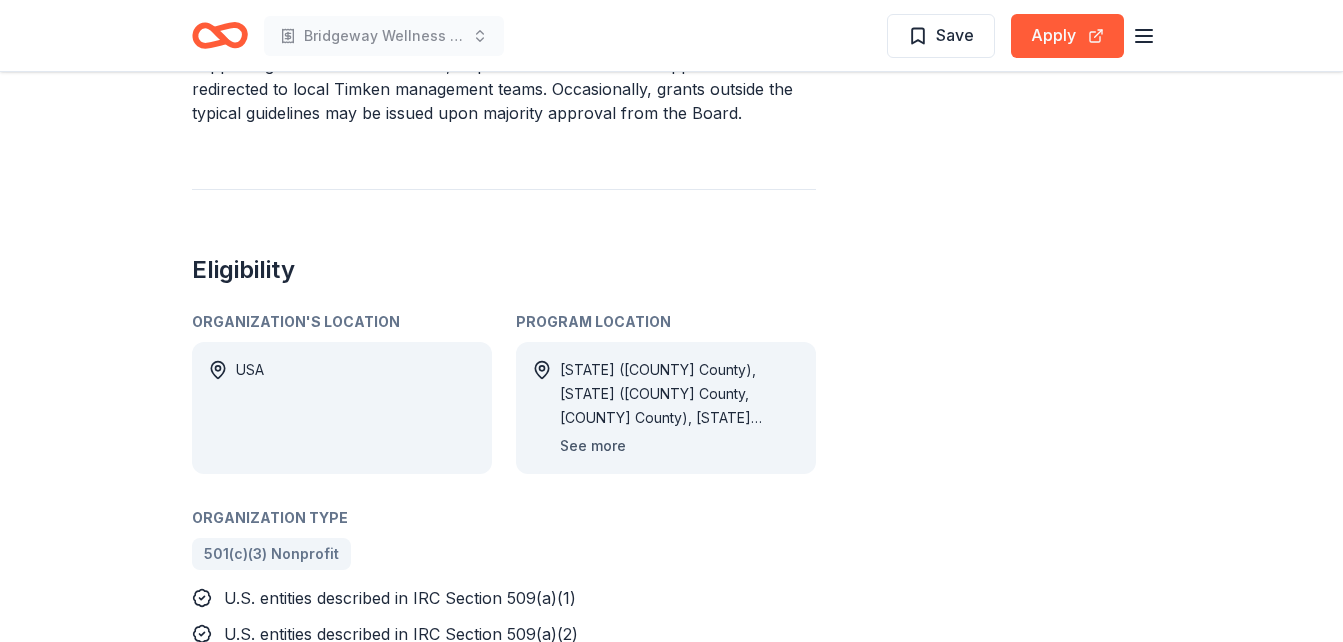 click on "See more" at bounding box center [593, 446] 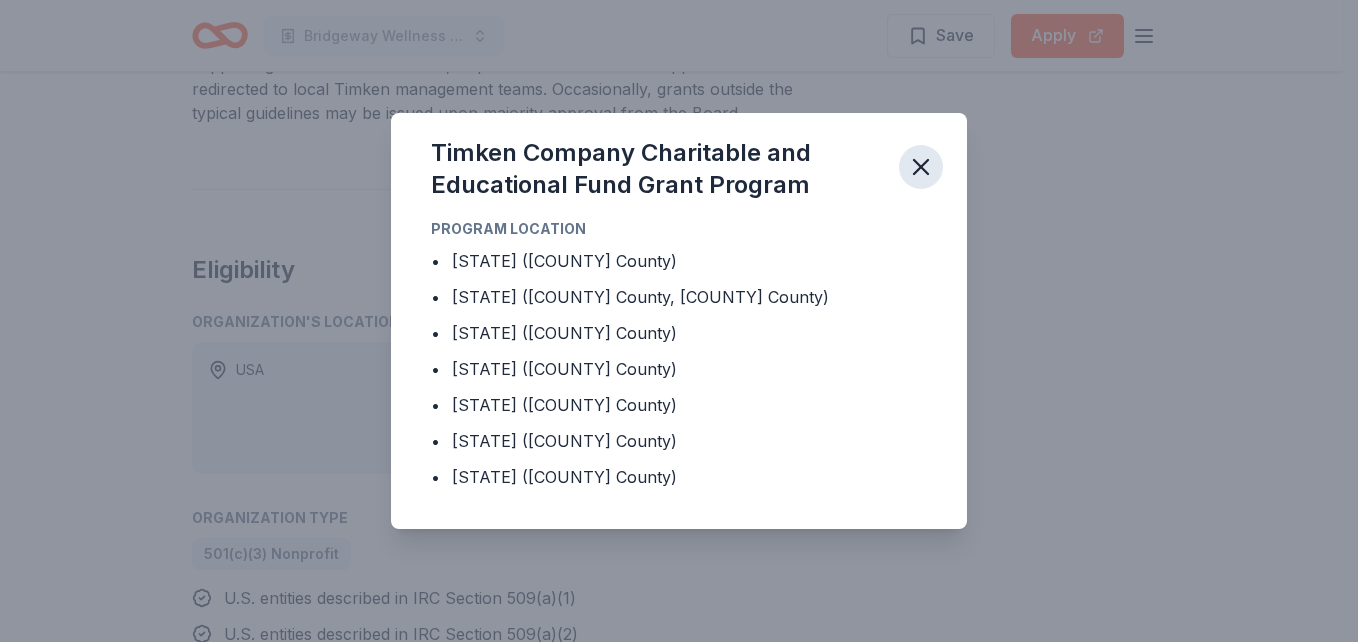 click 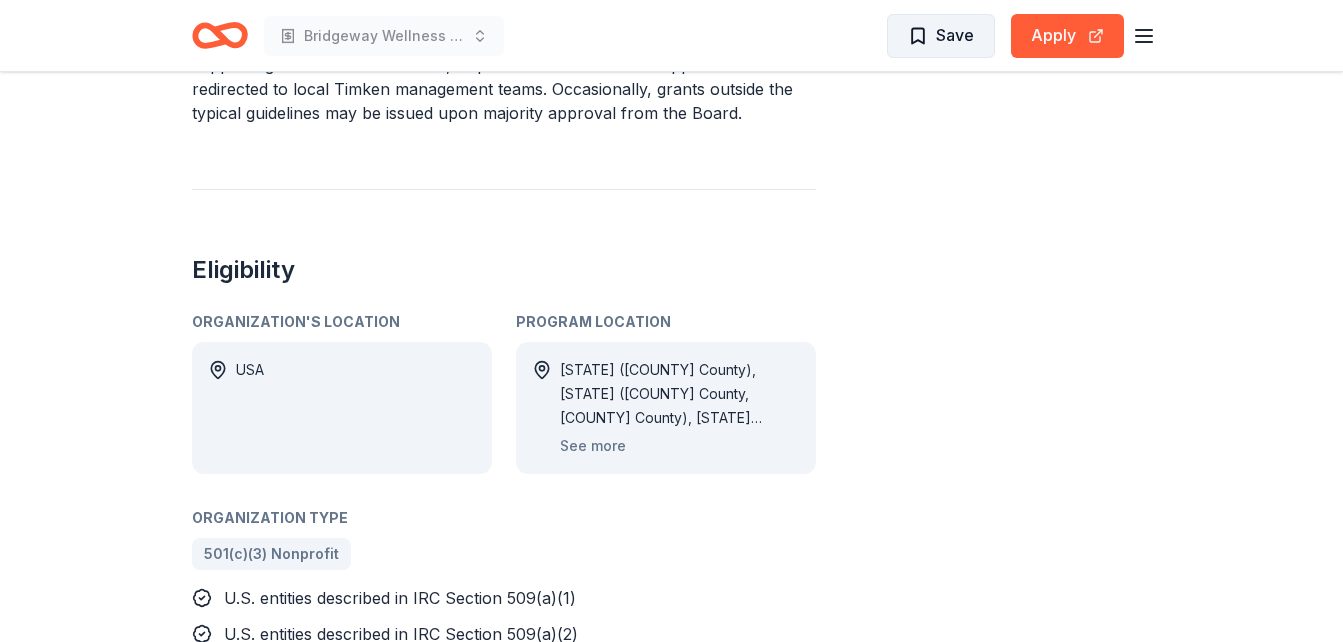 click on "Save" at bounding box center (941, 36) 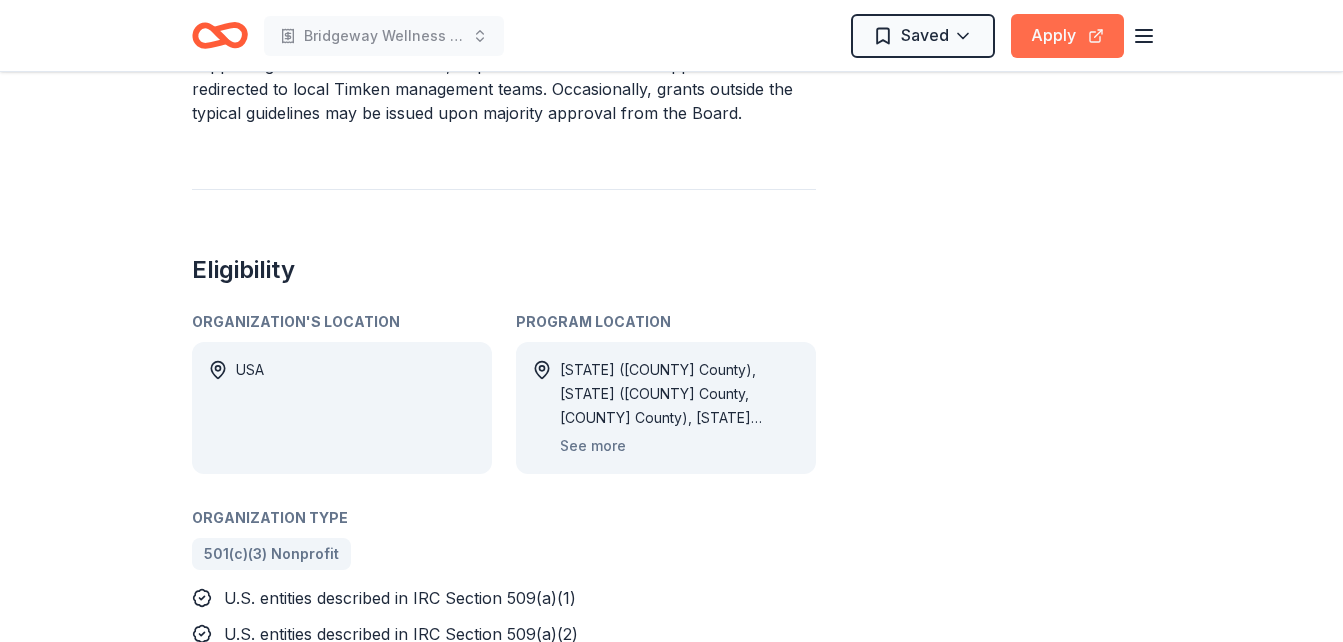 click on "Apply" at bounding box center (1067, 36) 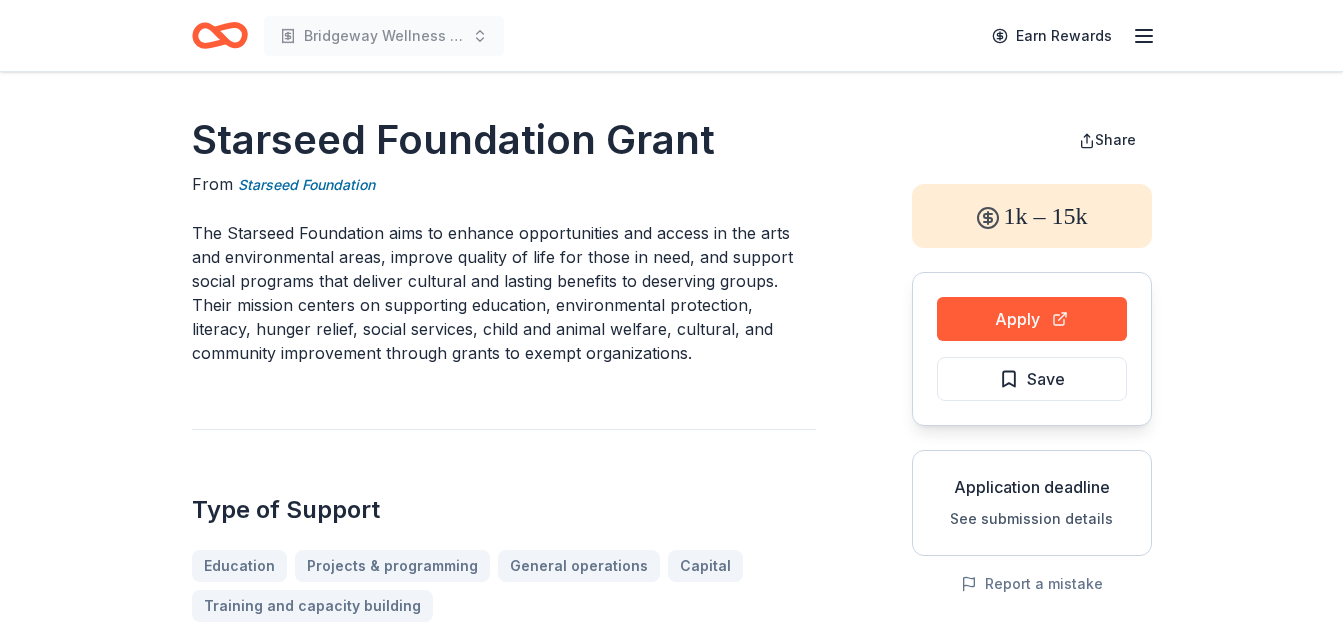 scroll, scrollTop: 0, scrollLeft: 0, axis: both 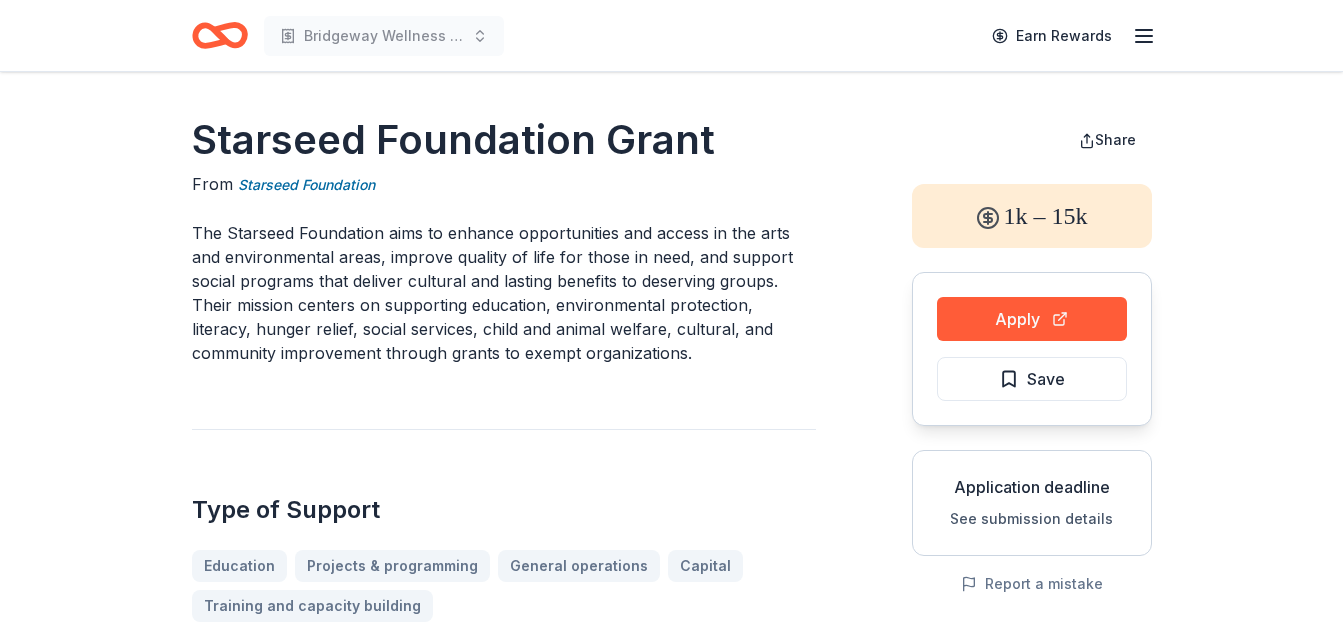 click on "The Starseed Foundation aims to enhance opportunities and access in the arts and environmental areas, improve quality of life for those in need, and support social programs that deliver cultural and lasting benefits to deserving groups. Their mission centers on supporting education, environmental protection, literacy, hunger relief, social services, child and animal welfare, cultural, and community improvement through grants to exempt organizations." at bounding box center [504, 293] 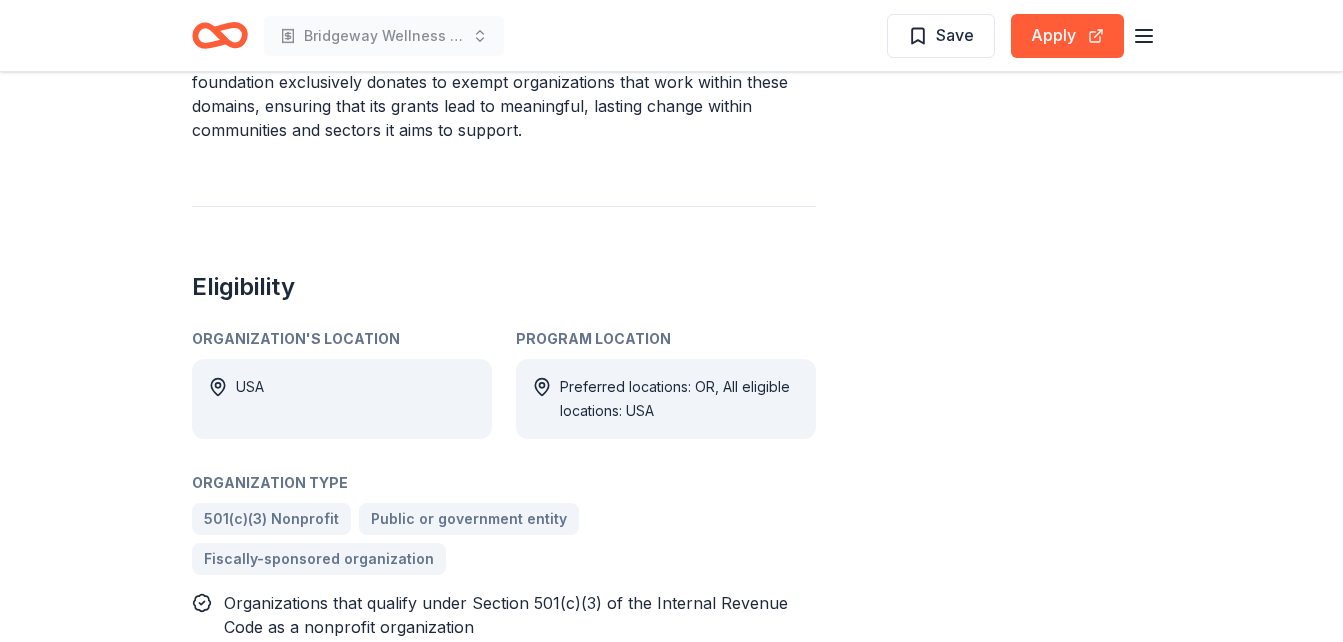 scroll, scrollTop: 1000, scrollLeft: 0, axis: vertical 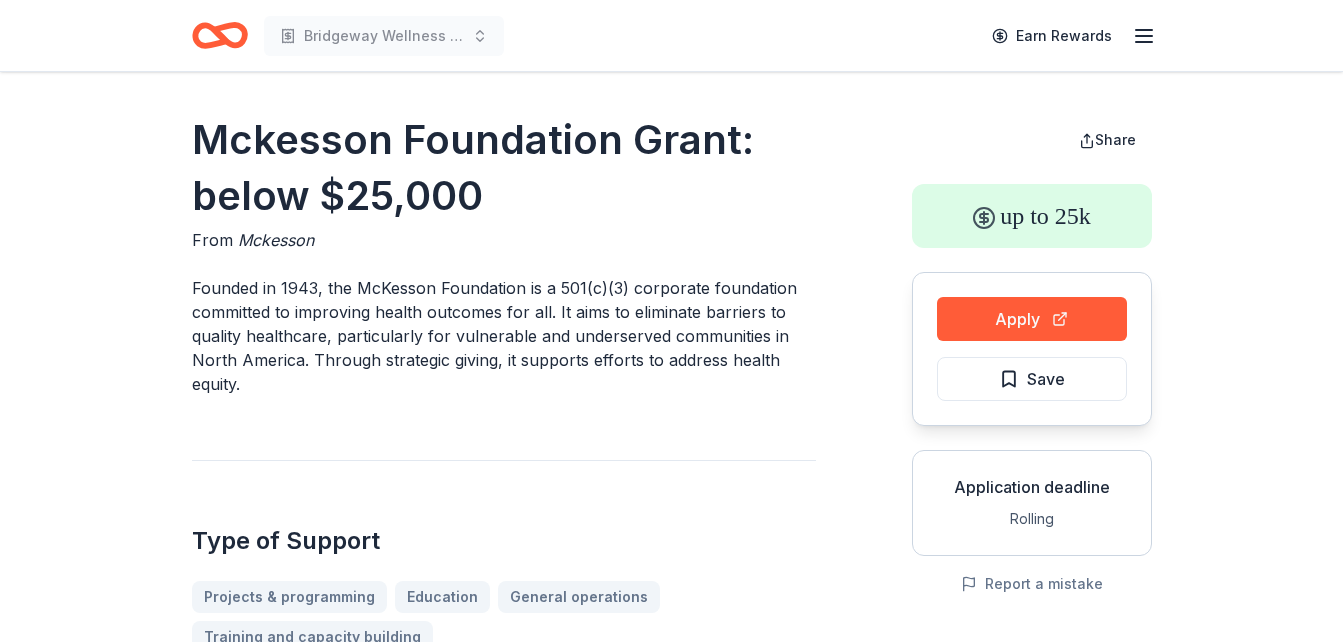 click on "Founded in 1943, the McKesson Foundation is a 501(c)(3) corporate foundation committed to improving health outcomes for all. It aims to eliminate barriers to quality healthcare, particularly for vulnerable and underserved communities in North America. Through strategic giving, it supports efforts to address health equity." at bounding box center [504, 336] 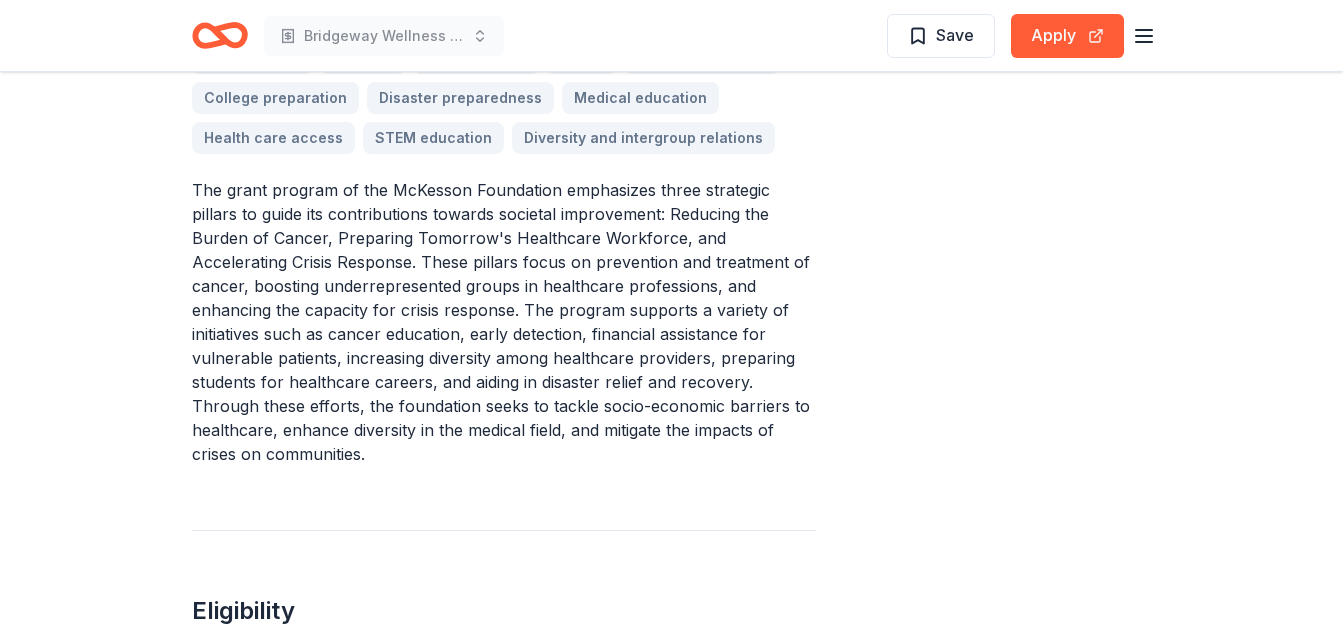 scroll, scrollTop: 760, scrollLeft: 0, axis: vertical 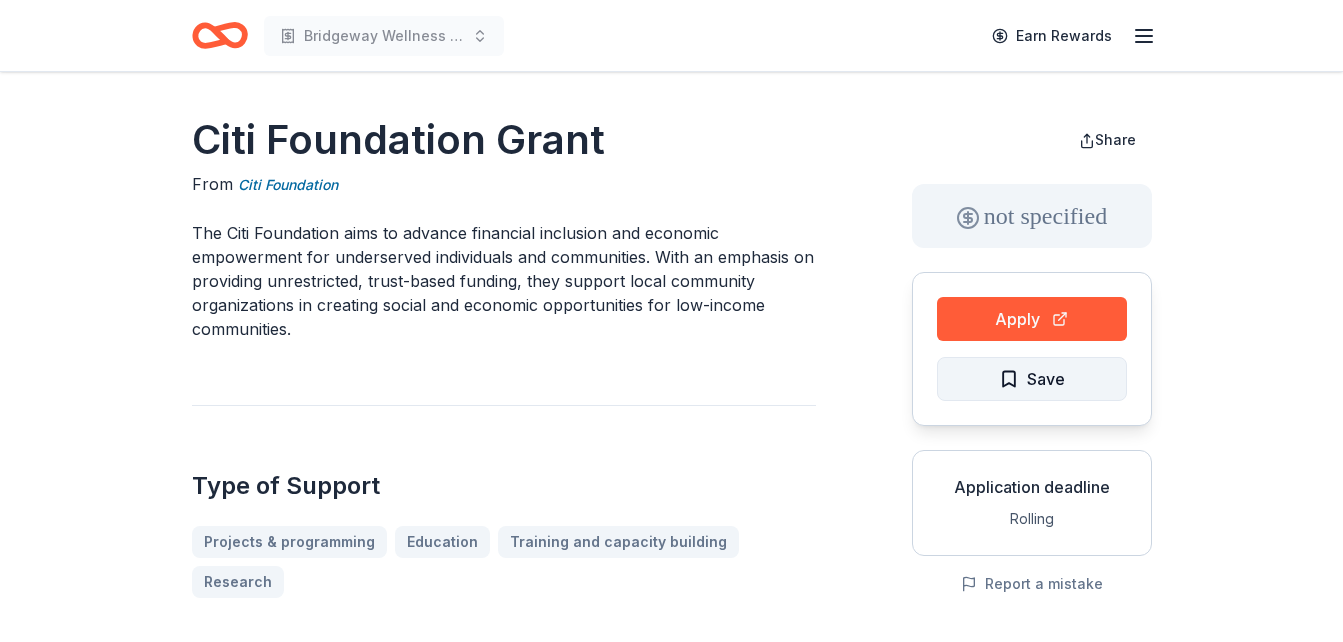 click on "Save" at bounding box center (1032, 379) 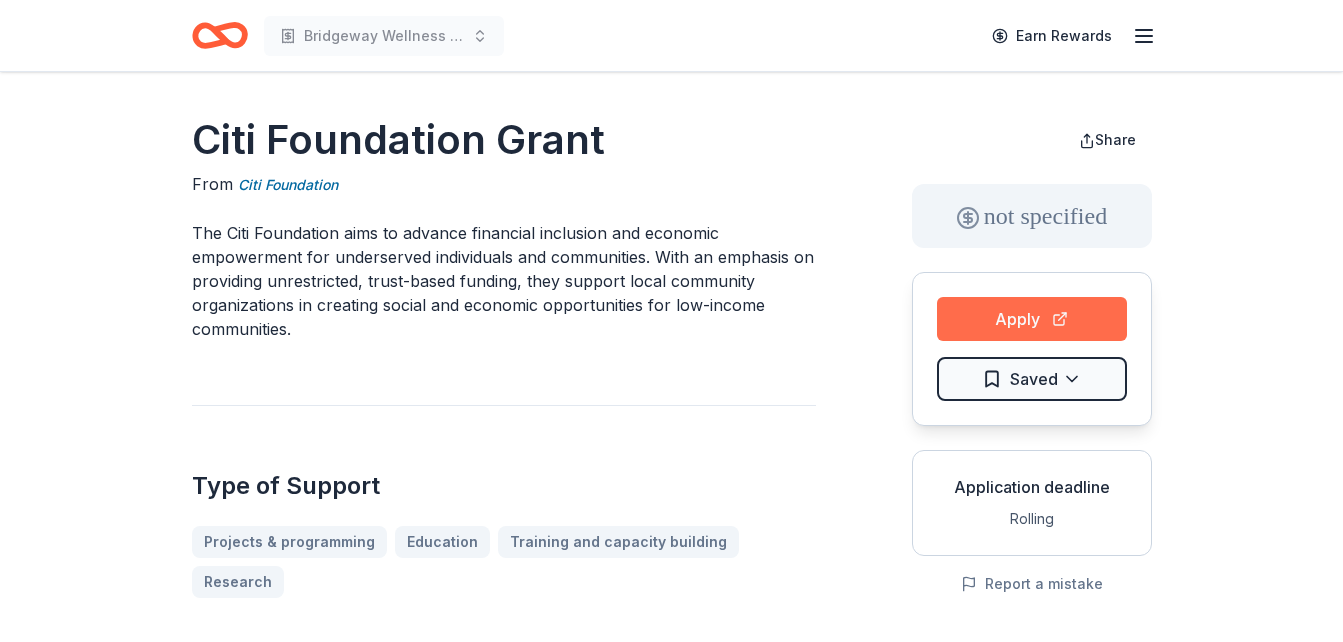 click on "Apply" at bounding box center (1032, 319) 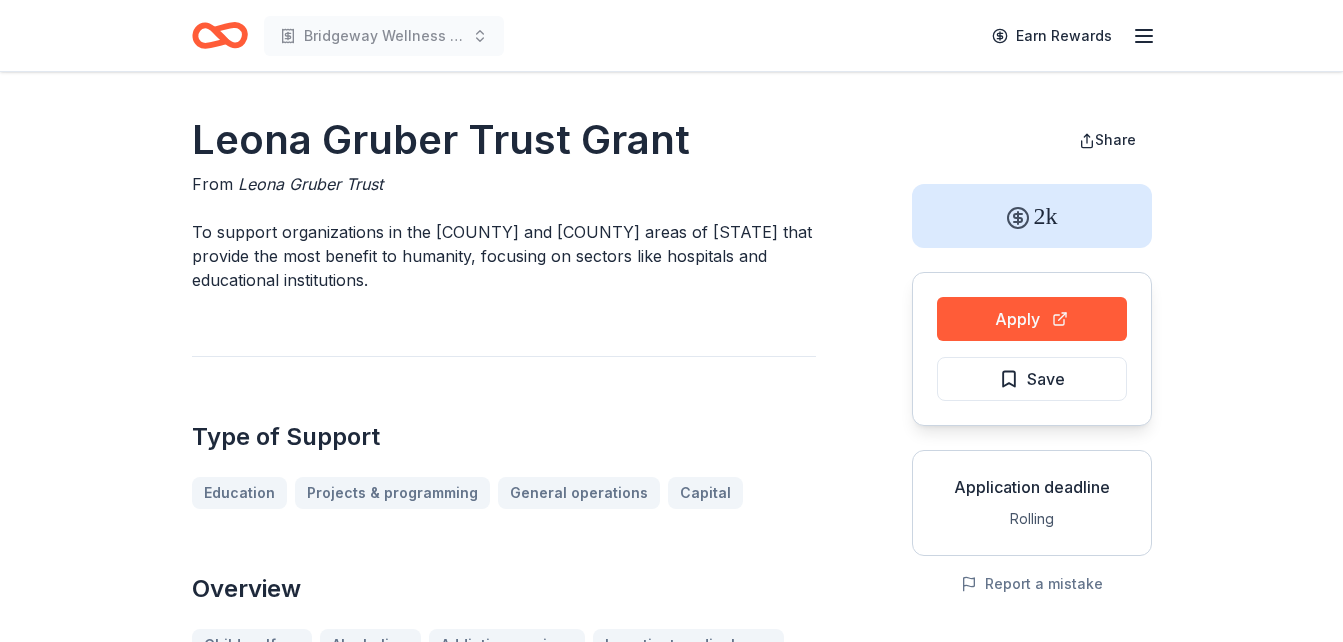 scroll, scrollTop: 0, scrollLeft: 0, axis: both 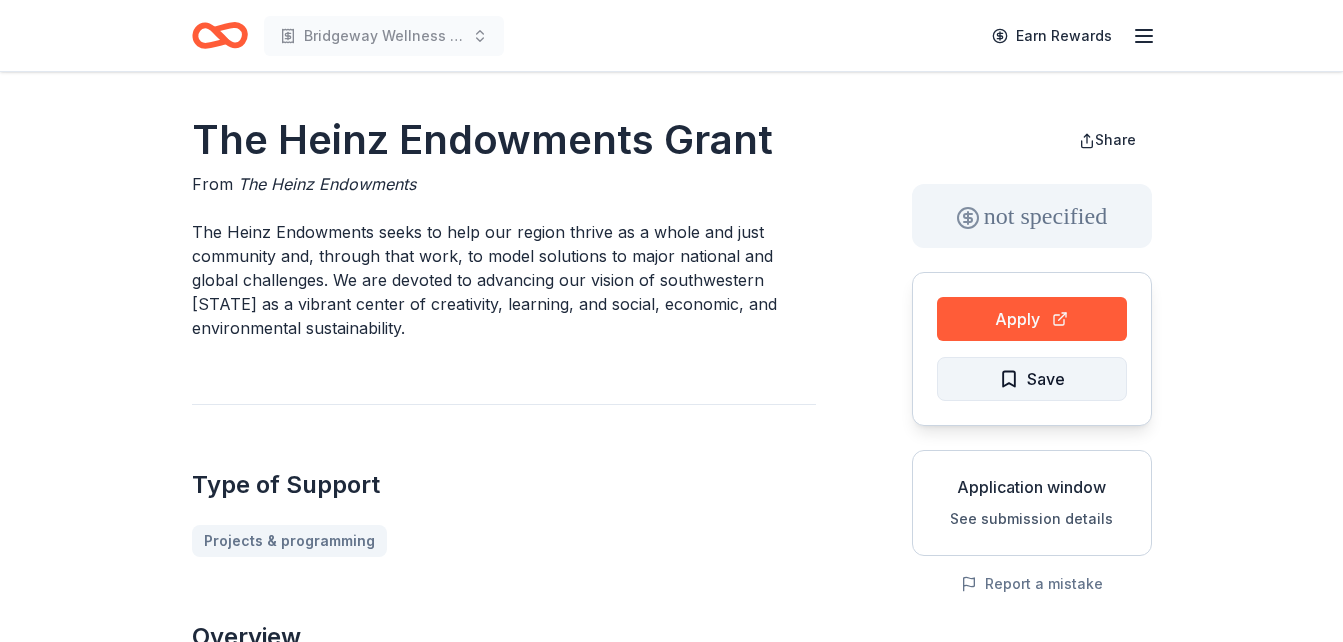click on "Save" at bounding box center (1032, 379) 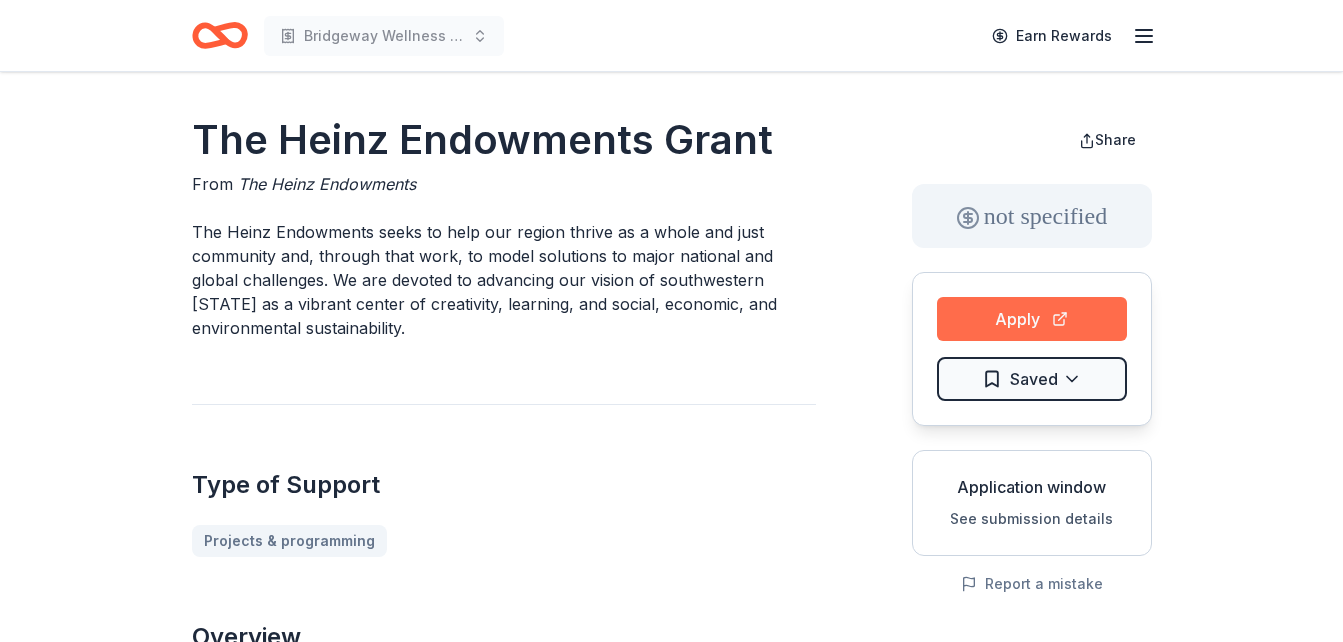 click on "Apply" at bounding box center [1032, 319] 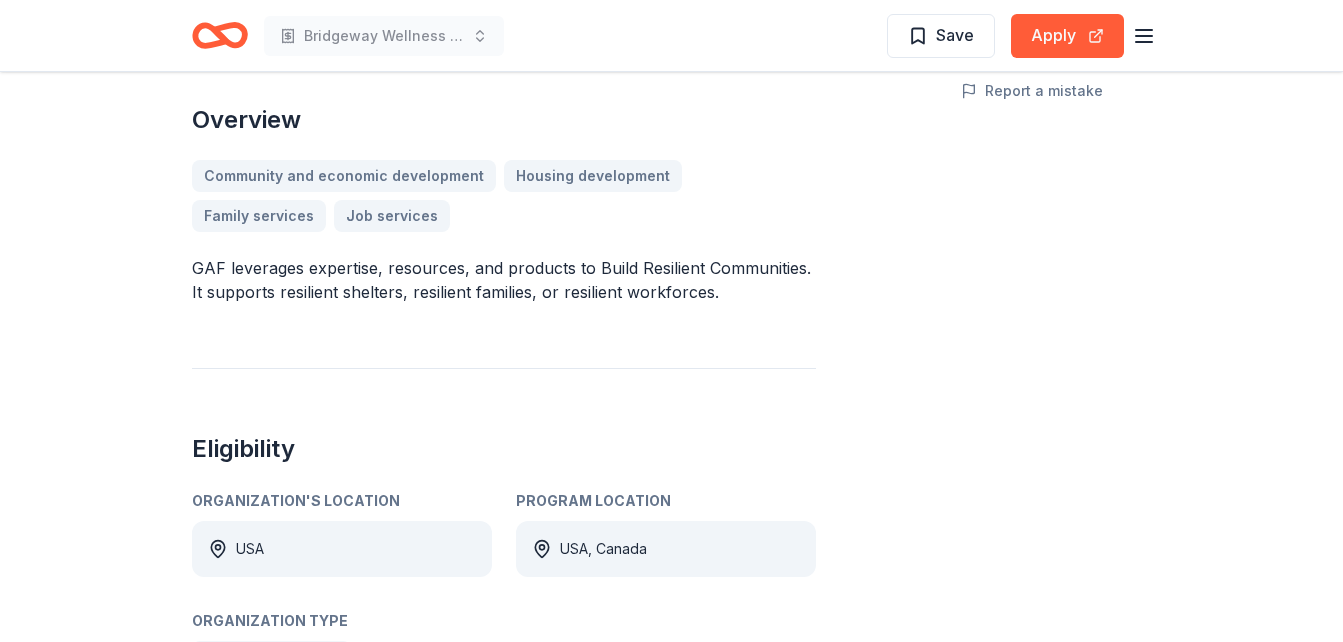 scroll, scrollTop: 520, scrollLeft: 0, axis: vertical 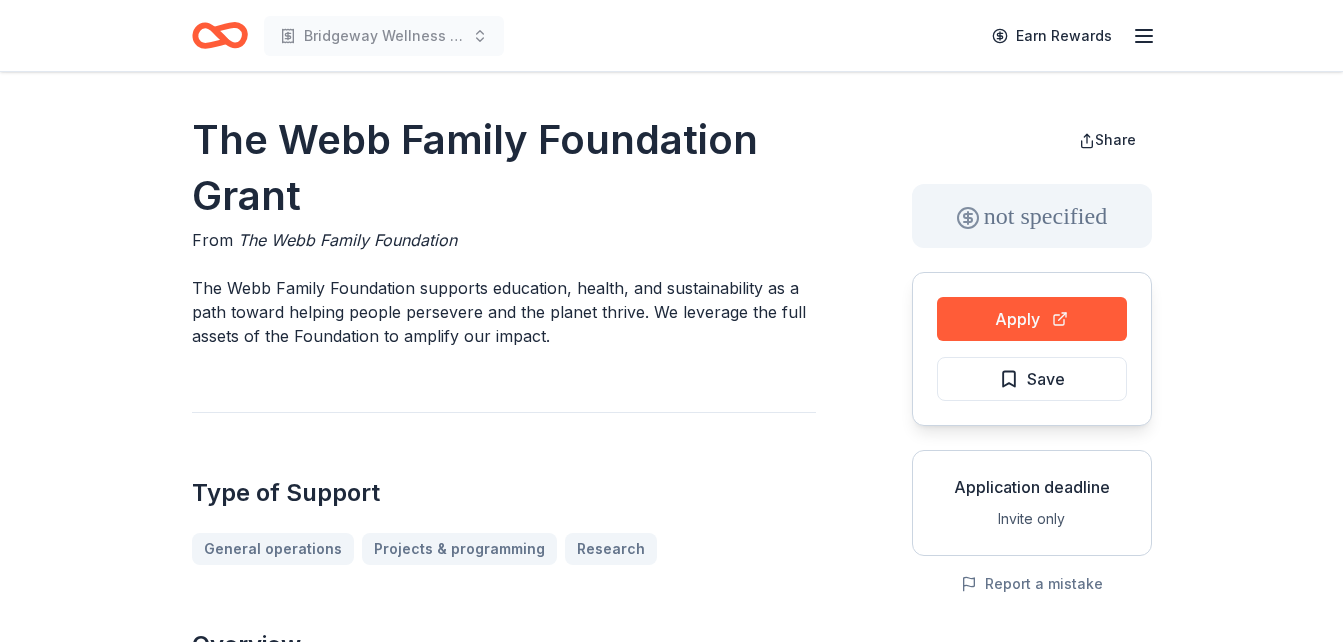 click on "The Webb Family Foundation supports education, health, and sustainability as a path toward helping people persevere and the planet thrive. We leverage the full assets of the Foundation to amplify our impact." at bounding box center (504, 312) 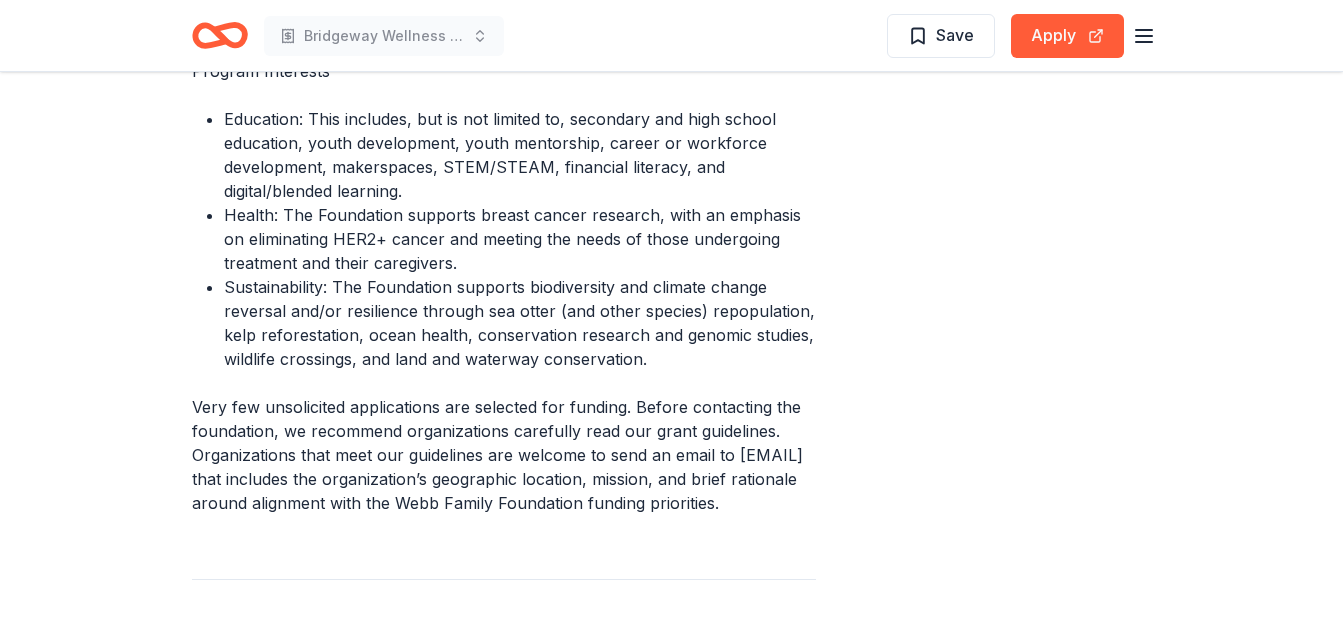 scroll, scrollTop: 760, scrollLeft: 0, axis: vertical 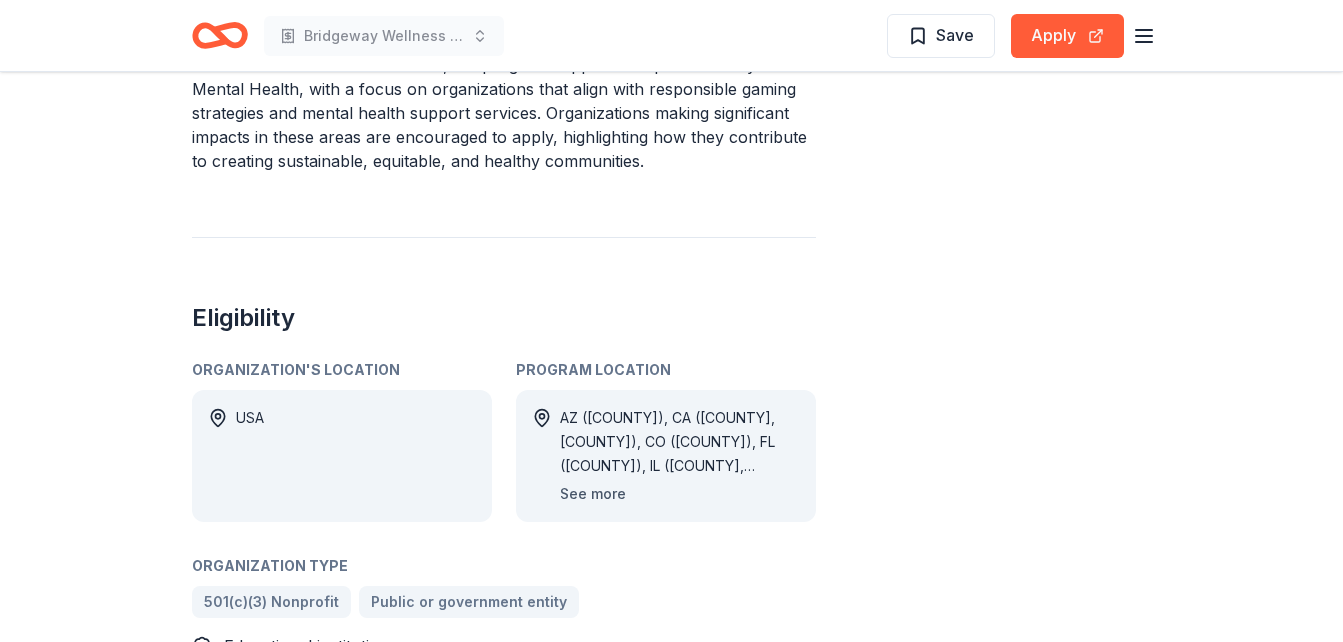 click on "See more" at bounding box center [593, 494] 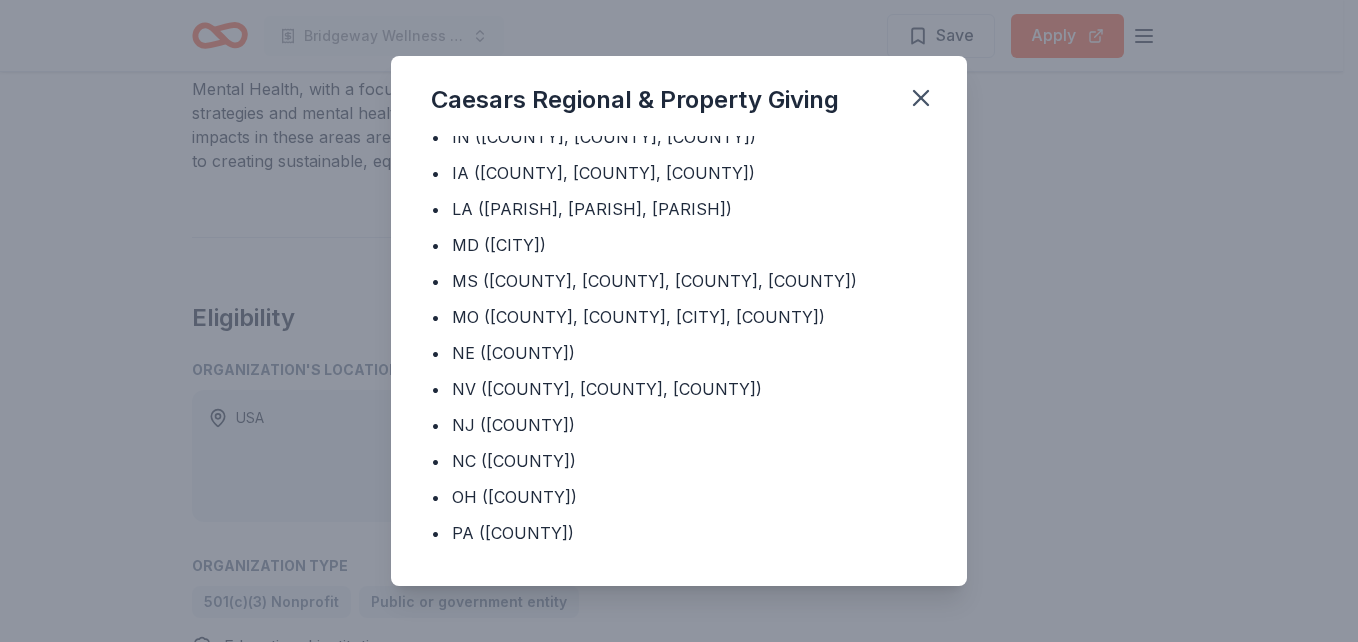 scroll, scrollTop: 279, scrollLeft: 0, axis: vertical 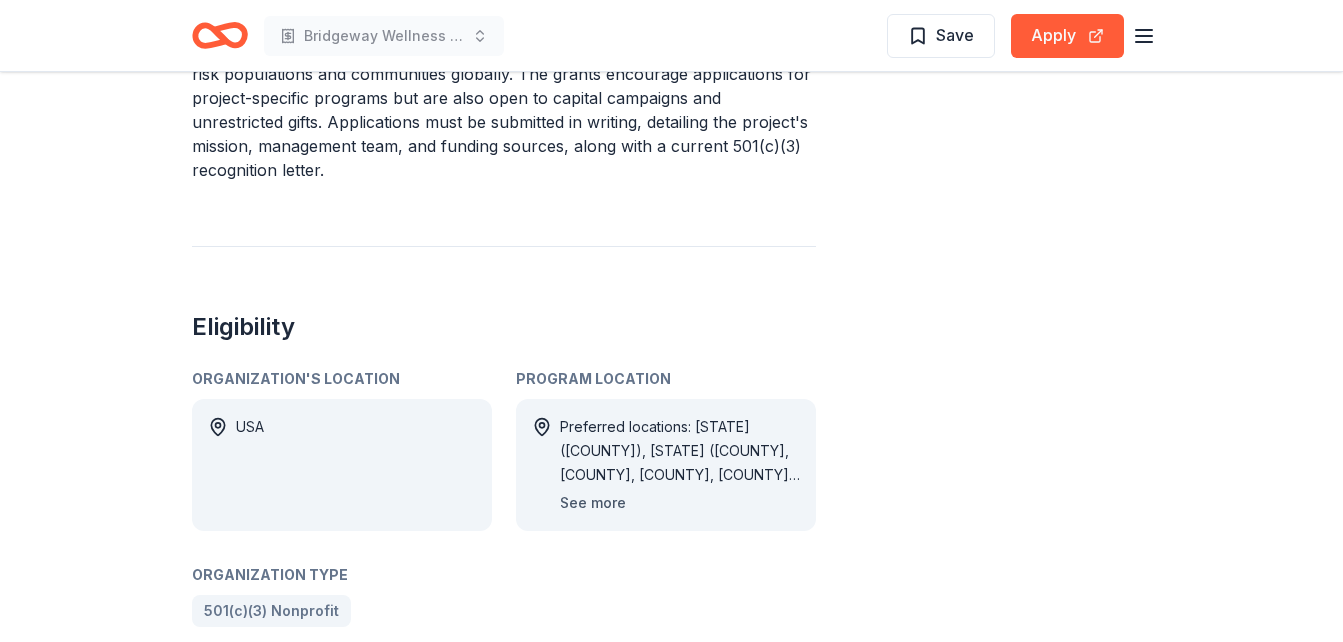 click on "See more" at bounding box center [593, 503] 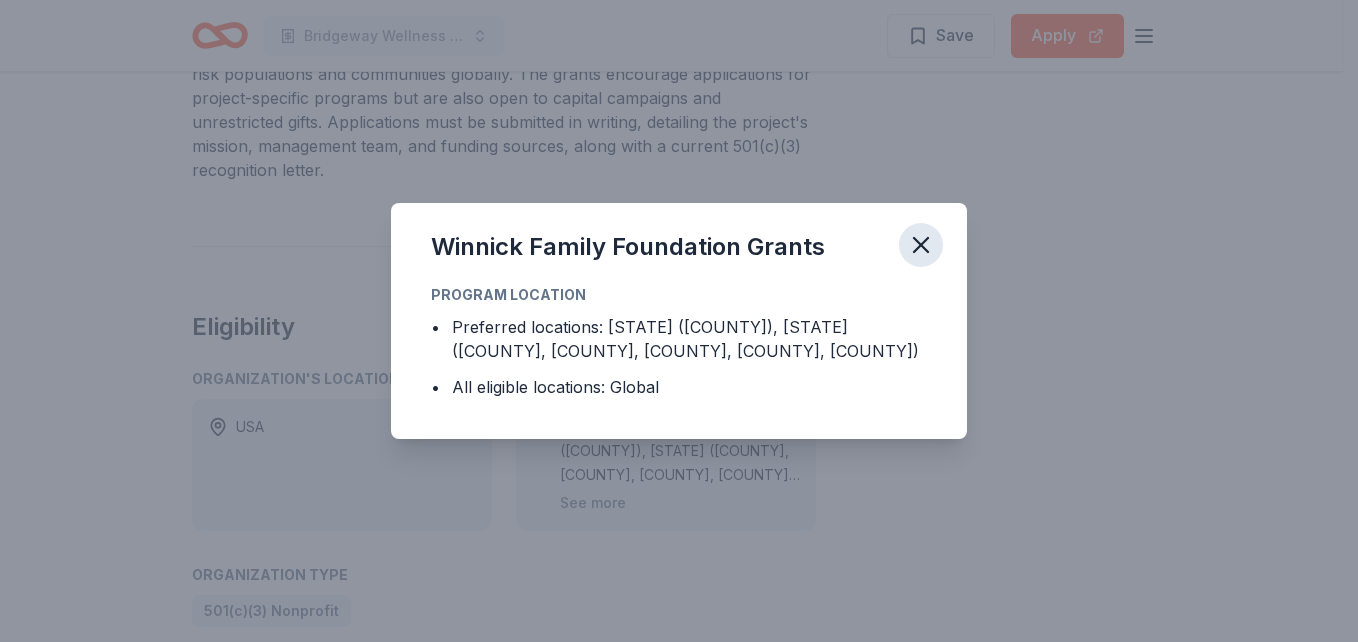 click 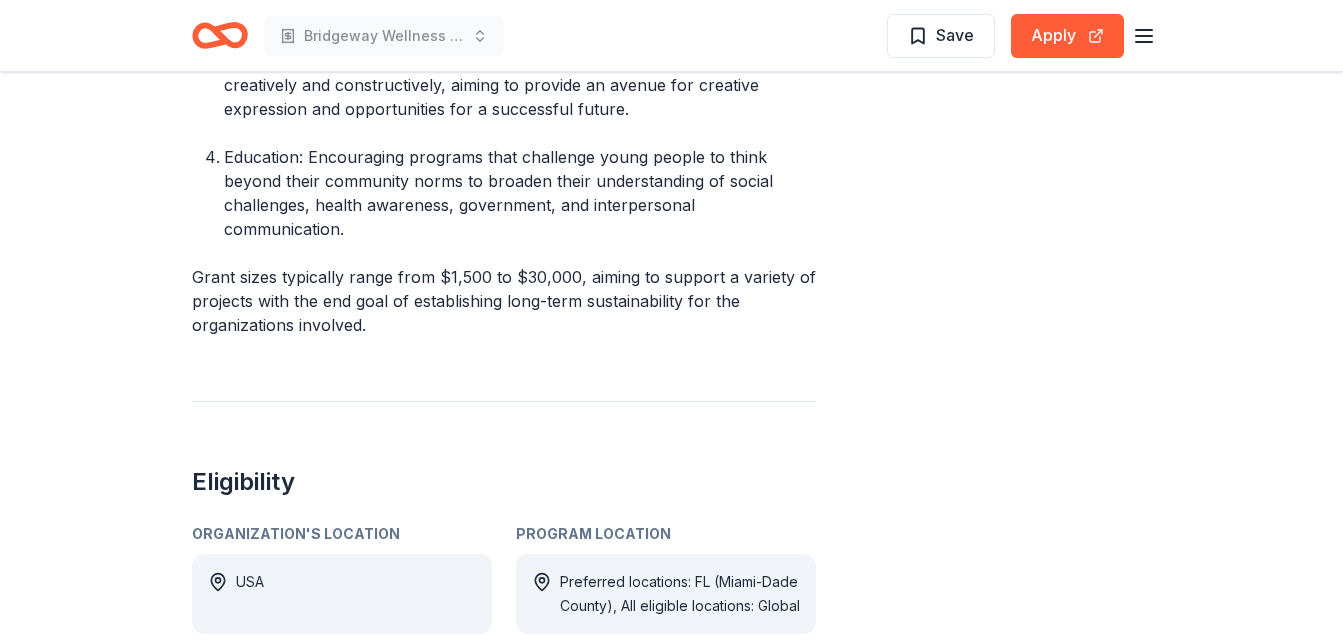 scroll, scrollTop: 1480, scrollLeft: 0, axis: vertical 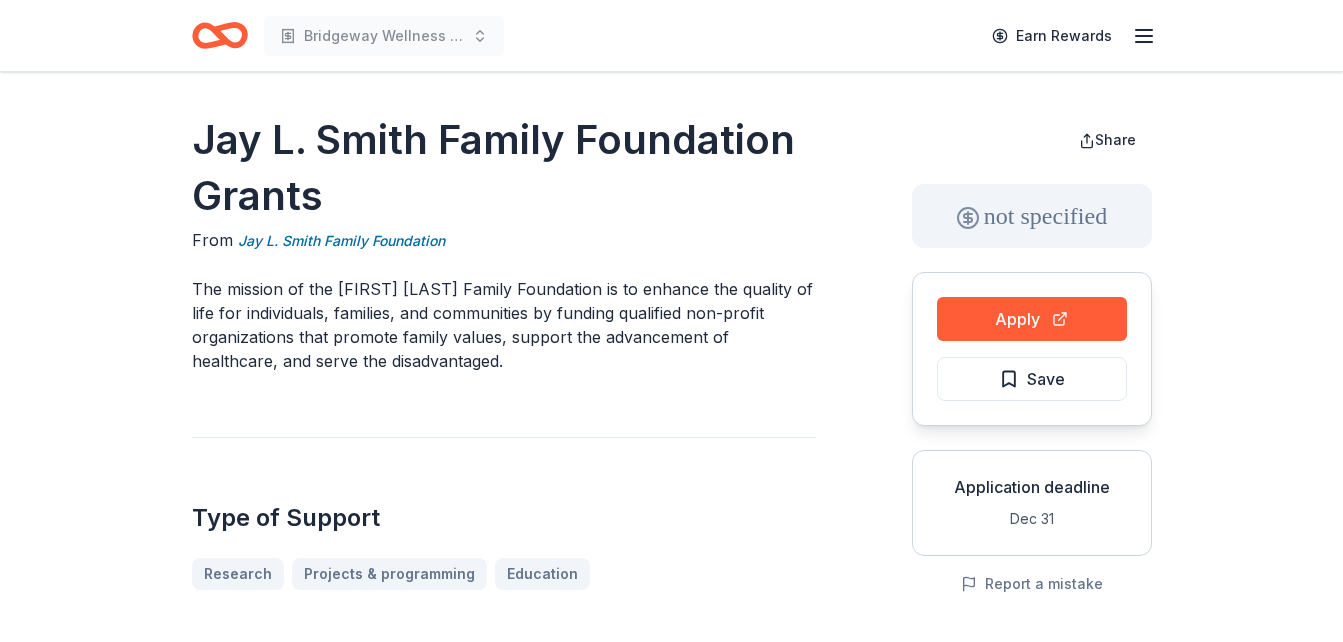 click on "The mission of the [FIRST] [LAST] Family Foundation is to enhance the quality of life for individuals, families, and communities by funding qualified non-profit organizations that promote family values, support the advancement of healthcare, and serve the disadvantaged." at bounding box center [504, 325] 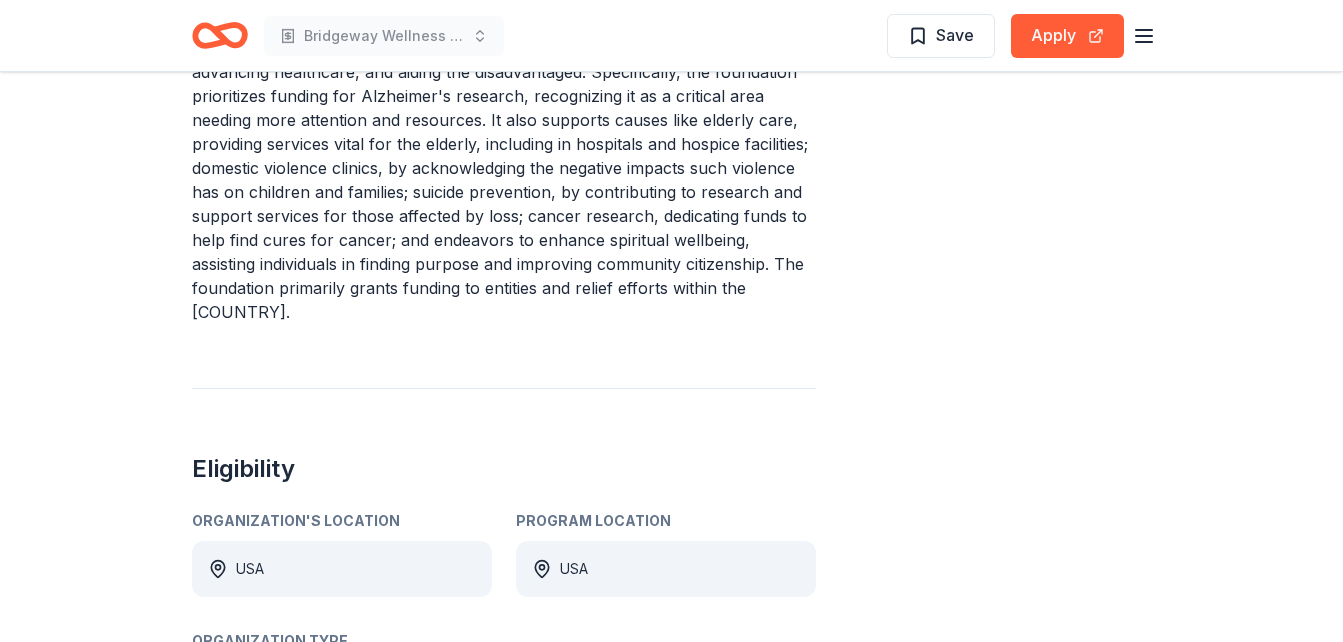 scroll, scrollTop: 880, scrollLeft: 0, axis: vertical 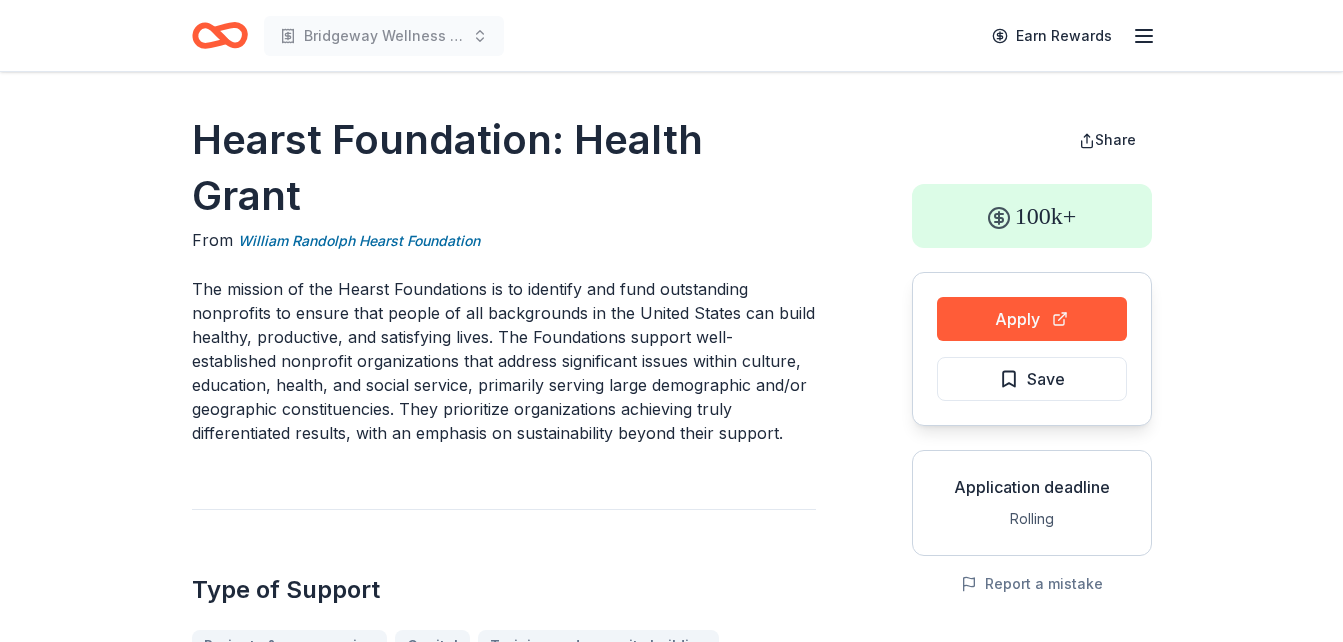 click on "The mission of the Hearst Foundations is to identify and fund outstanding nonprofits to ensure that people of all backgrounds in the United States can build healthy, productive, and satisfying lives. The Foundations support well-established nonprofit organizations that address significant issues within culture, education, health, and social service, primarily serving large demographic and/or geographic constituencies. They prioritize organizations achieving truly differentiated results, with an emphasis on sustainability beyond their support." at bounding box center [504, 361] 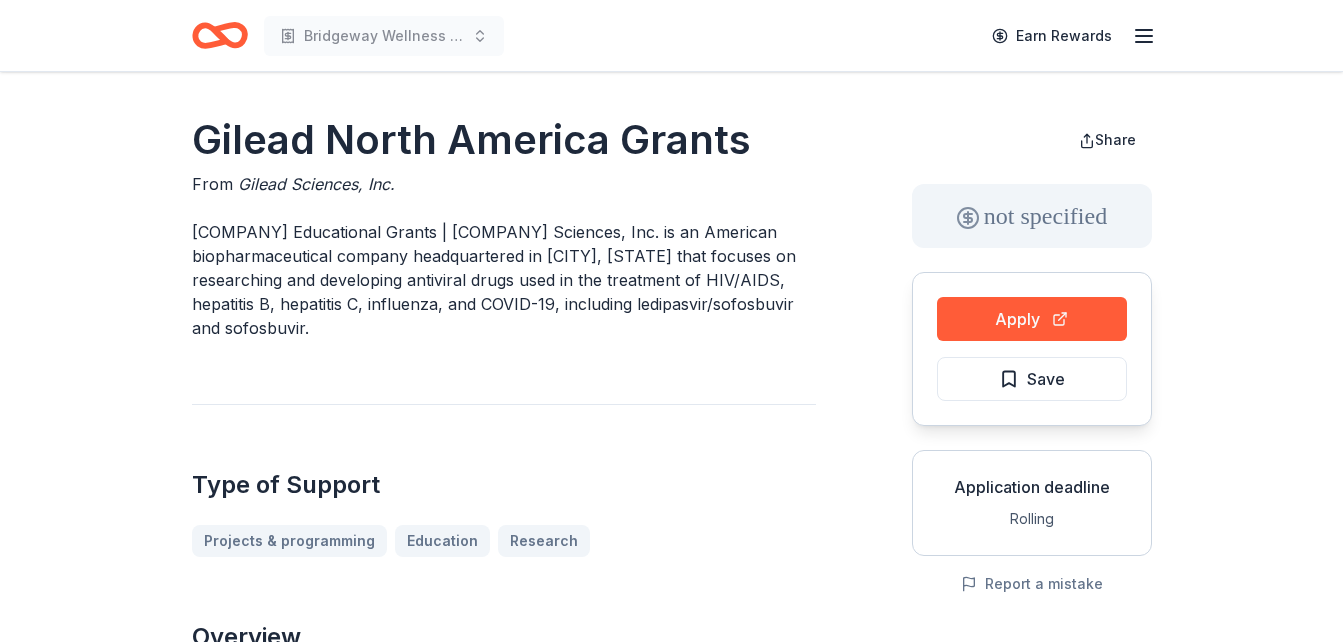 scroll, scrollTop: 0, scrollLeft: 0, axis: both 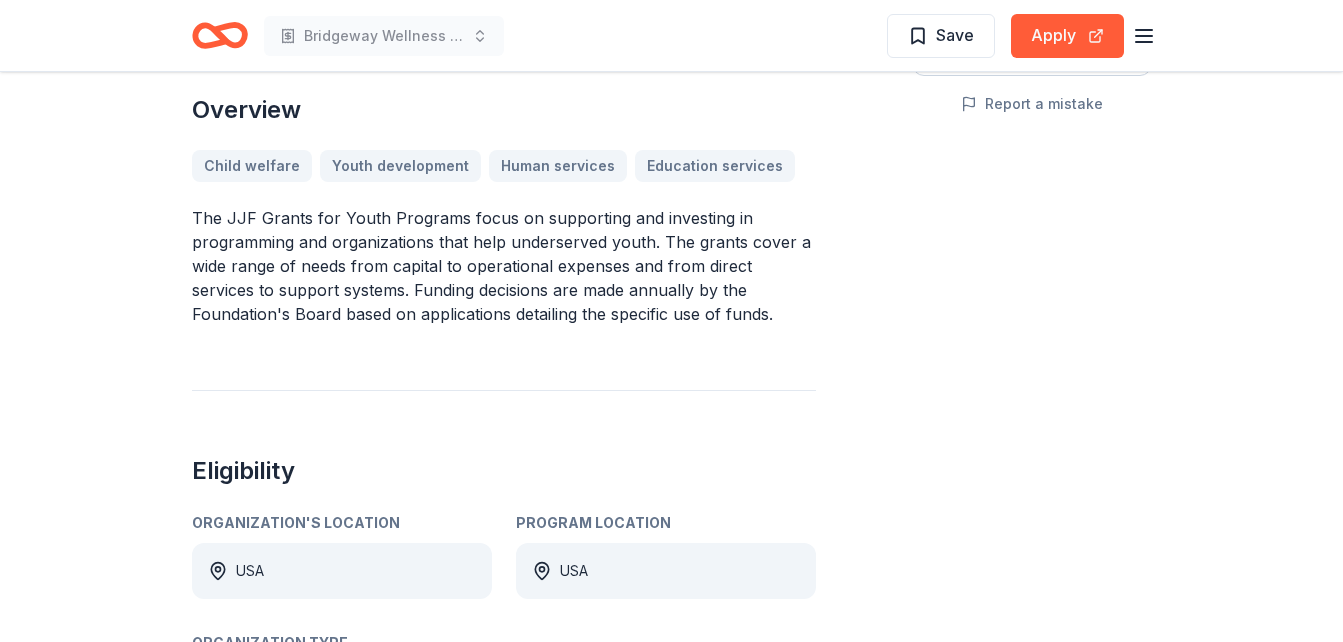 click on "The JJF Grants for Youth Programs focus on supporting and investing in programming and organizations that help underserved youth. The grants cover a wide range of needs from capital to operational expenses and from direct services to support systems. Funding decisions are made annually by the Foundation's Board based on applications detailing the specific use of funds." at bounding box center [504, 266] 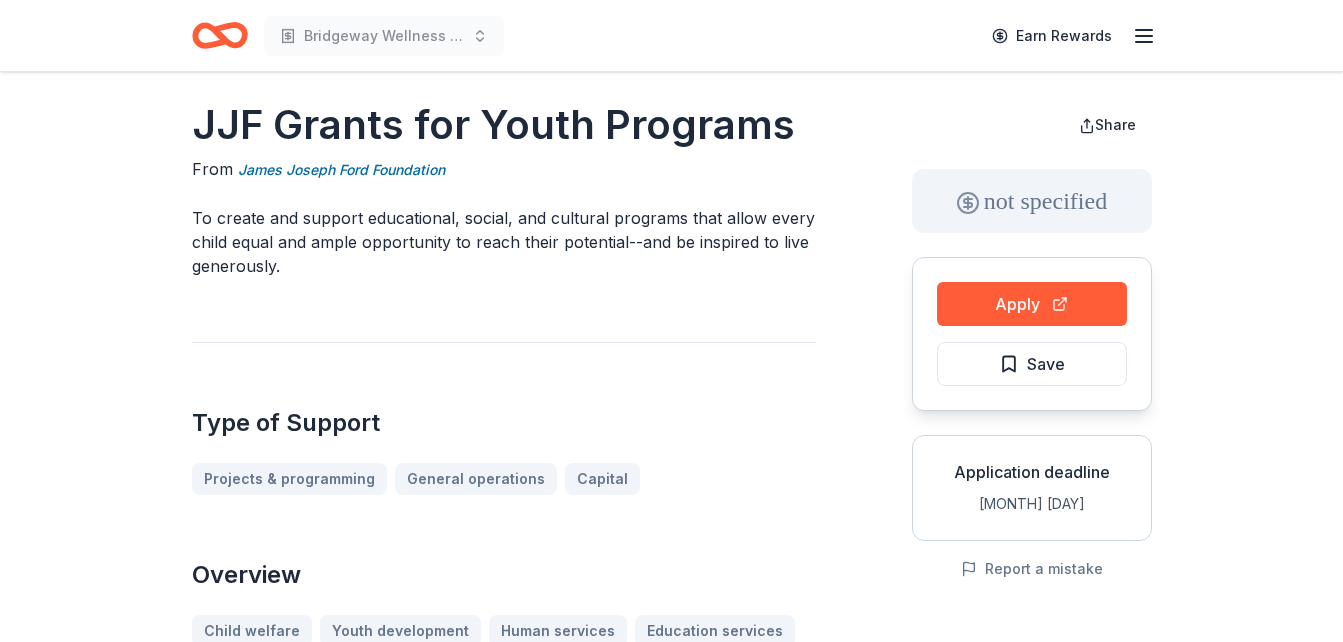scroll, scrollTop: 0, scrollLeft: 0, axis: both 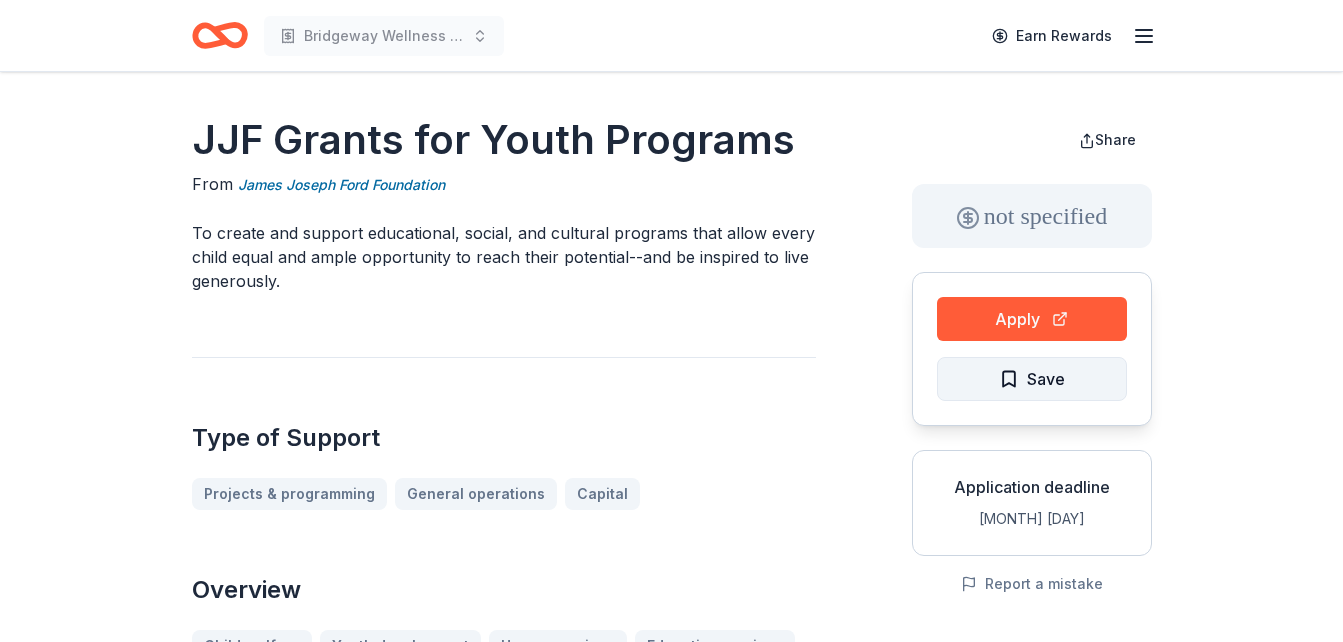 click on "Save" at bounding box center [1046, 379] 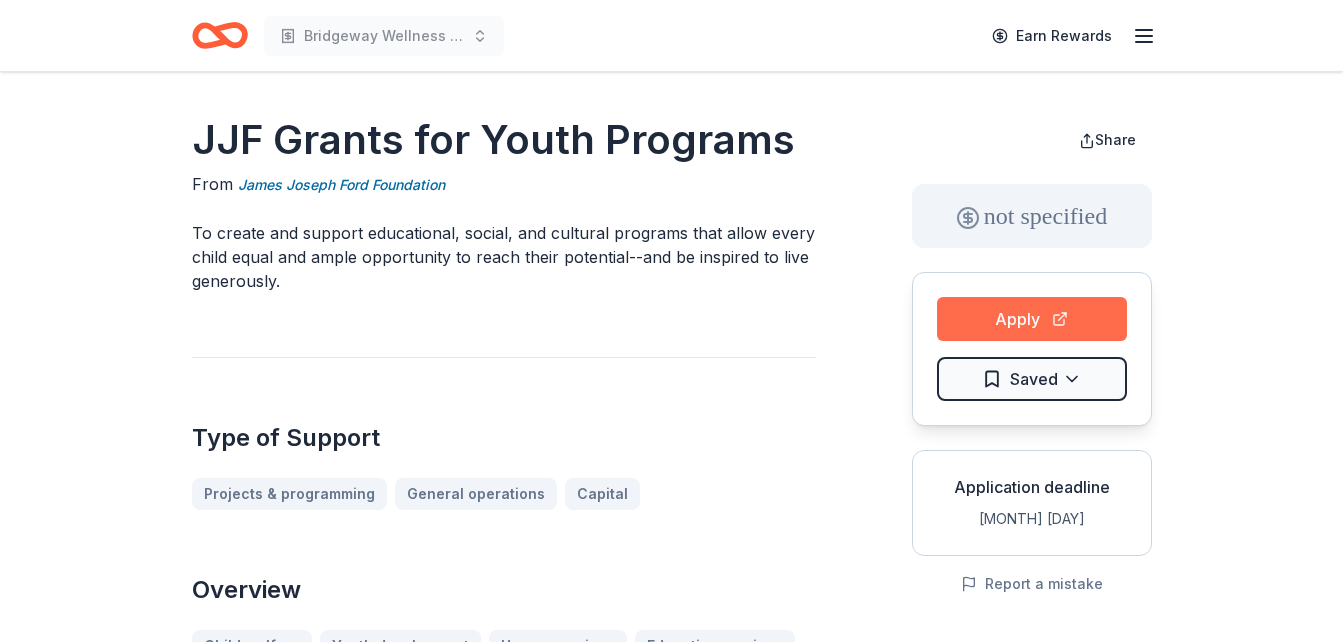 click on "Apply" at bounding box center (1032, 319) 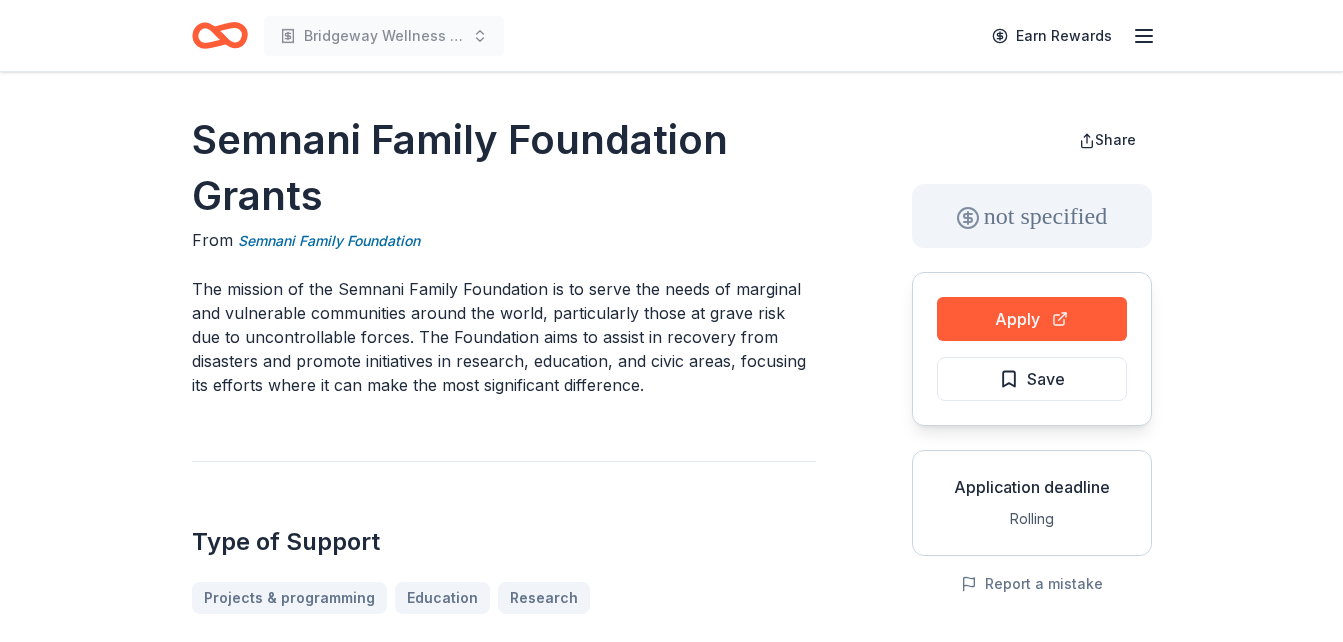 scroll, scrollTop: 0, scrollLeft: 0, axis: both 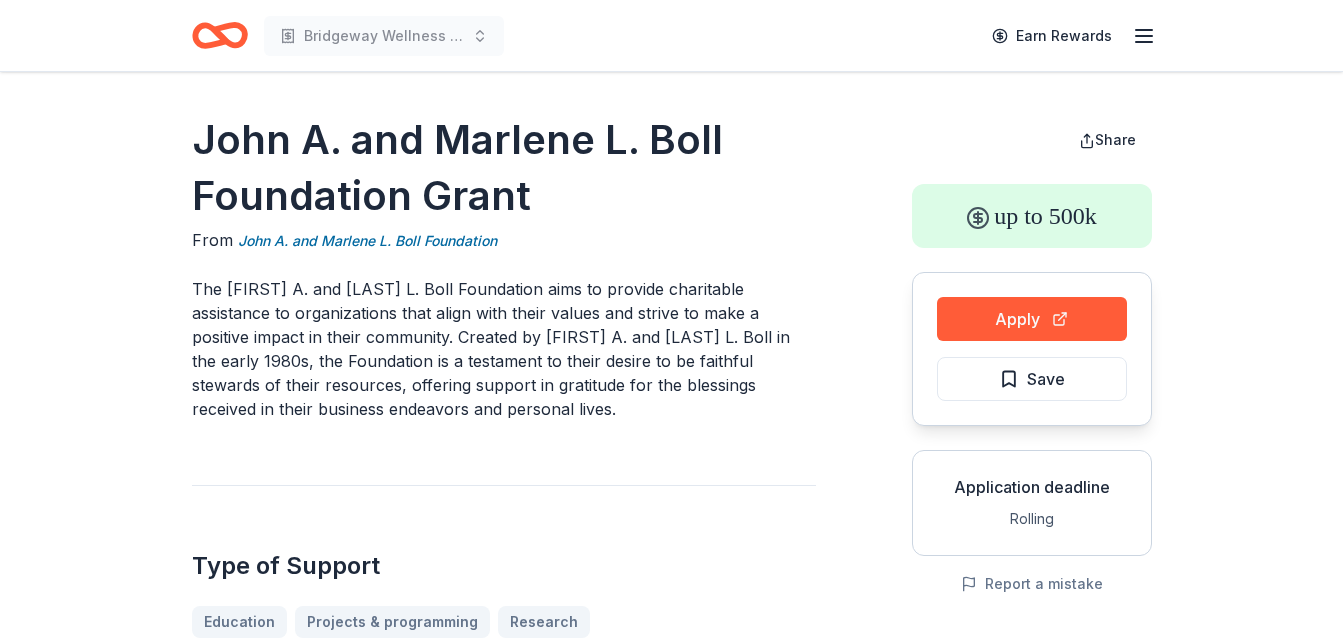 click on "The [FIRST] A. and [LAST] L. Boll Foundation aims to provide charitable assistance to organizations that align with their values and strive to make a positive impact in their community. Created by [FIRST] A. and [LAST] L. Boll in the early 1980s, the Foundation is a testament to their desire to be faithful stewards of their resources, offering support in gratitude for the blessings received in their business endeavors and personal lives." at bounding box center [504, 349] 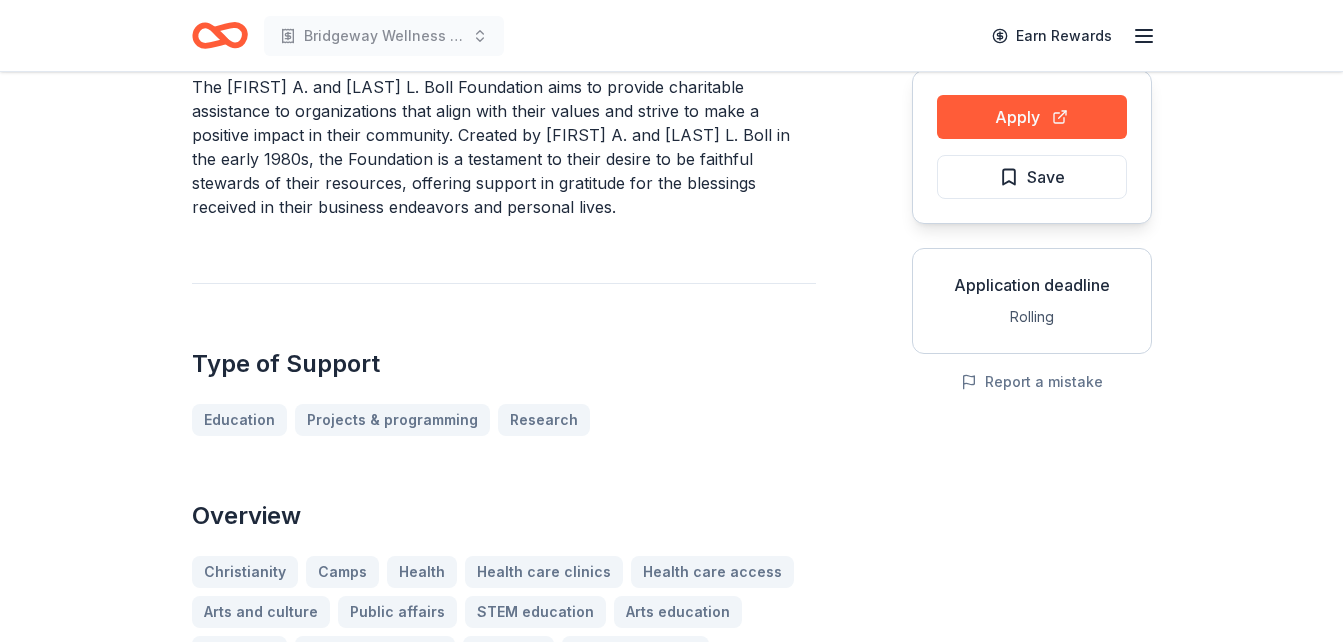 scroll, scrollTop: 200, scrollLeft: 0, axis: vertical 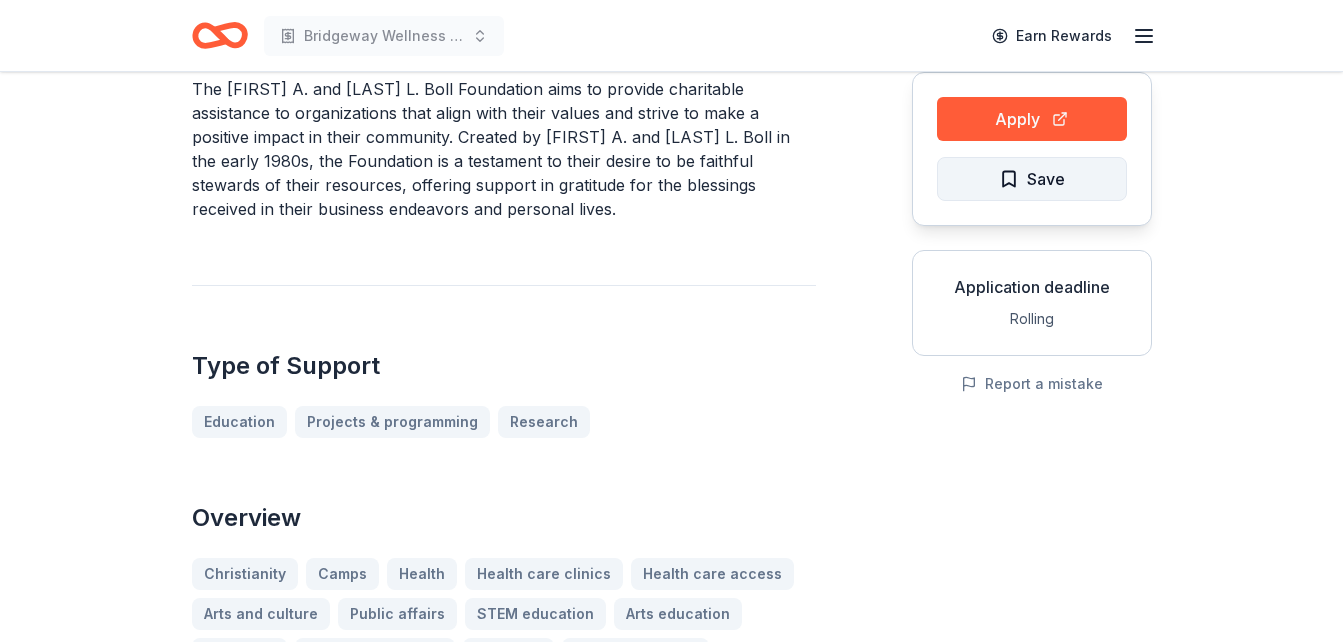 click on "Save" at bounding box center [1032, 179] 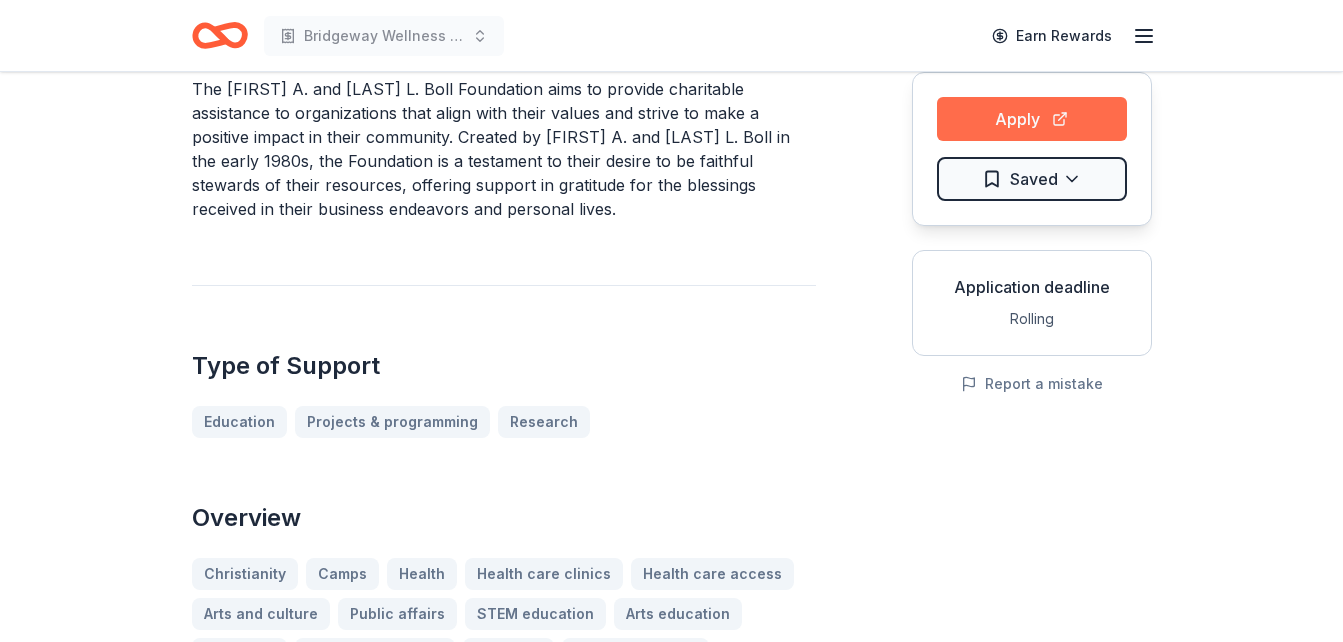 click on "Apply" at bounding box center [1032, 119] 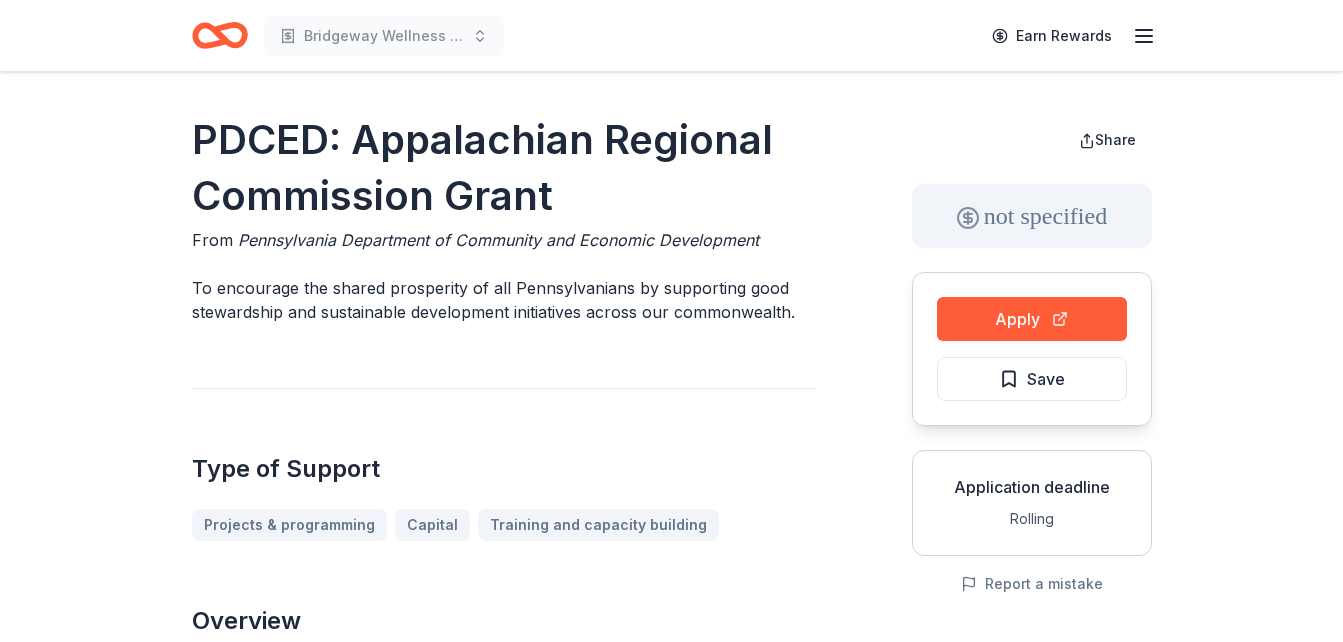 scroll, scrollTop: 0, scrollLeft: 0, axis: both 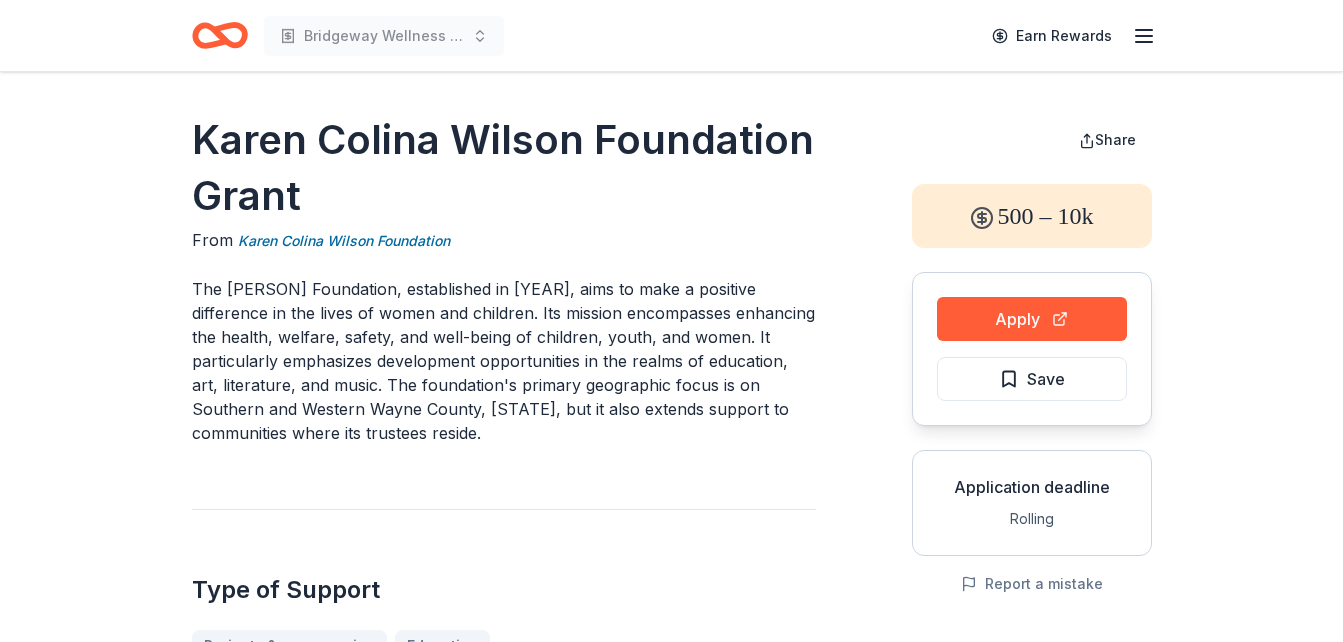click on "The [PERSON] Foundation, established in [YEAR], aims to make a positive difference in the lives of women and children. Its mission encompasses enhancing the health, welfare, safety, and well-being of children, youth, and women. It particularly emphasizes development opportunities in the realms of education, art, literature, and music. The foundation's primary geographic focus is on Southern and Western Wayne County, [STATE], but it also extends support to communities where its trustees reside." at bounding box center (504, 361) 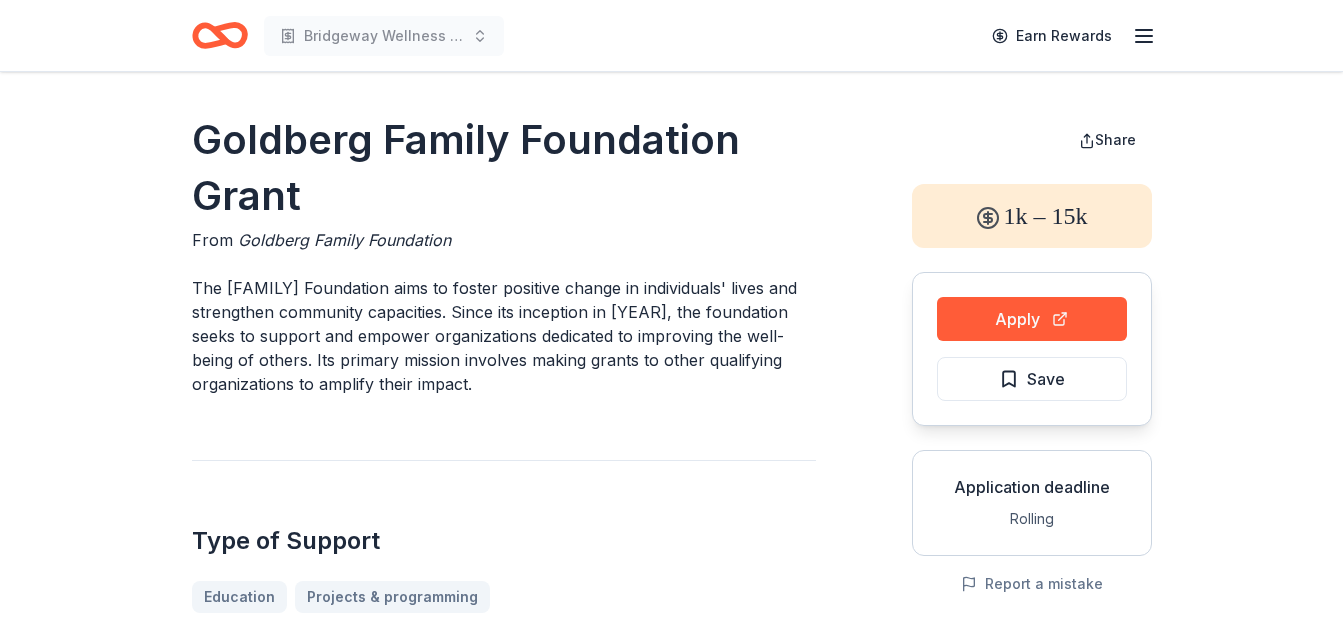 scroll, scrollTop: 0, scrollLeft: 0, axis: both 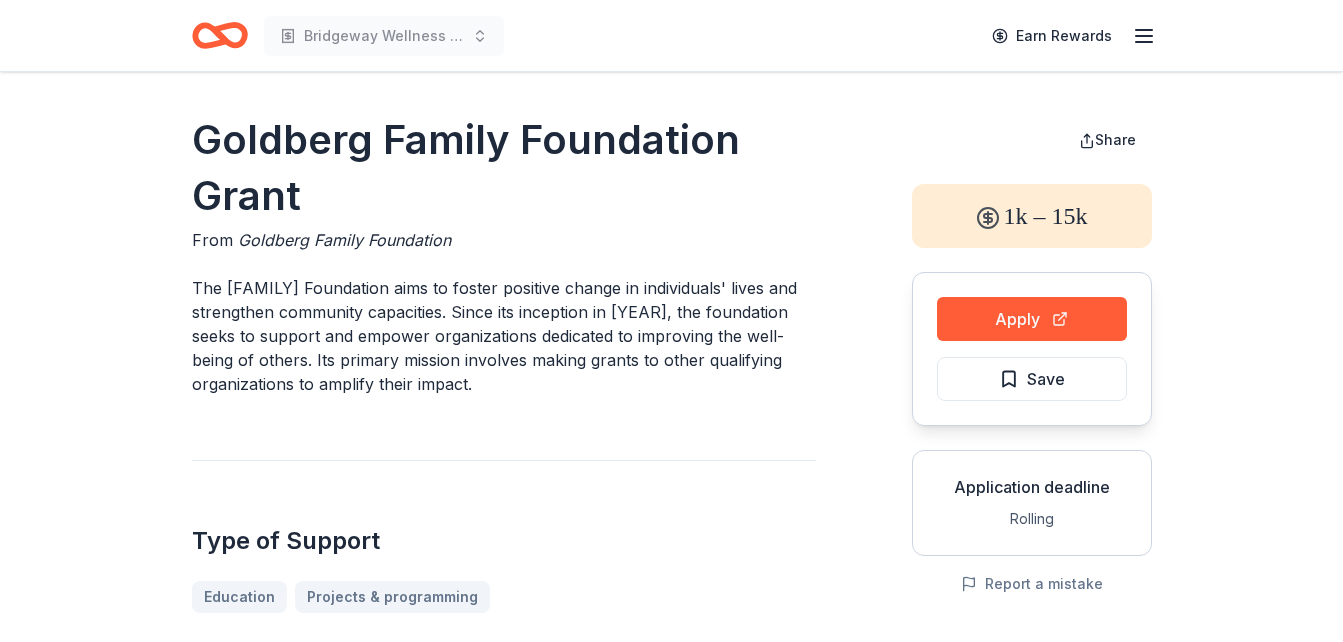 click on "The [FAMILY] Foundation aims to foster positive change in individuals' lives and strengthen community capacities. Since its inception in [YEAR], the foundation seeks to support and empower organizations dedicated to improving the well-being of others. Its primary mission involves making grants to other qualifying organizations to amplify their impact." at bounding box center [504, 336] 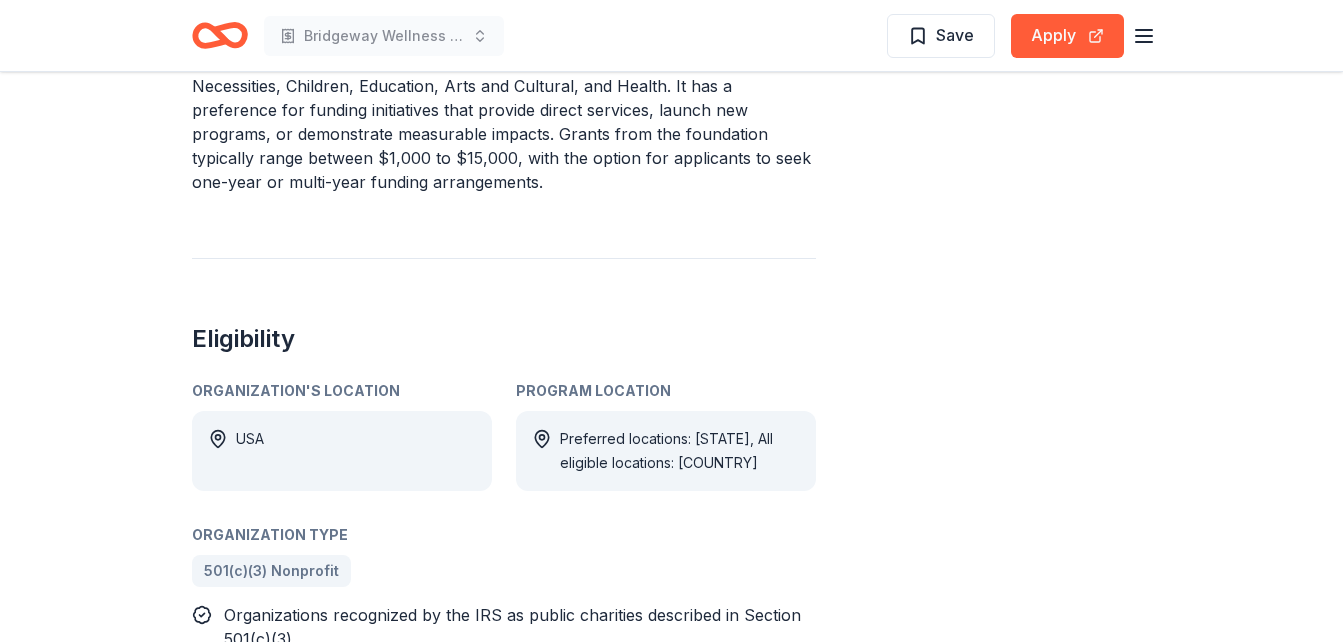 scroll, scrollTop: 880, scrollLeft: 0, axis: vertical 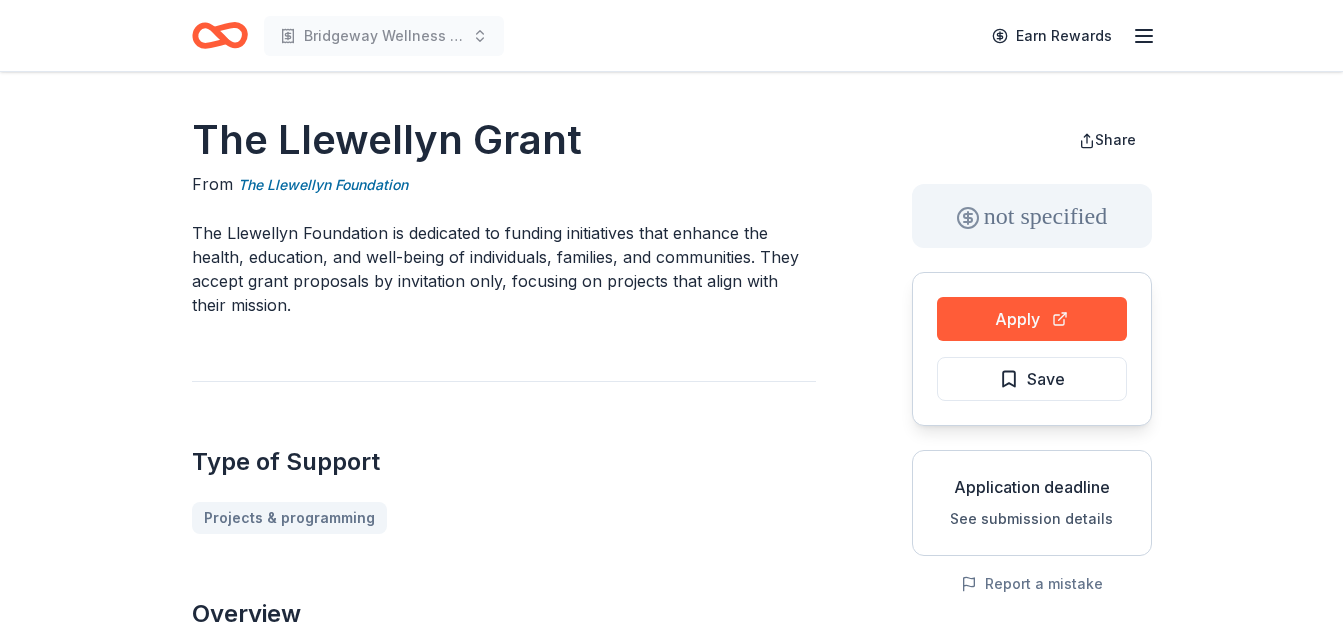 click on "The Llewellyn Foundation is dedicated to funding initiatives that enhance the health, education, and well-being of individuals, families, and communities. They accept grant proposals by invitation only, focusing on projects that align with their mission." at bounding box center [504, 269] 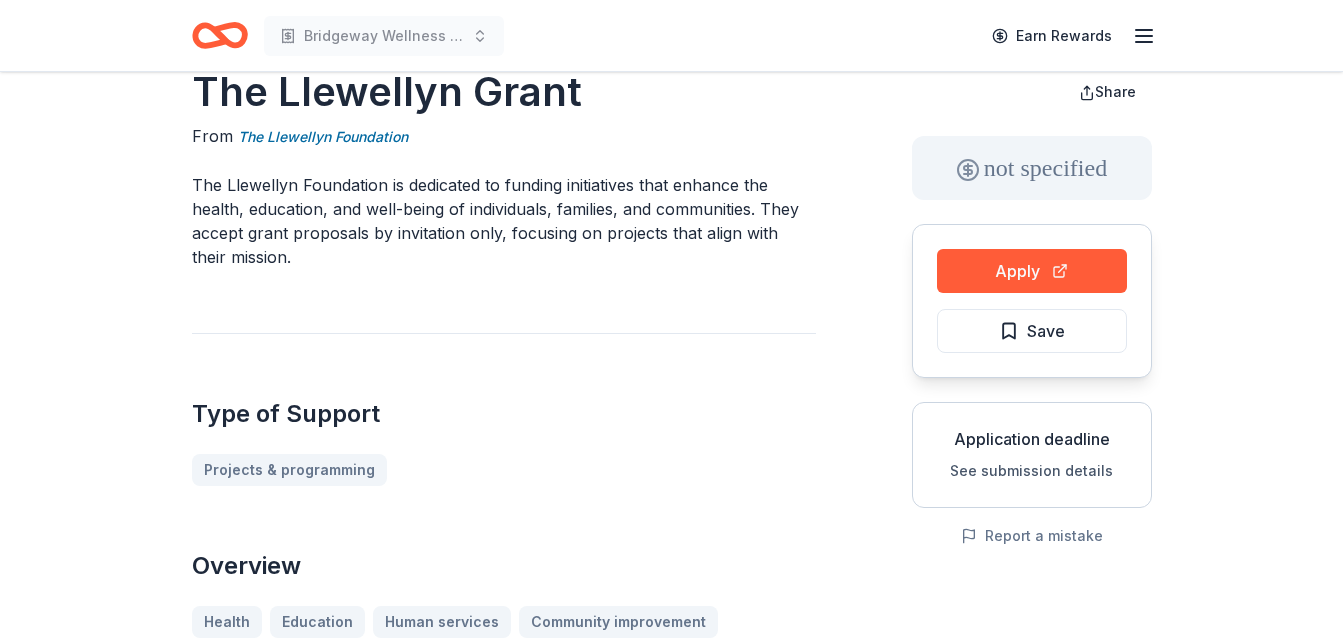 scroll, scrollTop: 0, scrollLeft: 0, axis: both 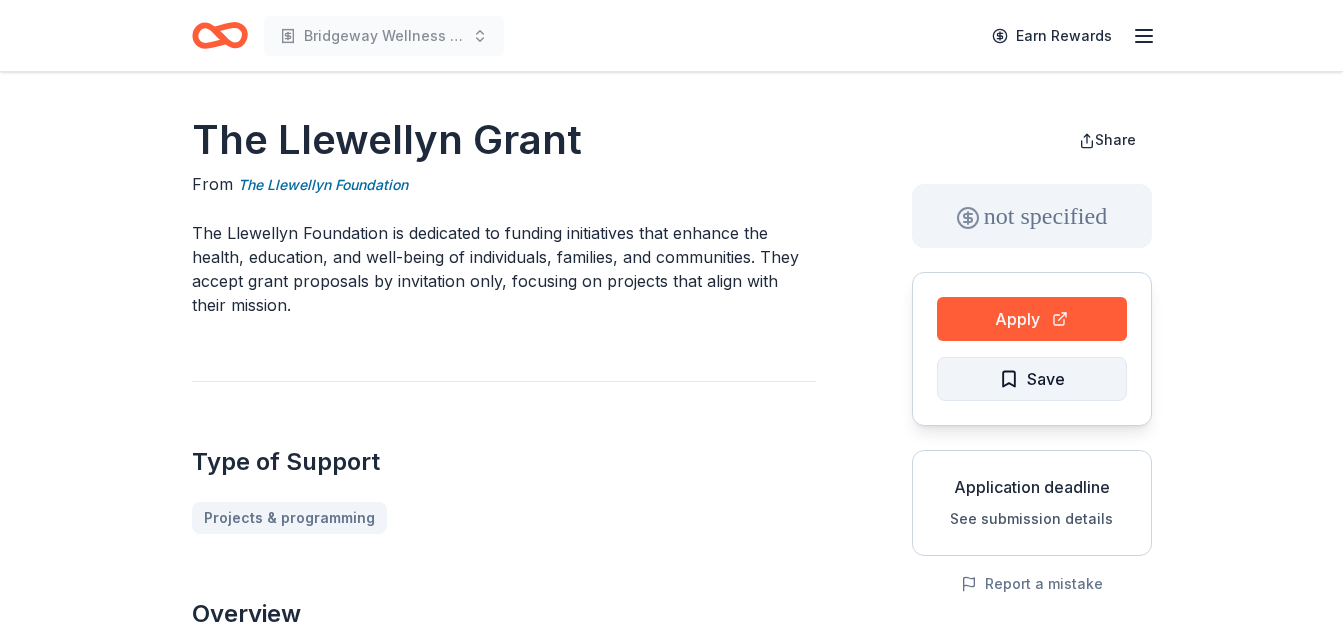 click on "Save" at bounding box center (1046, 379) 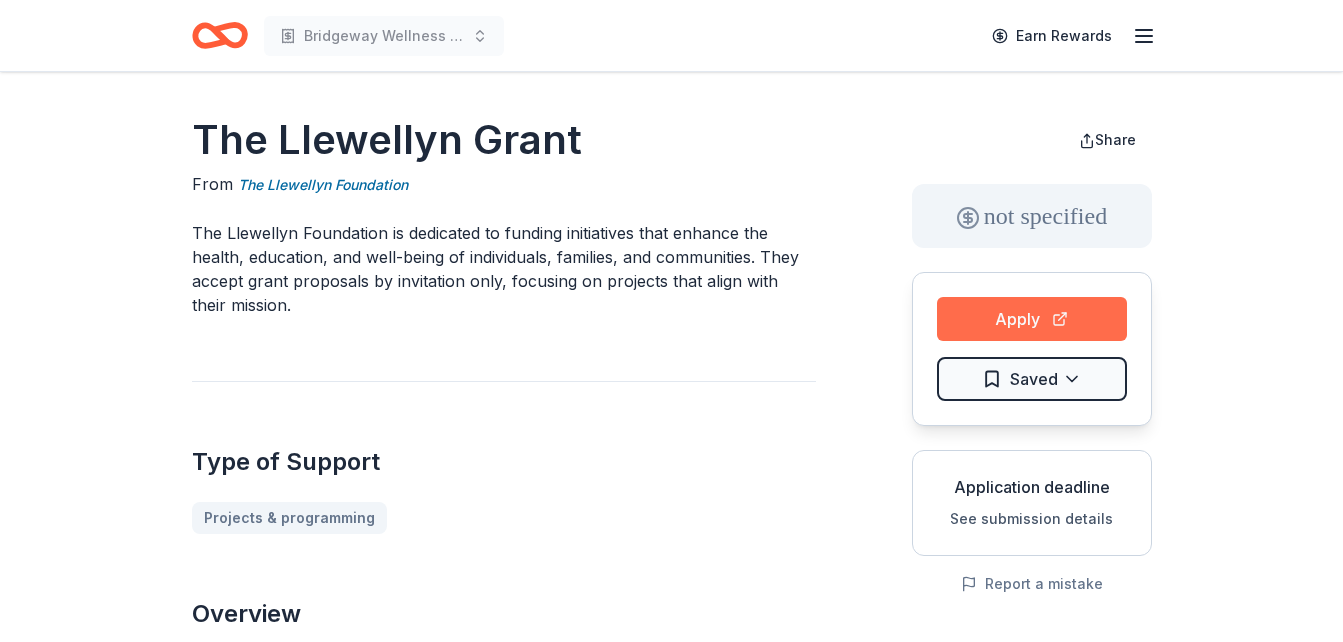 click on "Apply" at bounding box center (1032, 319) 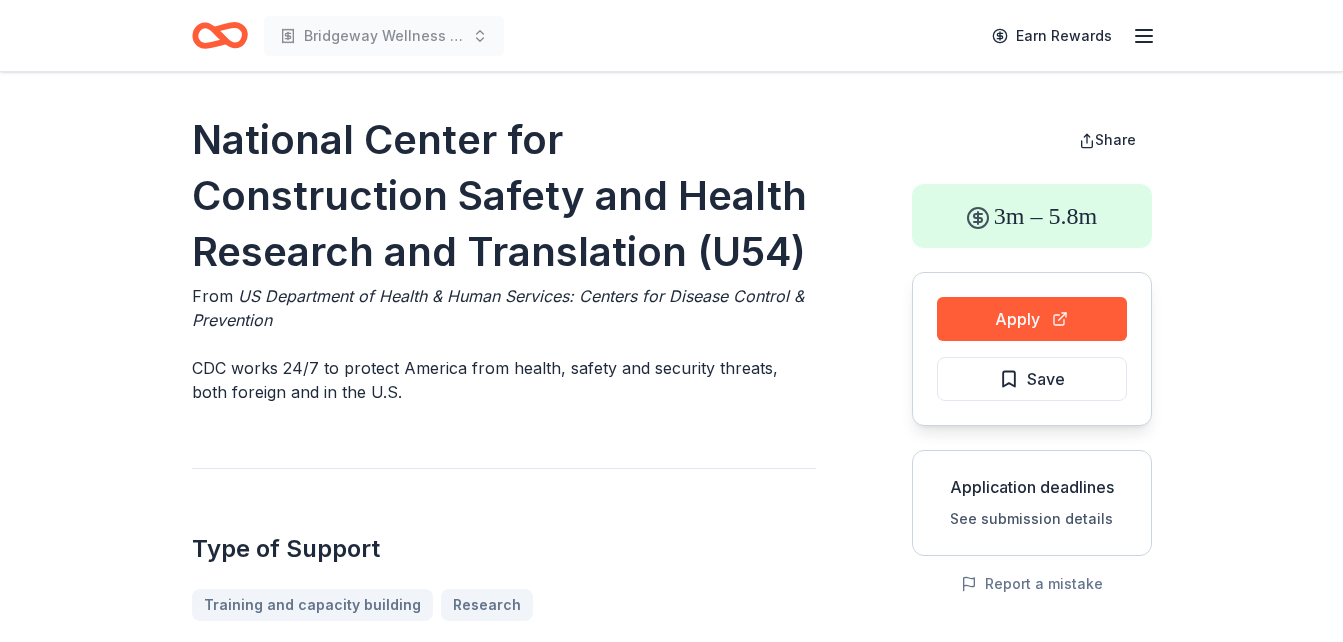 scroll, scrollTop: 0, scrollLeft: 0, axis: both 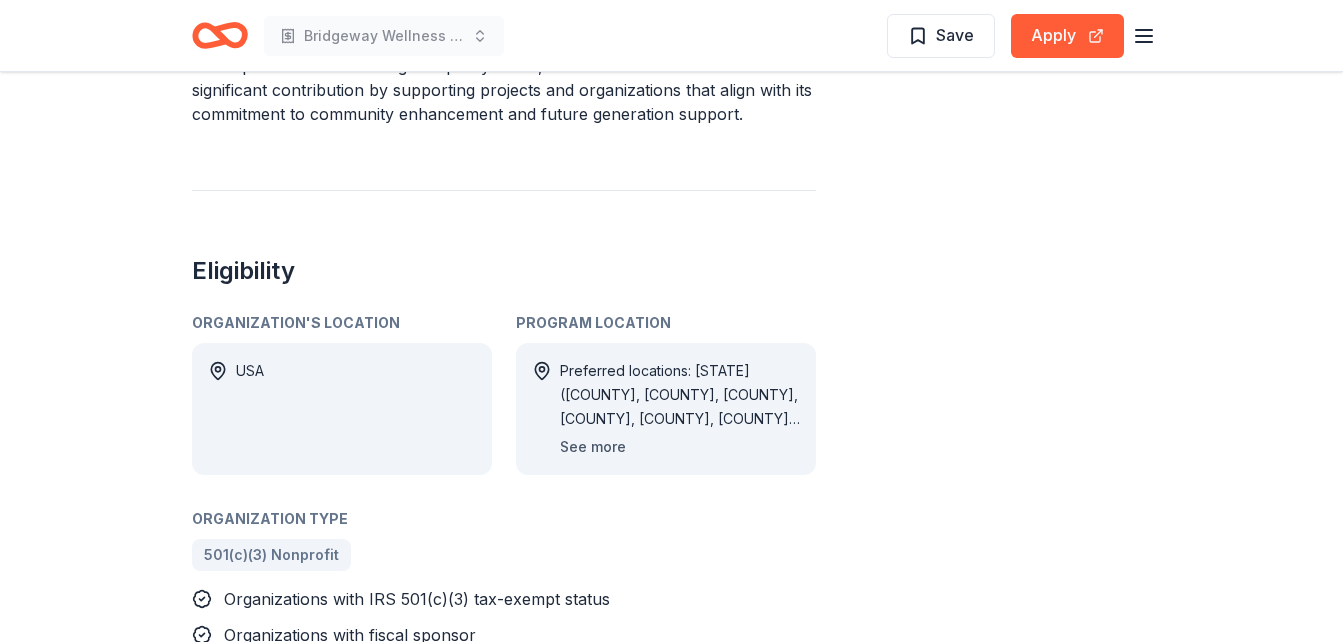 click on "See more" at bounding box center (593, 447) 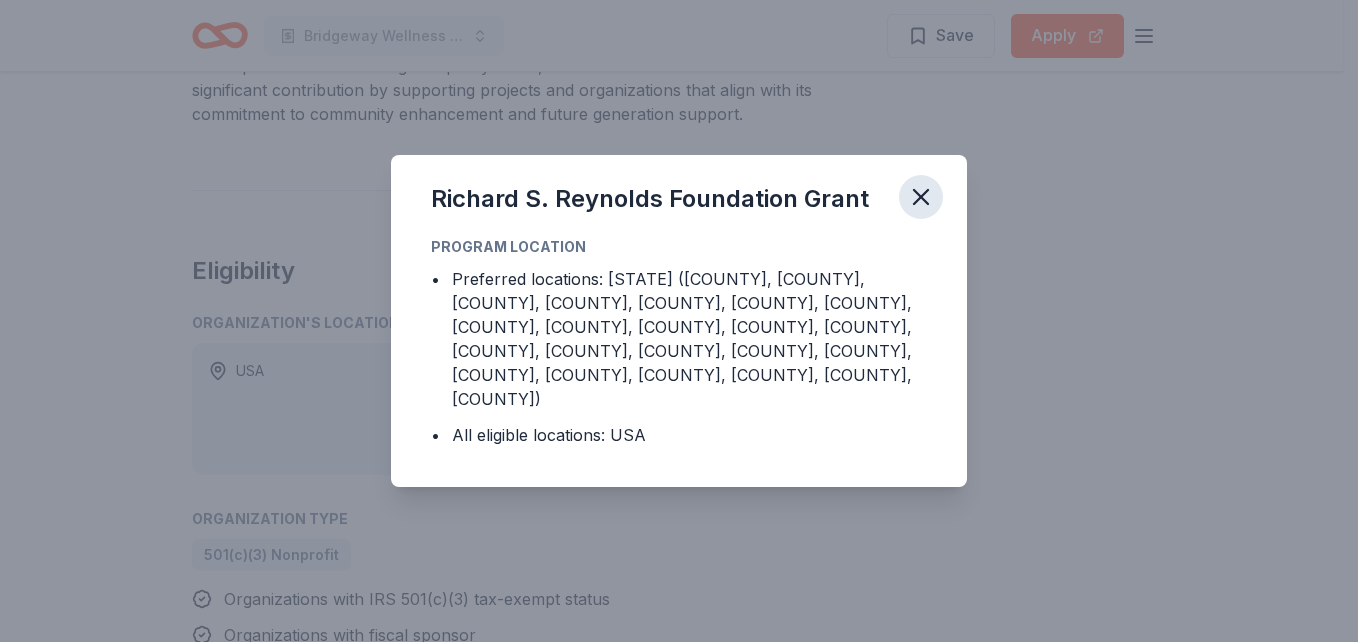 click 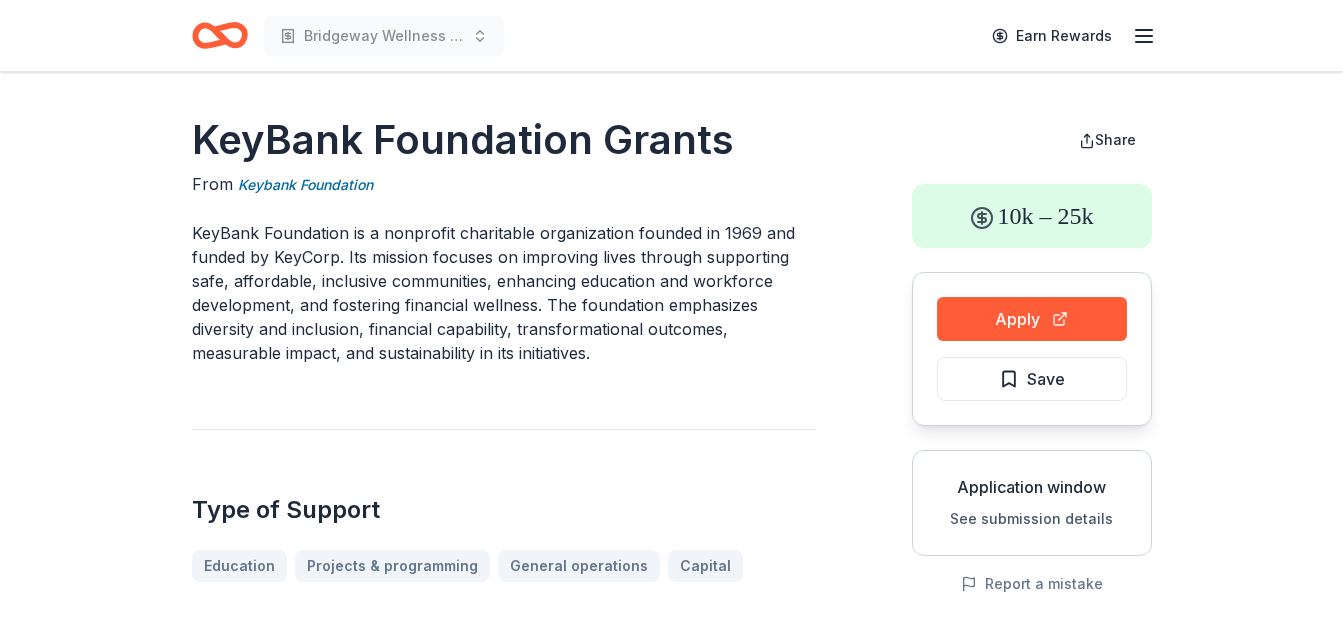 scroll, scrollTop: 0, scrollLeft: 0, axis: both 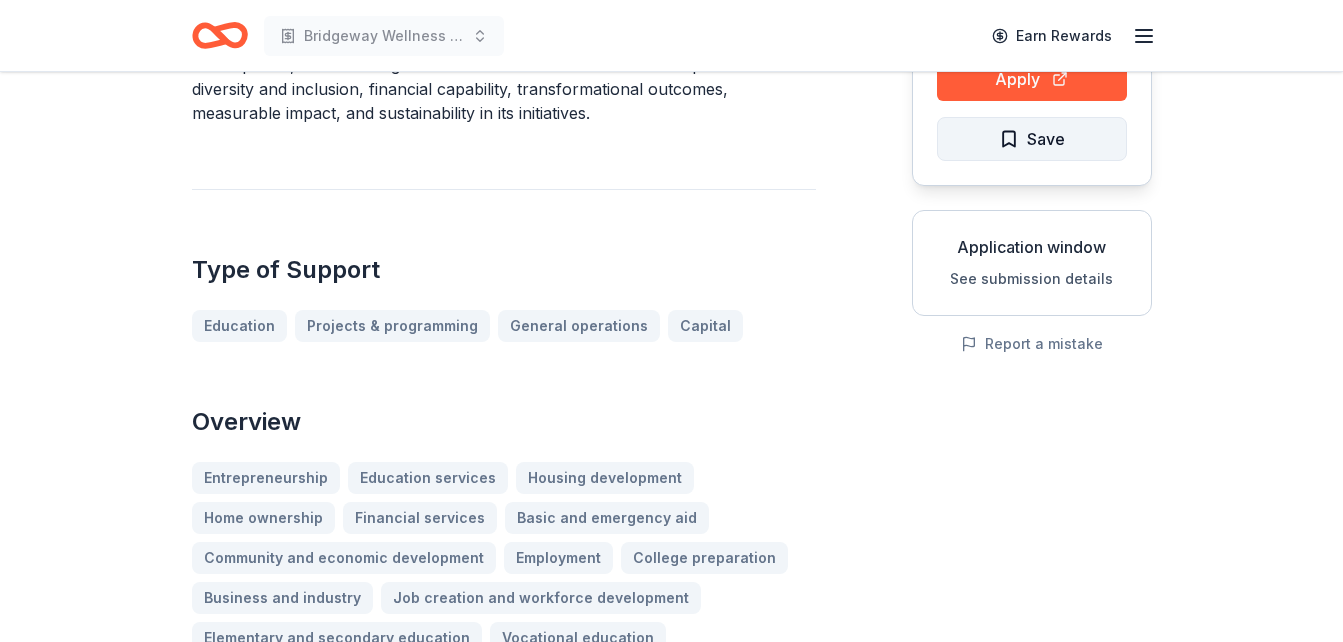 click on "Save" at bounding box center (1032, 139) 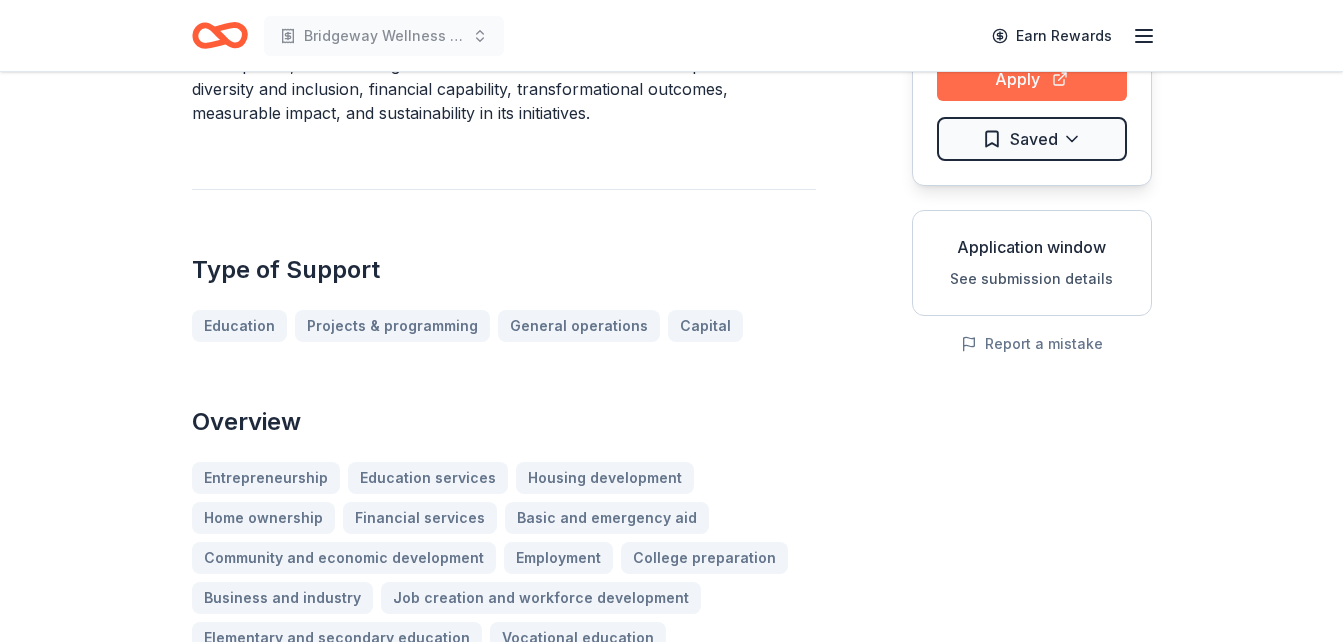 click on "Apply" at bounding box center [1032, 79] 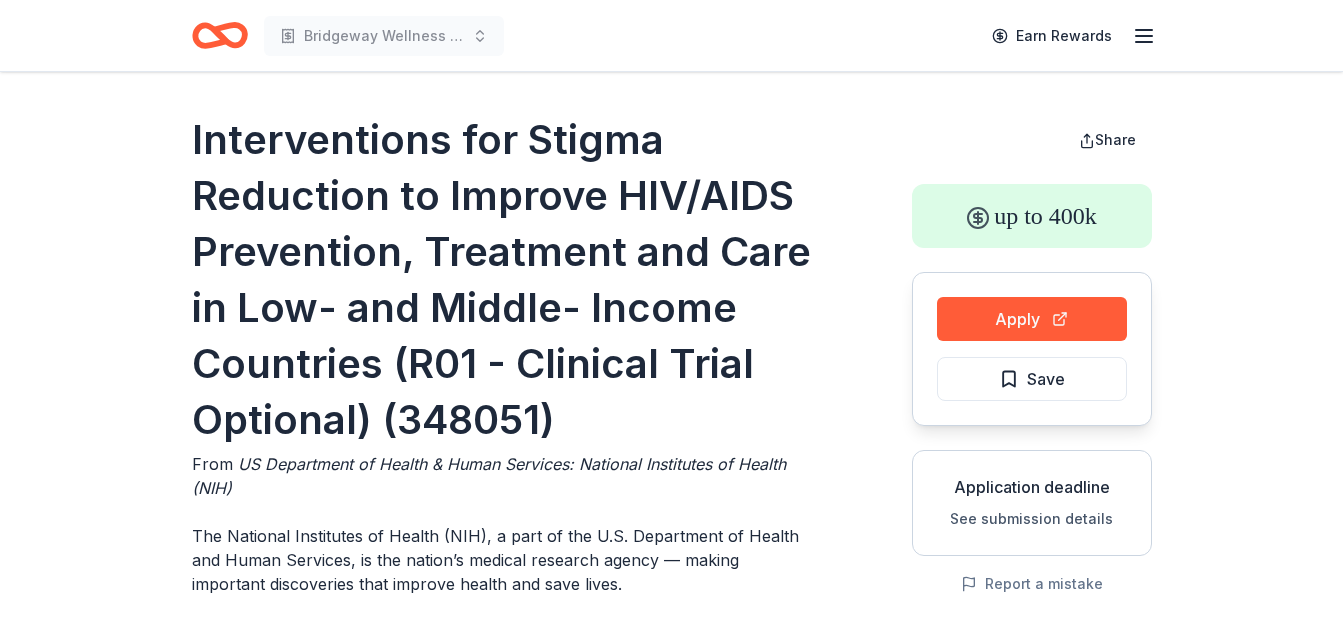 scroll, scrollTop: 0, scrollLeft: 0, axis: both 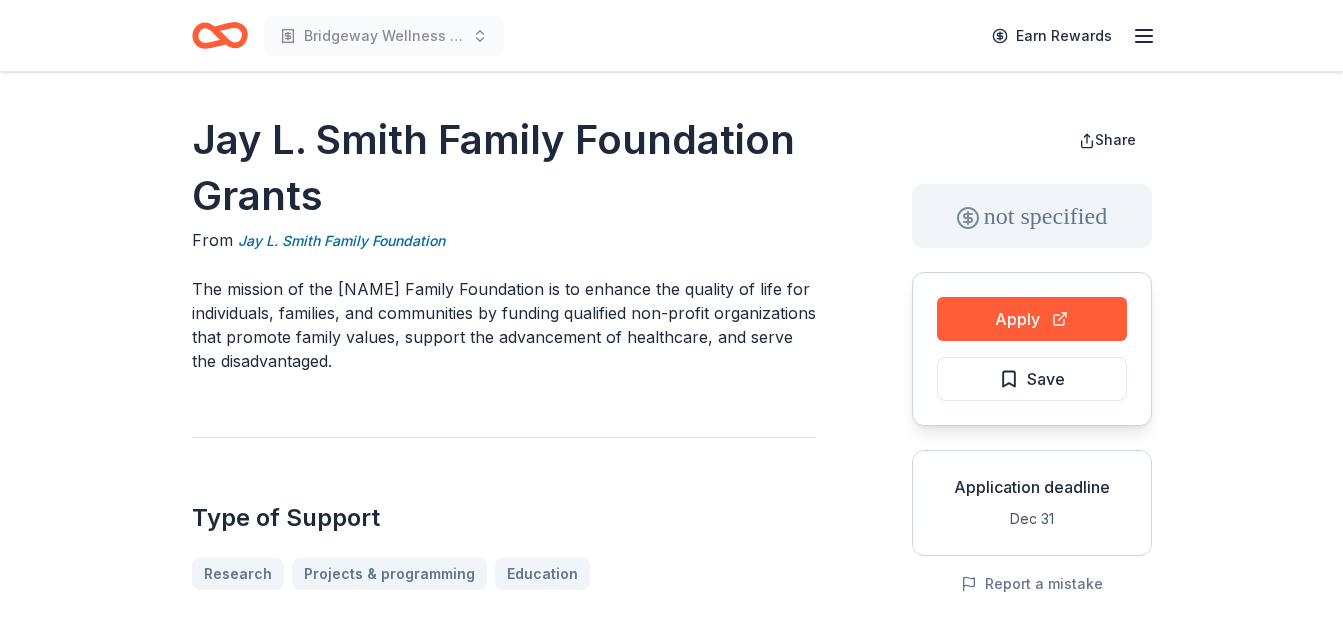click on "The mission of the [NAME] Family Foundation is to enhance the quality of life for individuals, families, and communities by funding qualified non-profit organizations that promote family values, support the advancement of healthcare, and serve the disadvantaged." at bounding box center (504, 325) 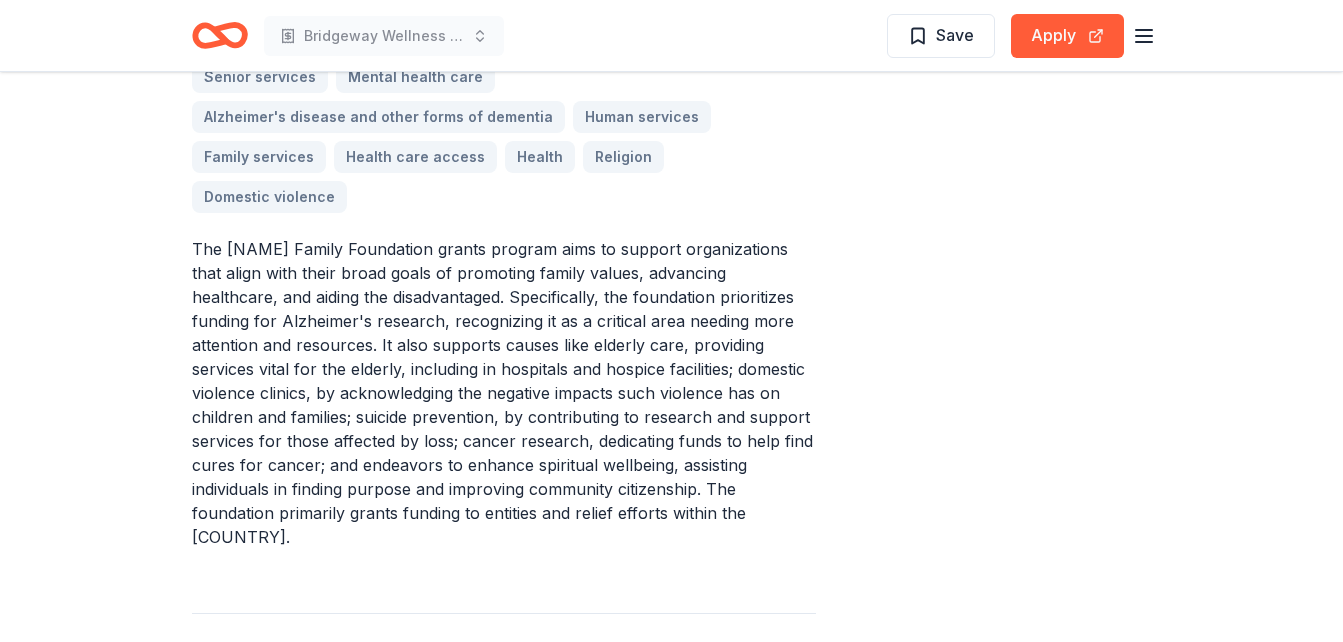 scroll, scrollTop: 840, scrollLeft: 0, axis: vertical 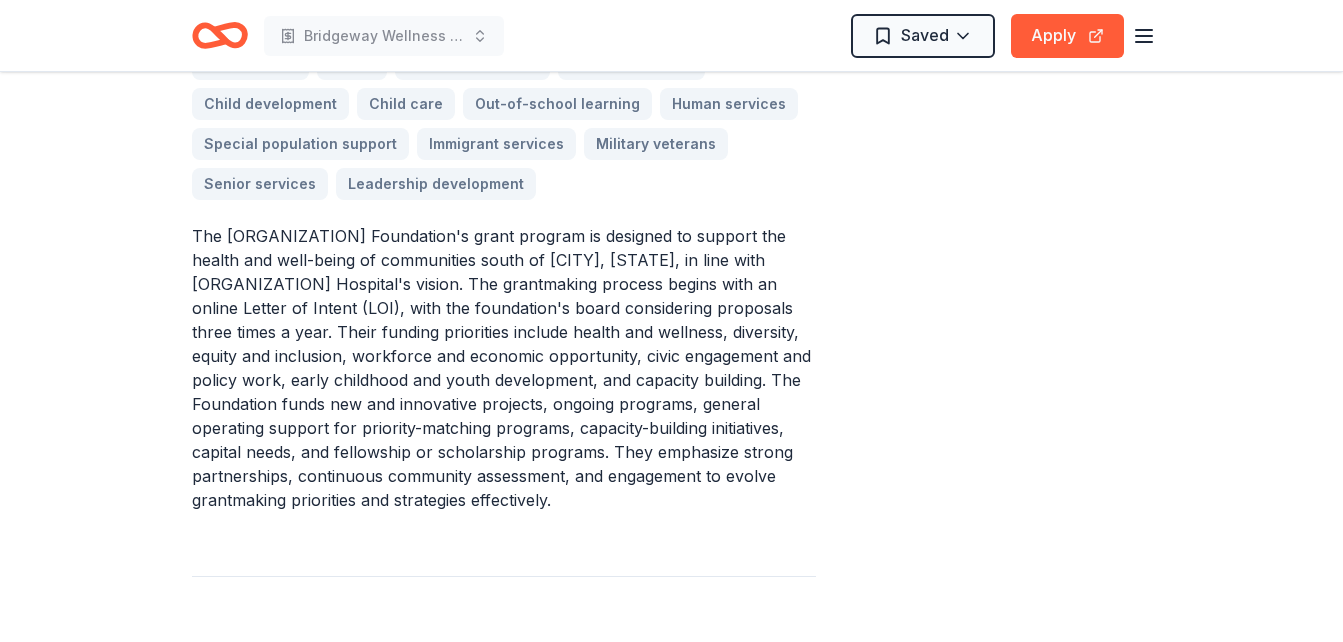 drag, startPoint x: 192, startPoint y: 232, endPoint x: 322, endPoint y: 250, distance: 131.24023 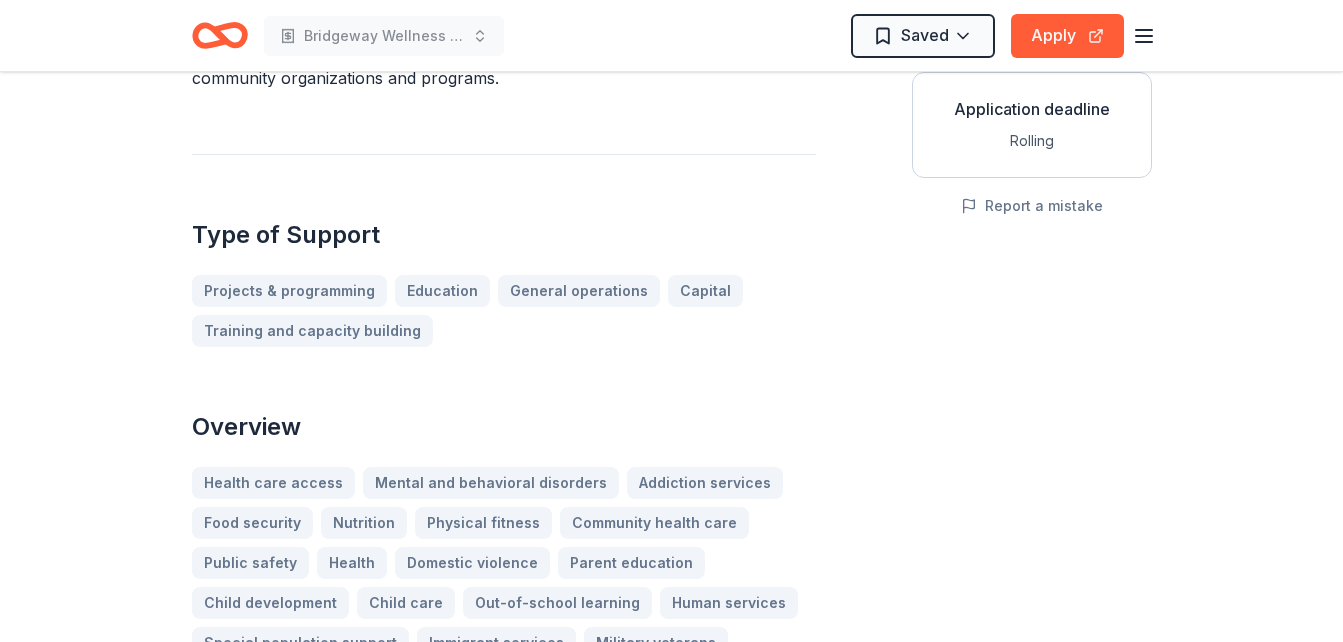 scroll, scrollTop: 156, scrollLeft: 0, axis: vertical 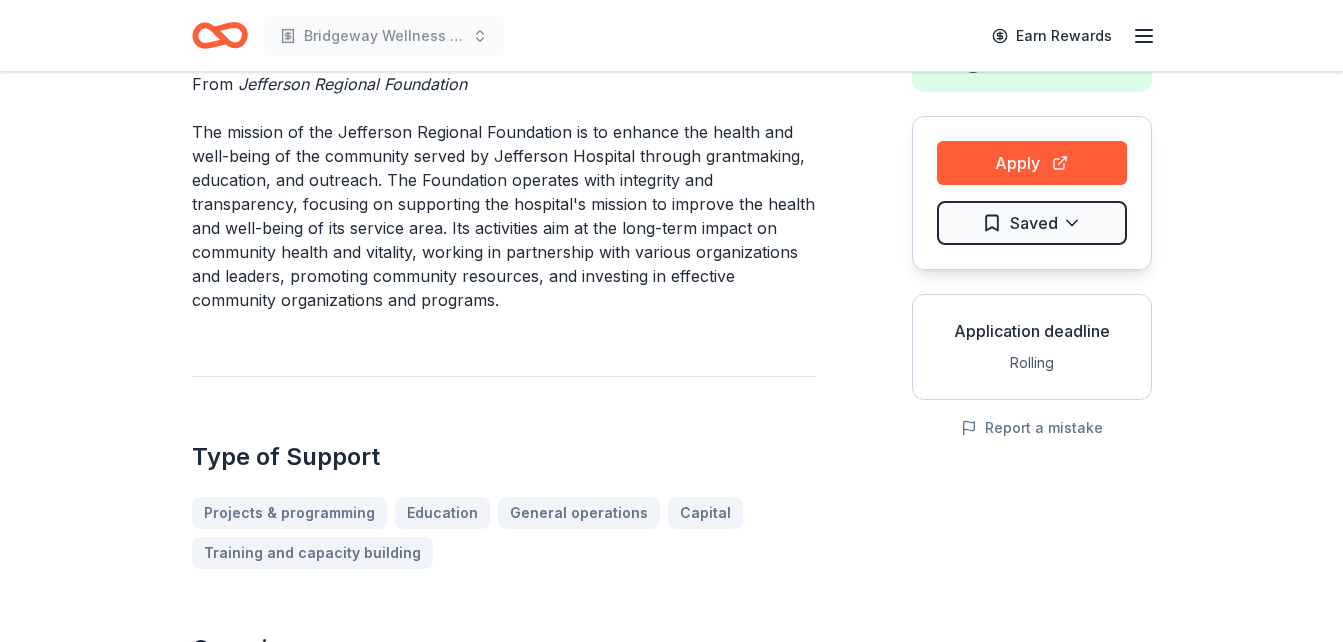 drag, startPoint x: 193, startPoint y: 129, endPoint x: 297, endPoint y: 142, distance: 104.80935 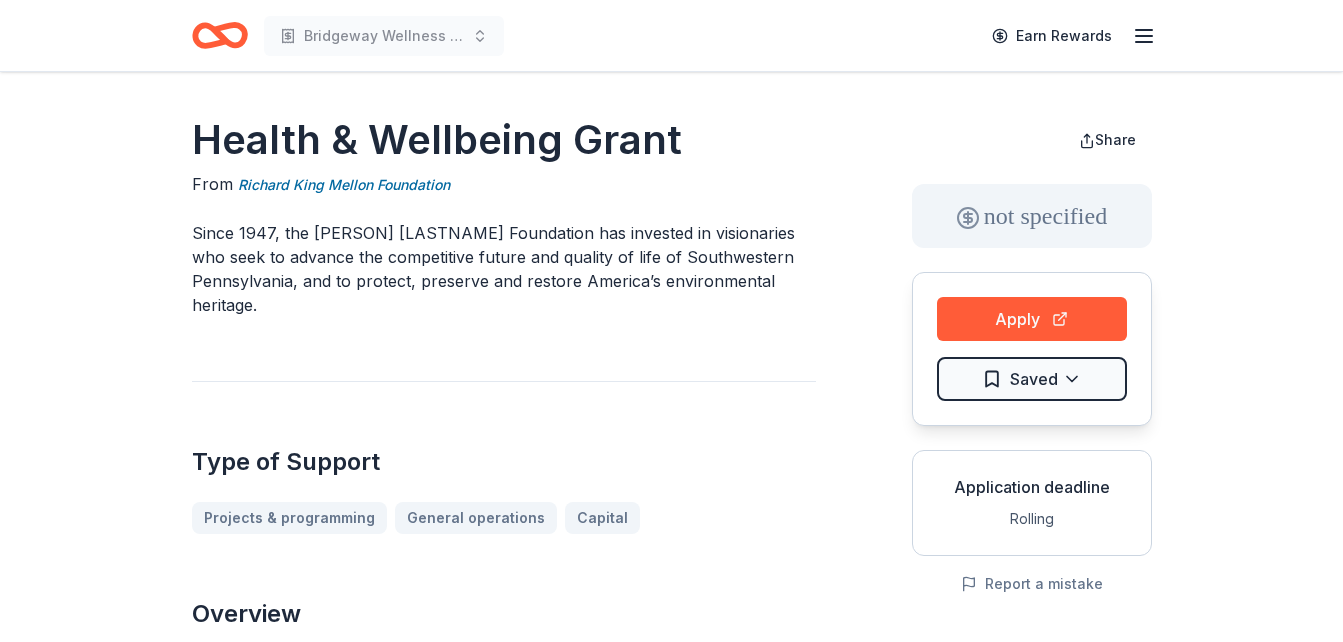 scroll, scrollTop: 0, scrollLeft: 0, axis: both 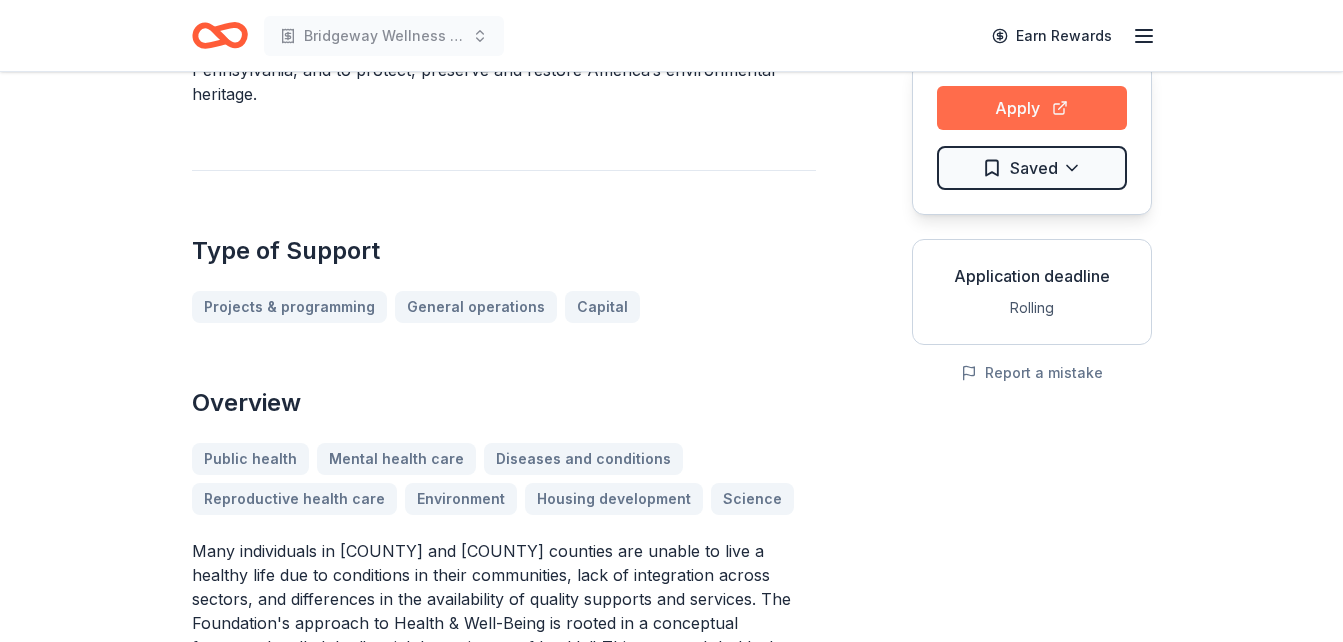 click on "Apply" at bounding box center (1032, 108) 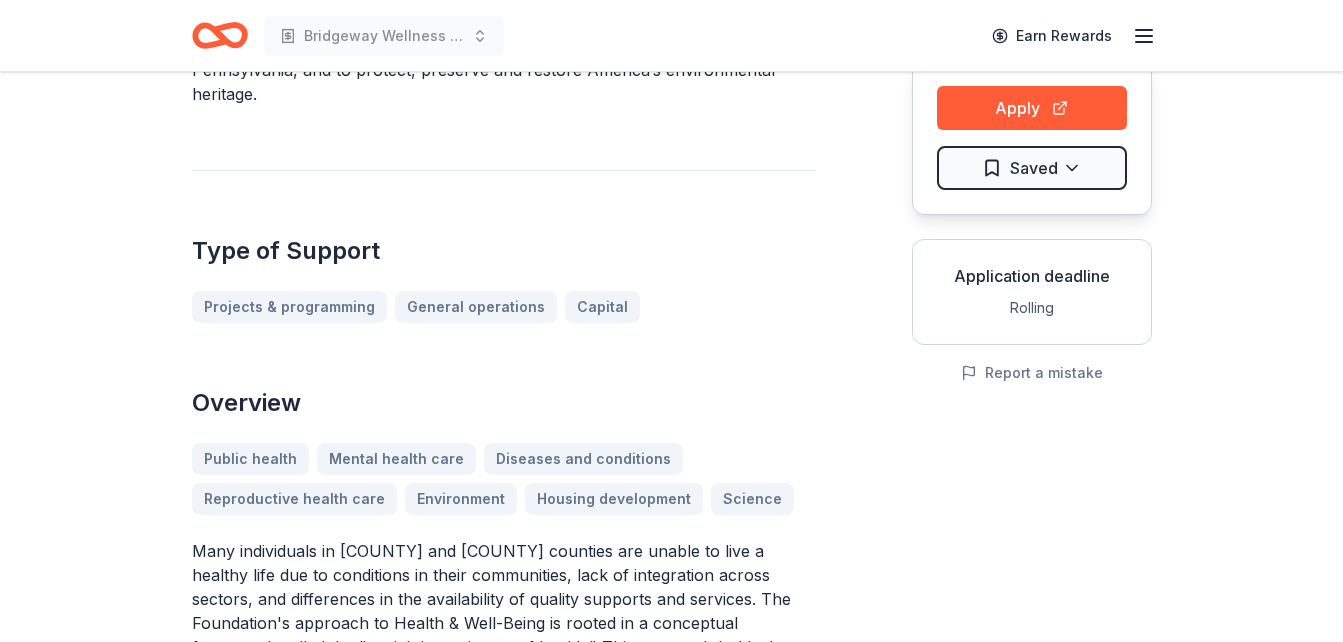 scroll, scrollTop: 0, scrollLeft: 0, axis: both 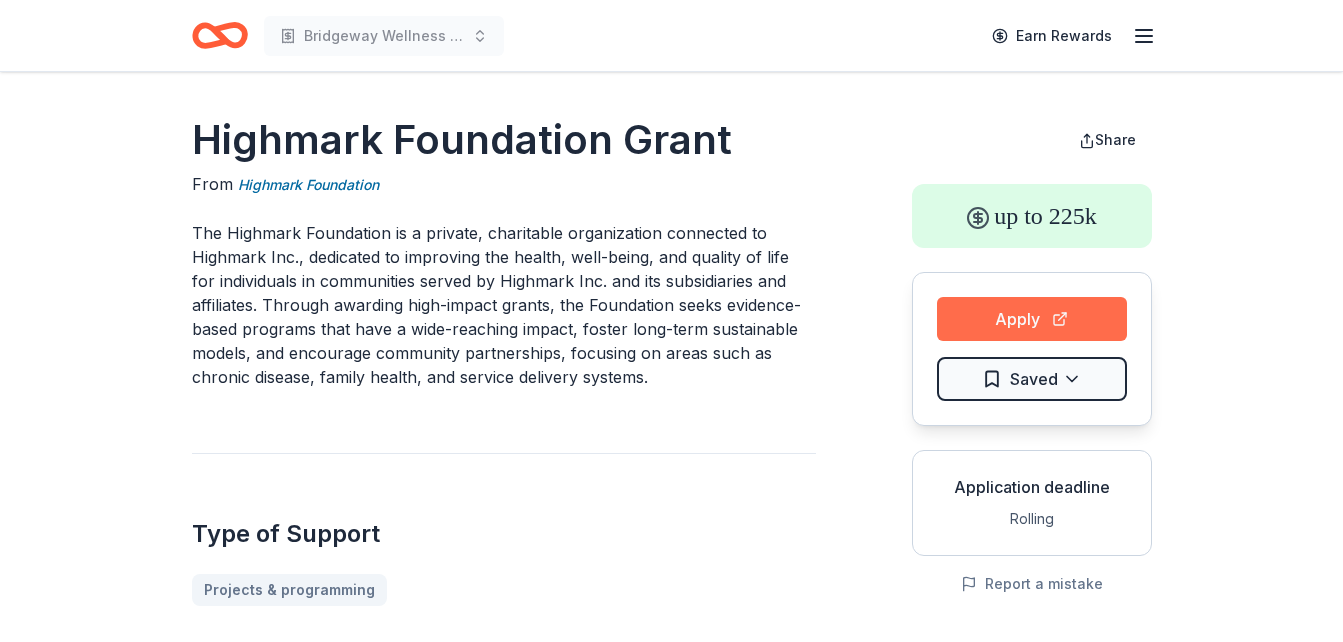 click on "Apply" at bounding box center (1032, 319) 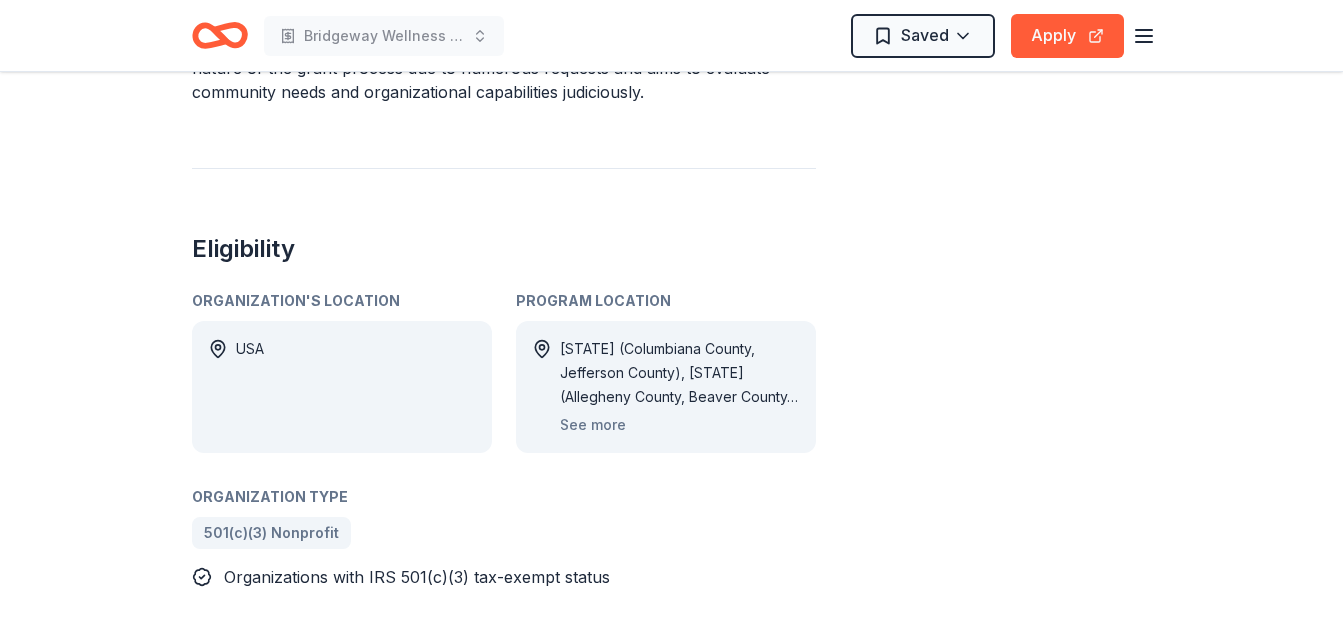 scroll, scrollTop: 1040, scrollLeft: 0, axis: vertical 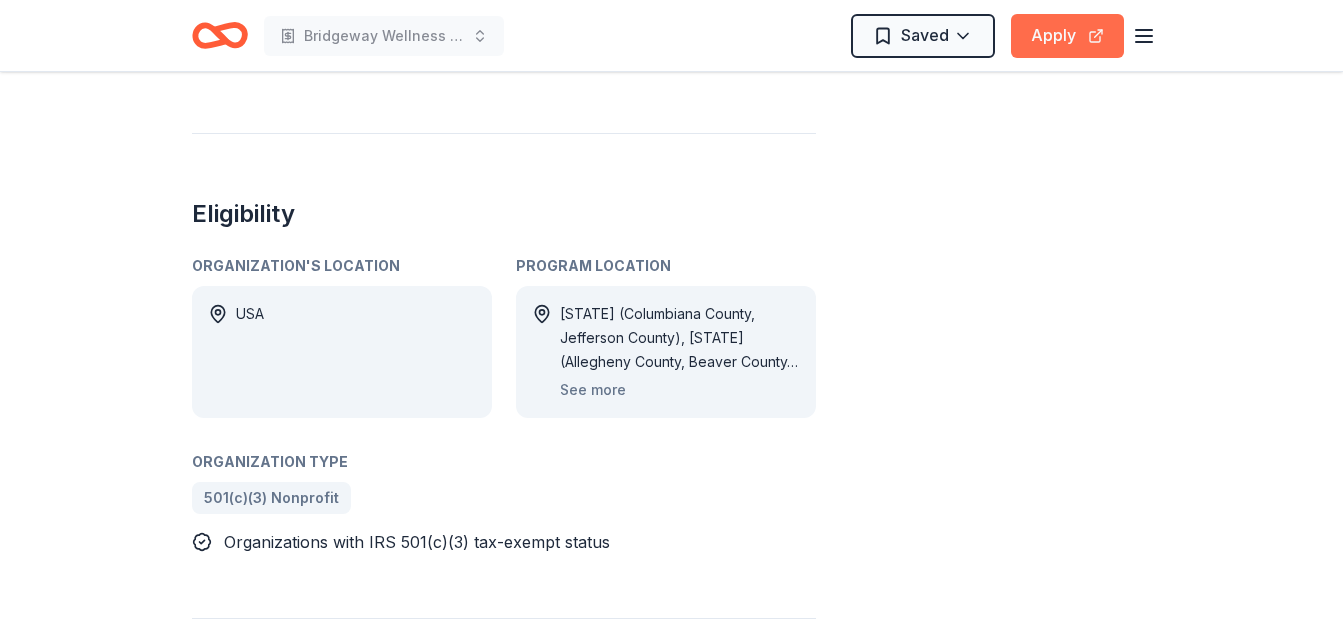 click on "Apply" at bounding box center [1067, 36] 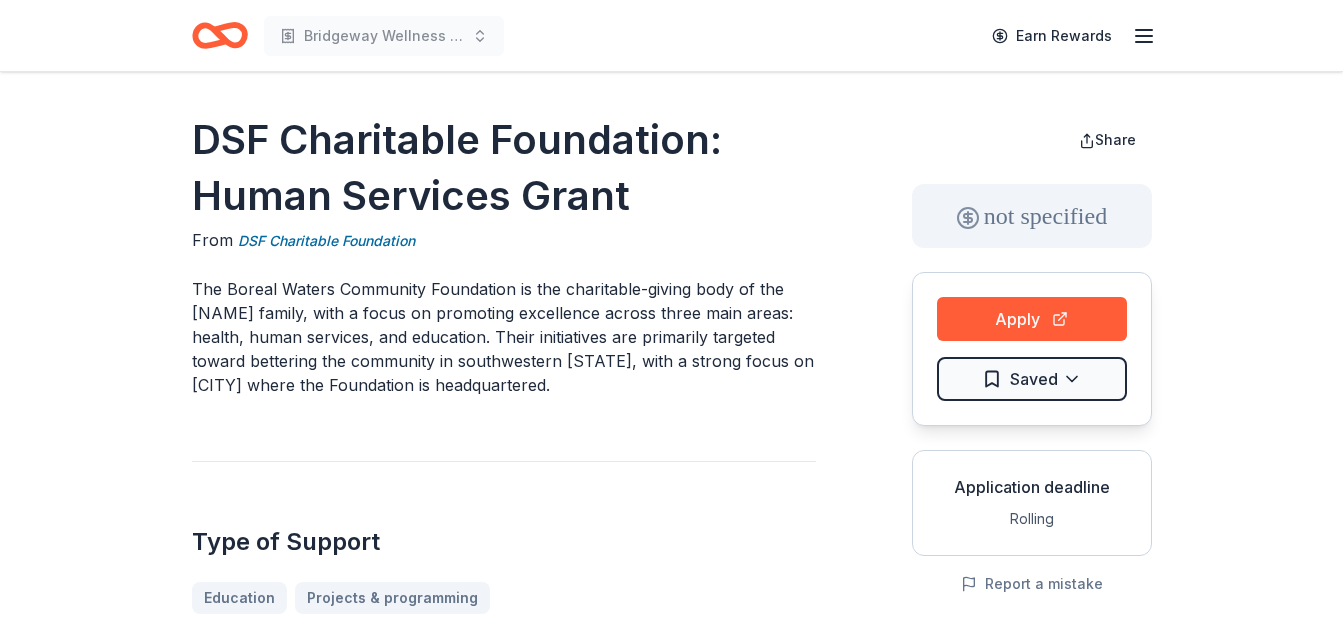 scroll, scrollTop: 0, scrollLeft: 0, axis: both 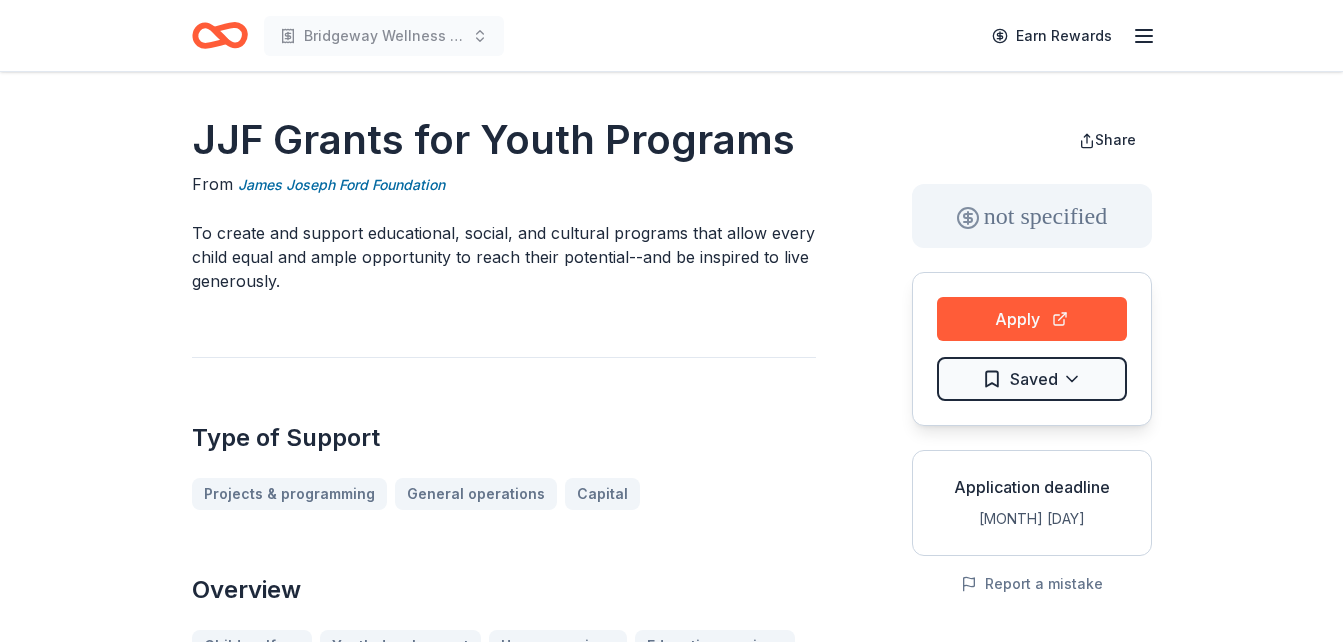 drag, startPoint x: 196, startPoint y: 230, endPoint x: 273, endPoint y: 266, distance: 85 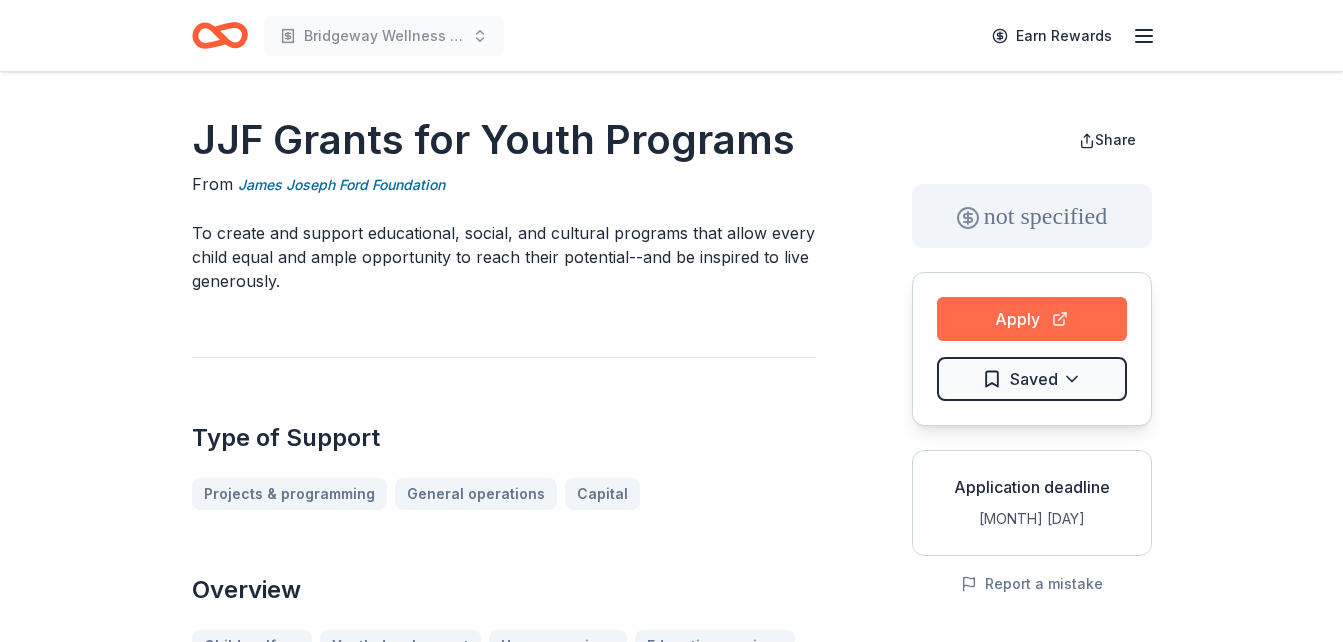 click on "Apply" at bounding box center [1032, 319] 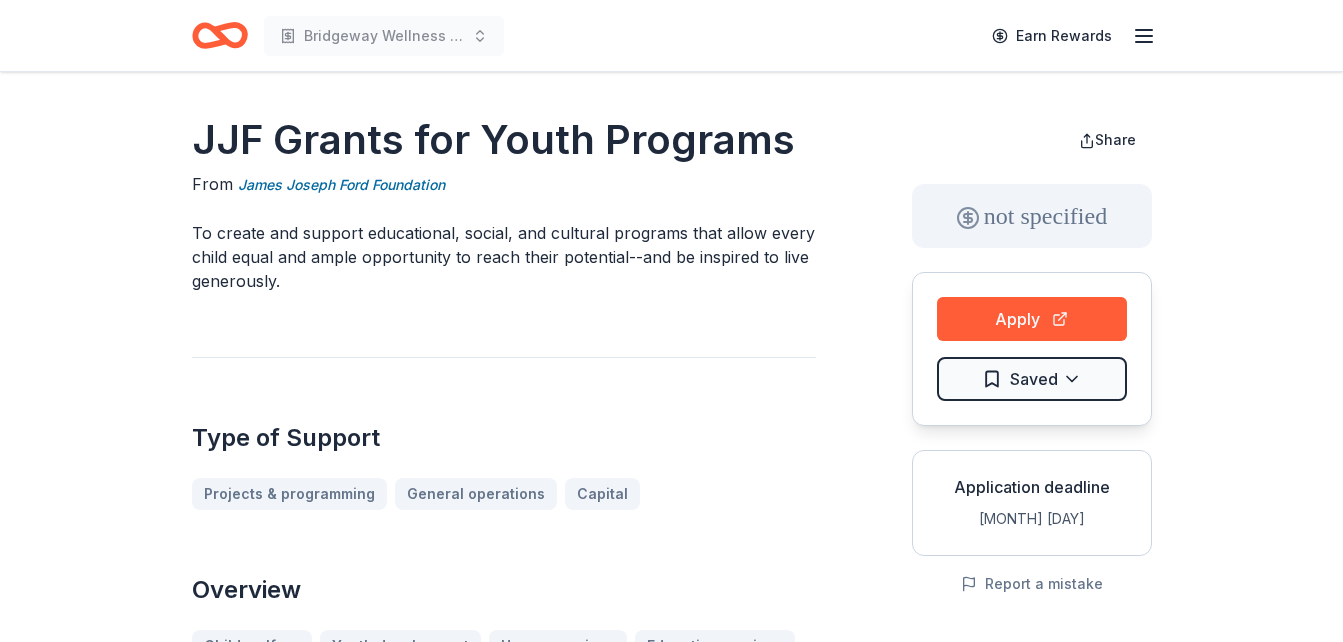 type 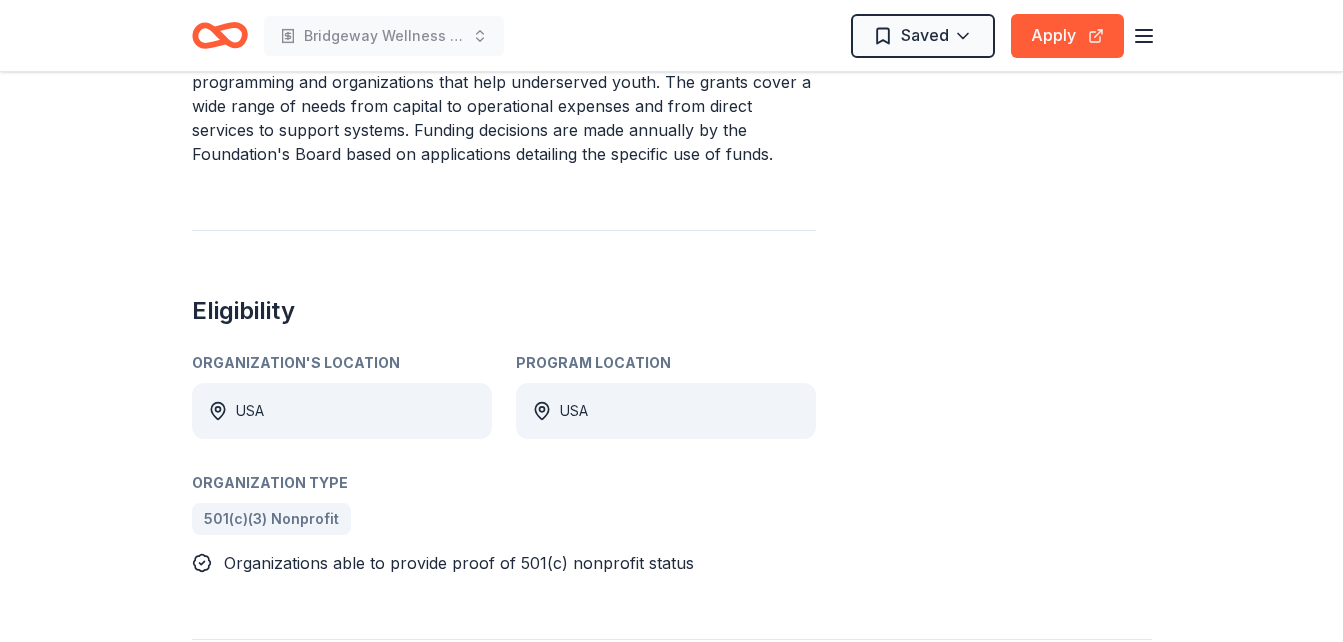 scroll, scrollTop: 600, scrollLeft: 0, axis: vertical 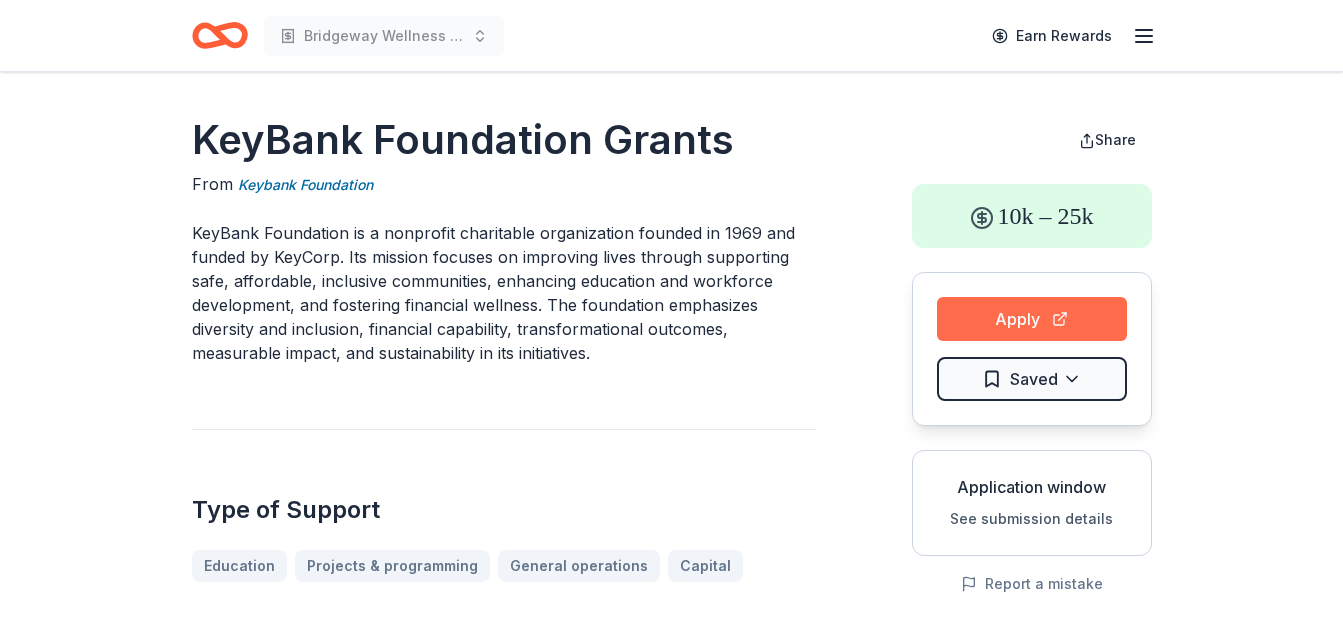 drag, startPoint x: 0, startPoint y: 0, endPoint x: 963, endPoint y: 322, distance: 1015.4078 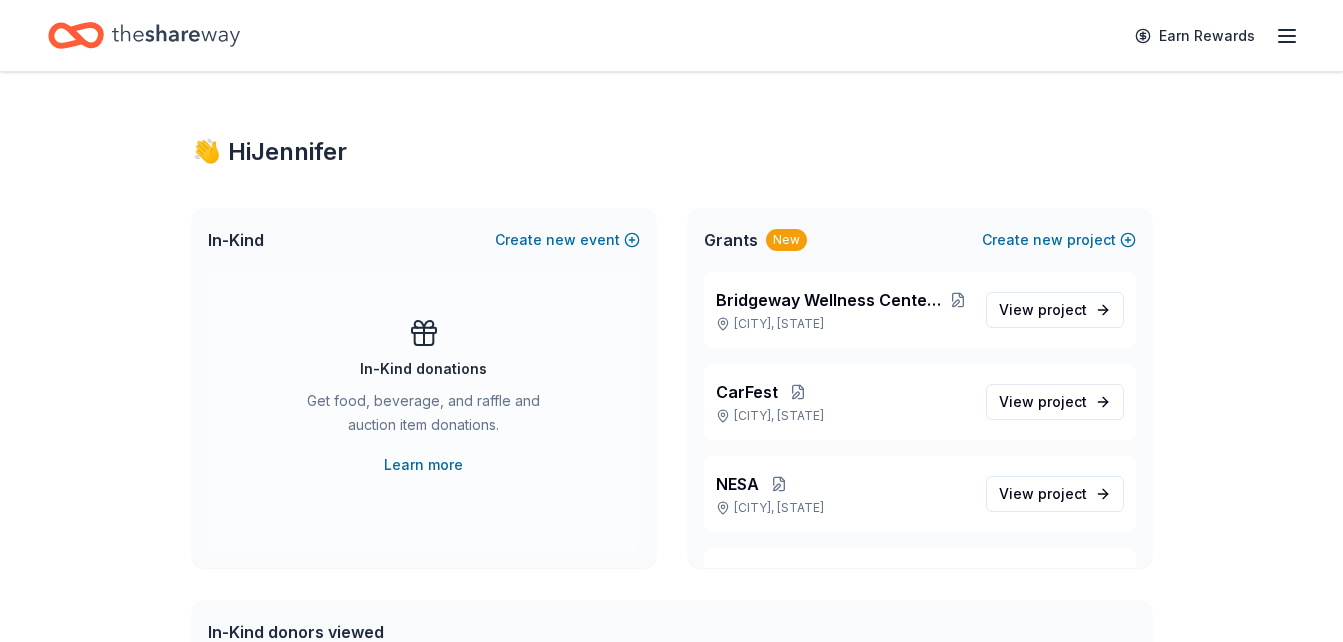 scroll, scrollTop: 0, scrollLeft: 0, axis: both 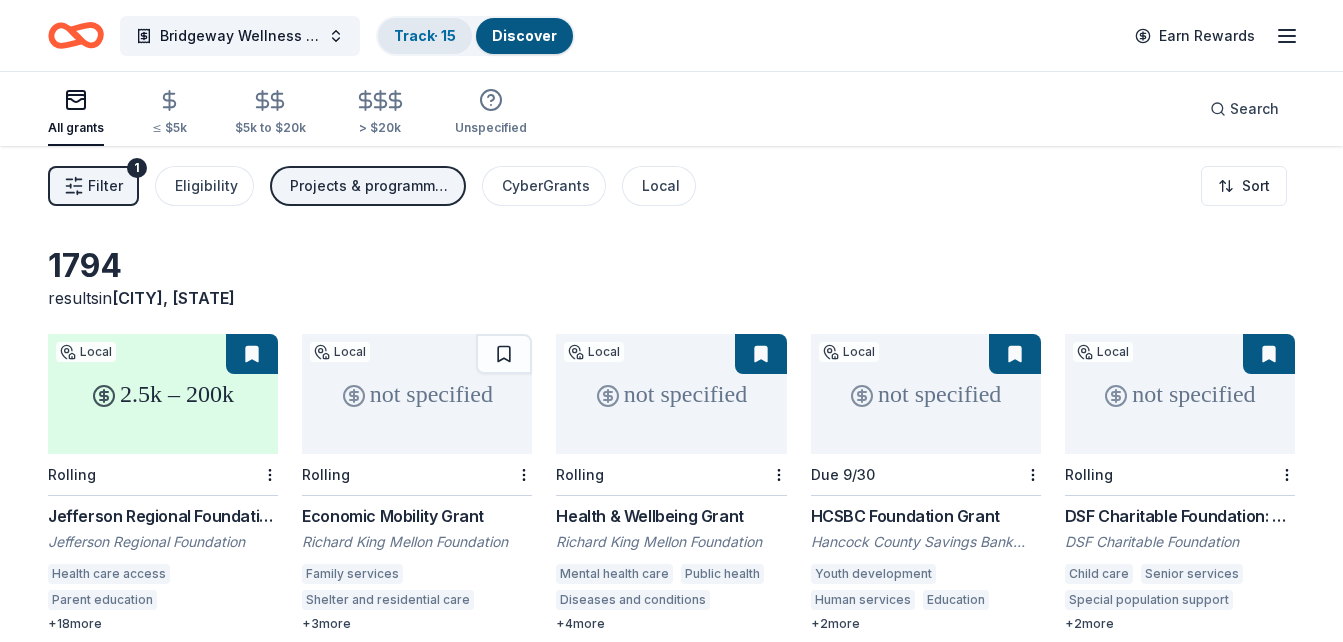 click on "Track  · 15" at bounding box center (425, 36) 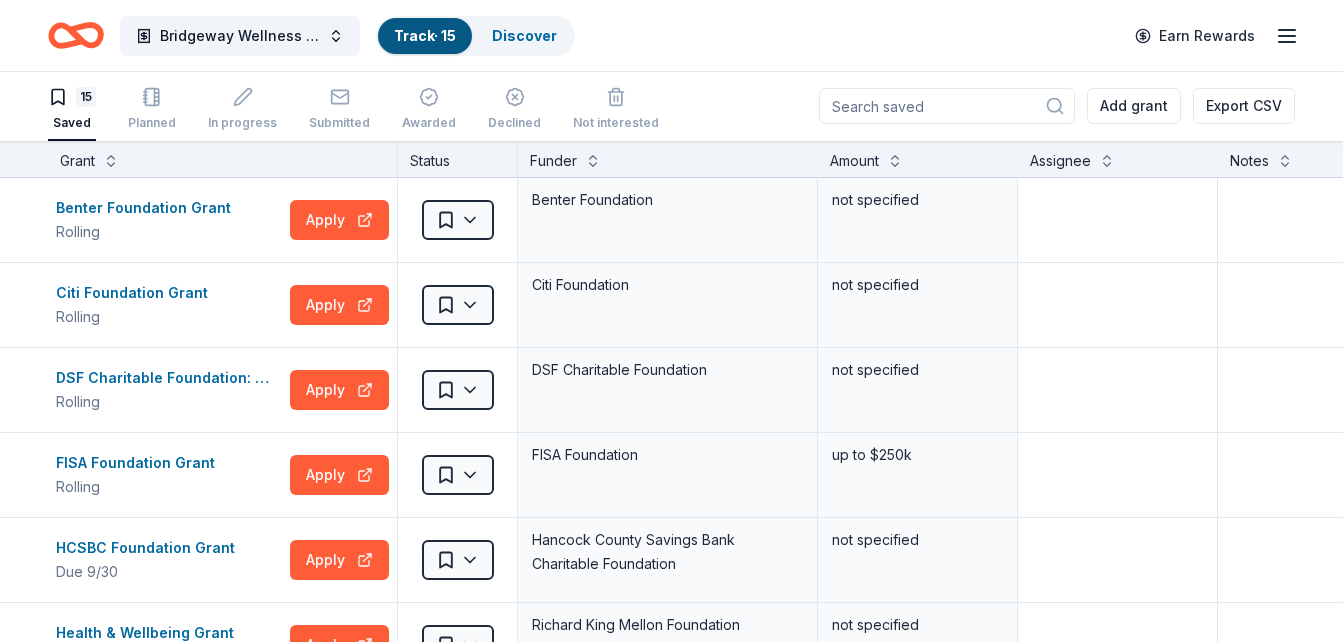 scroll, scrollTop: 0, scrollLeft: 0, axis: both 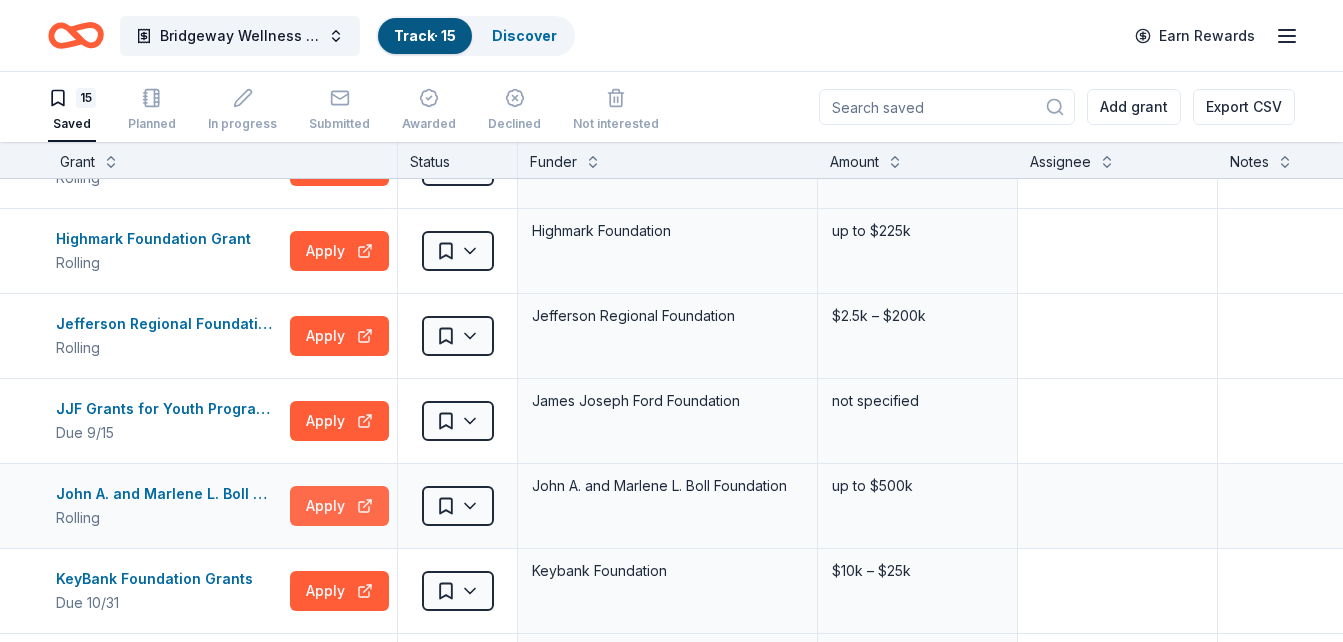 click on "Apply" at bounding box center [339, 506] 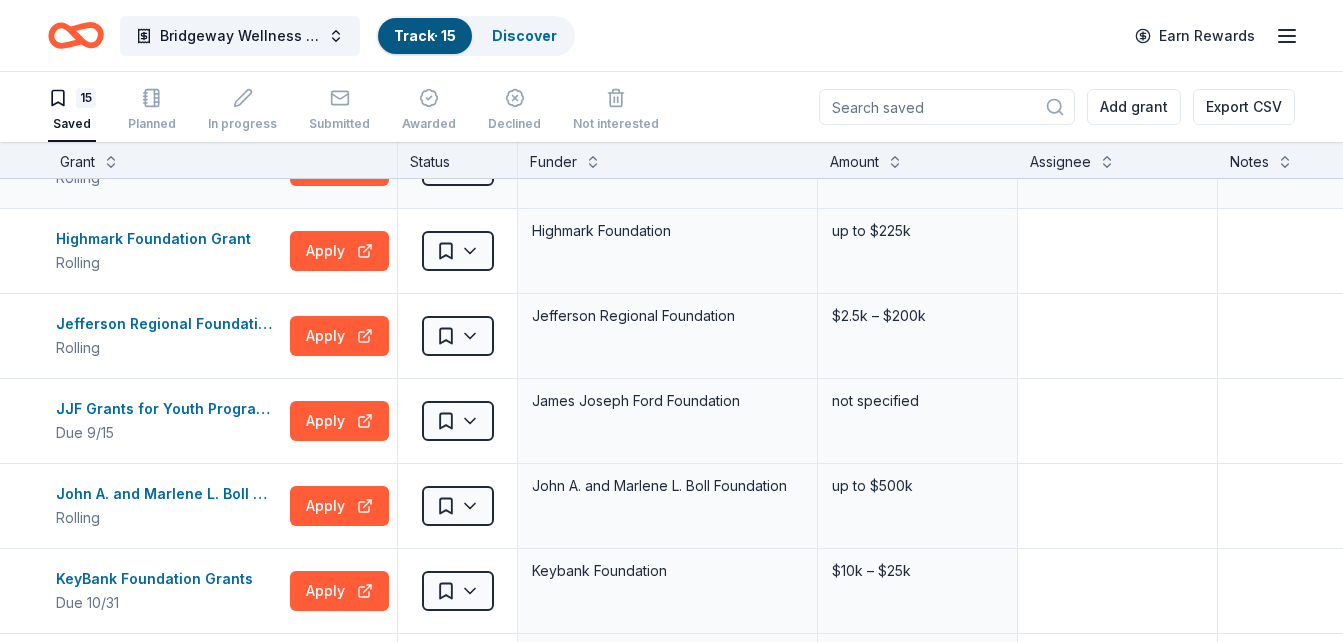 type 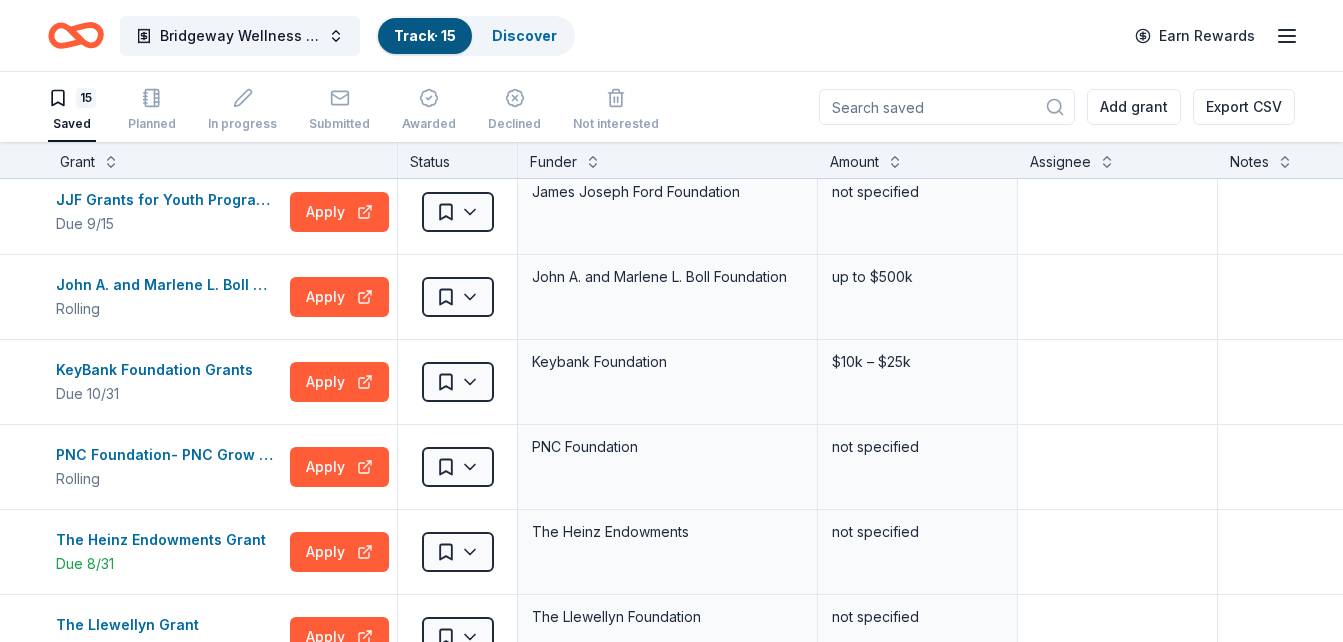 scroll, scrollTop: 720, scrollLeft: 0, axis: vertical 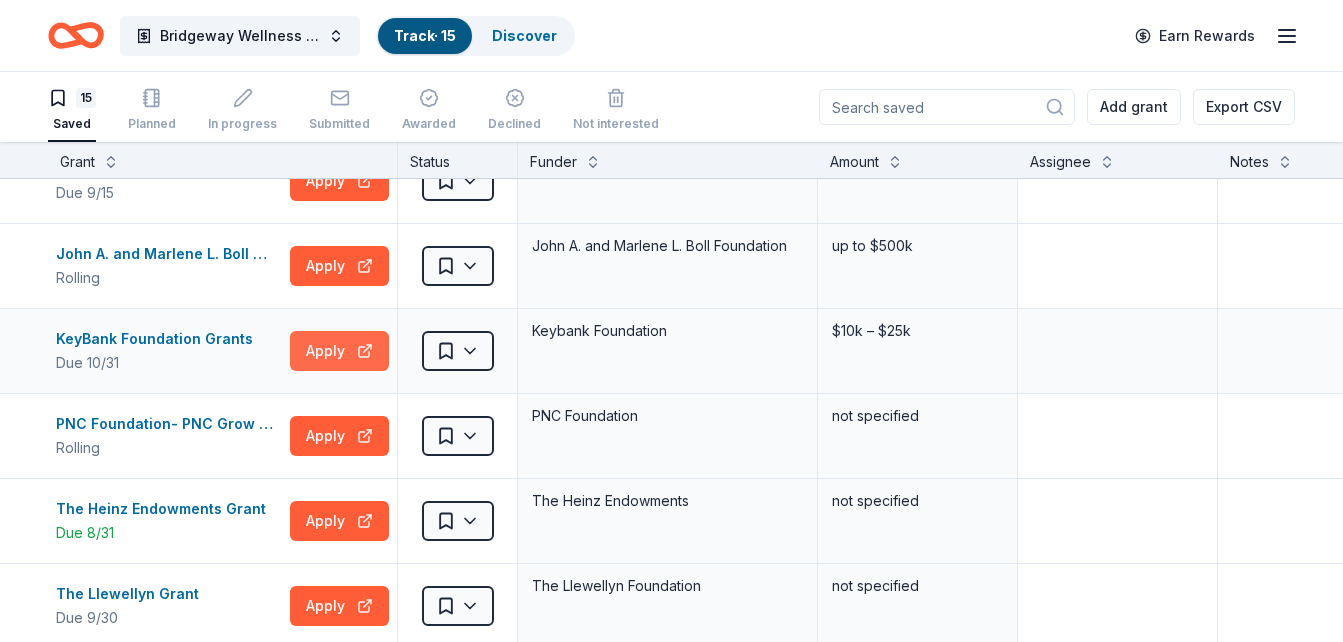 click on "Apply" at bounding box center [339, 351] 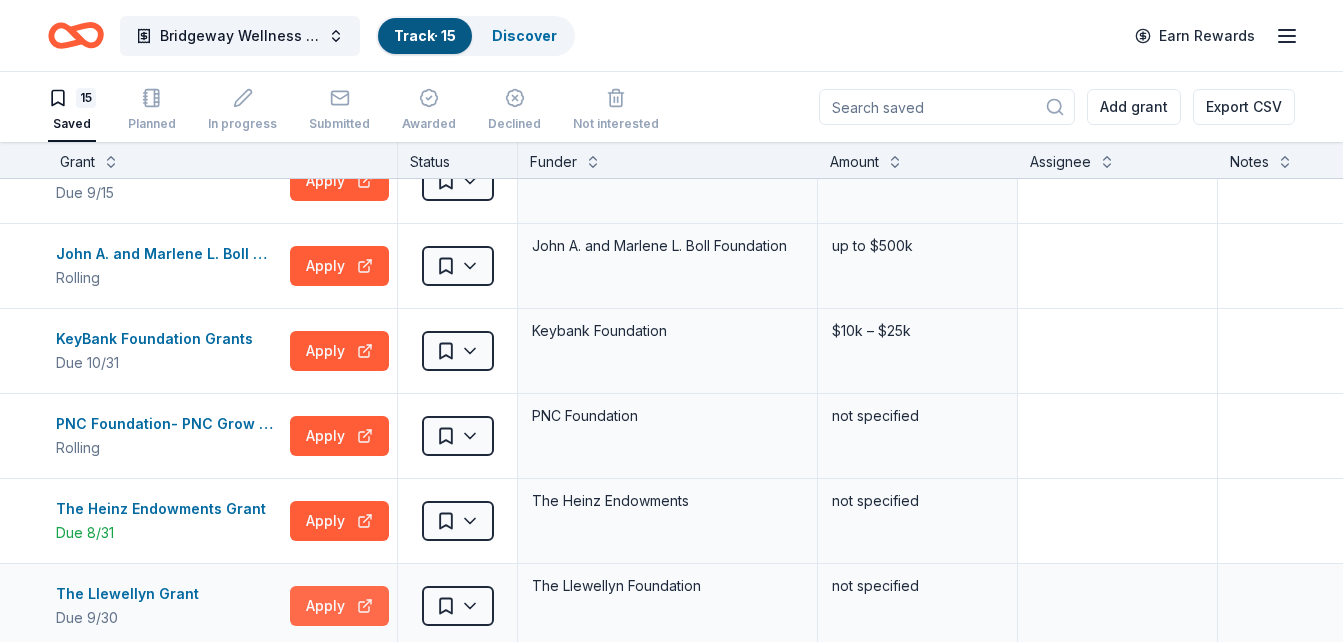click on "Apply" at bounding box center (339, 606) 